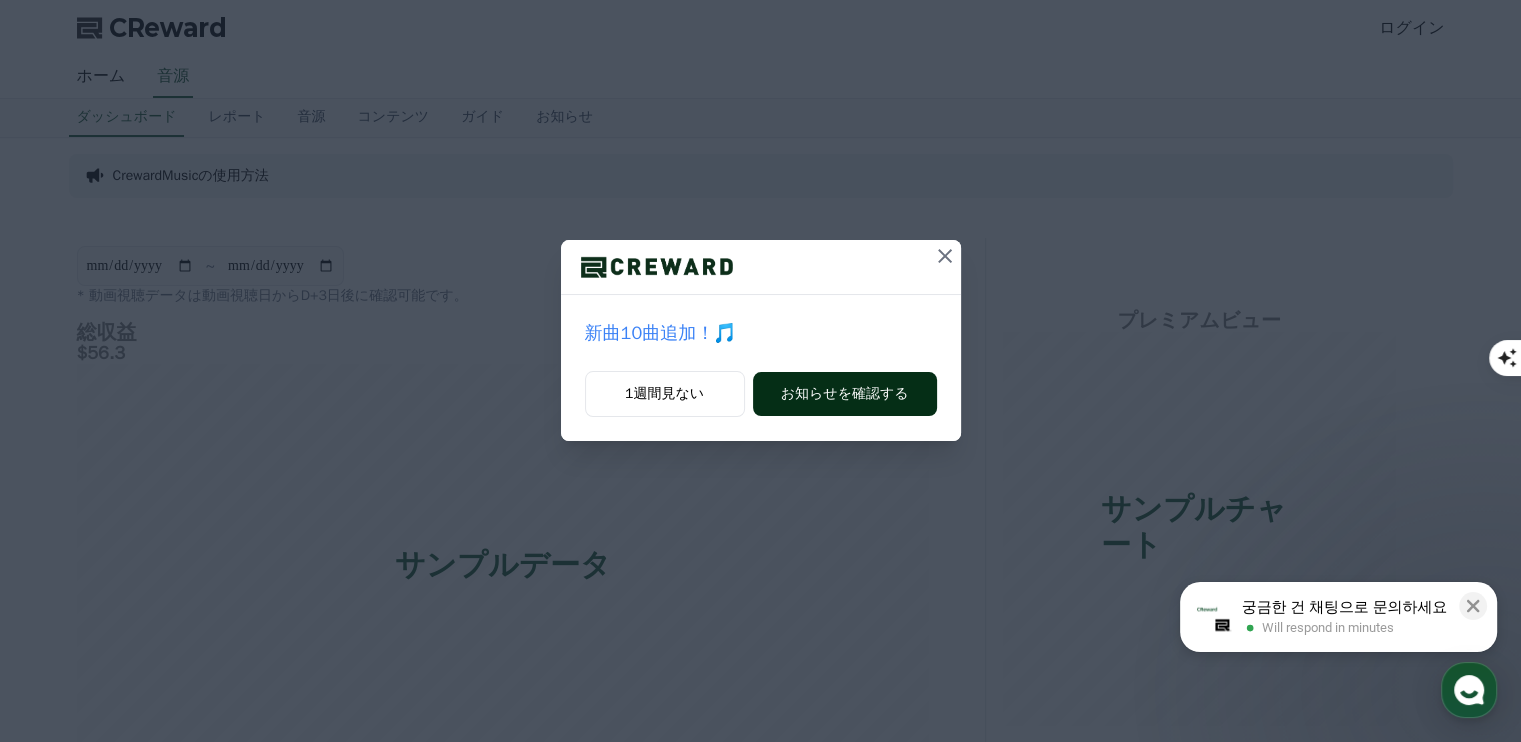 scroll, scrollTop: 0, scrollLeft: 0, axis: both 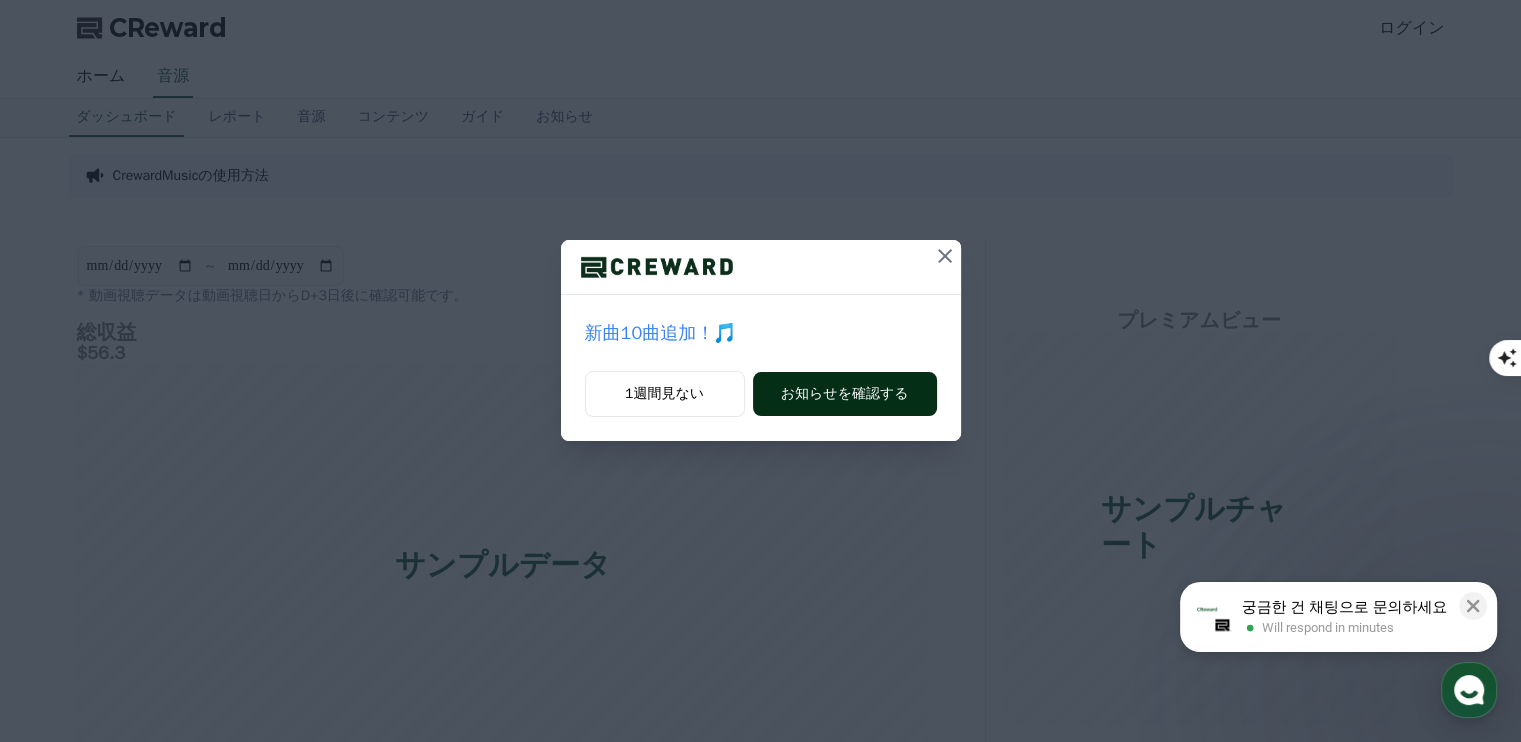 click on "お知らせを確認する" at bounding box center (845, 394) 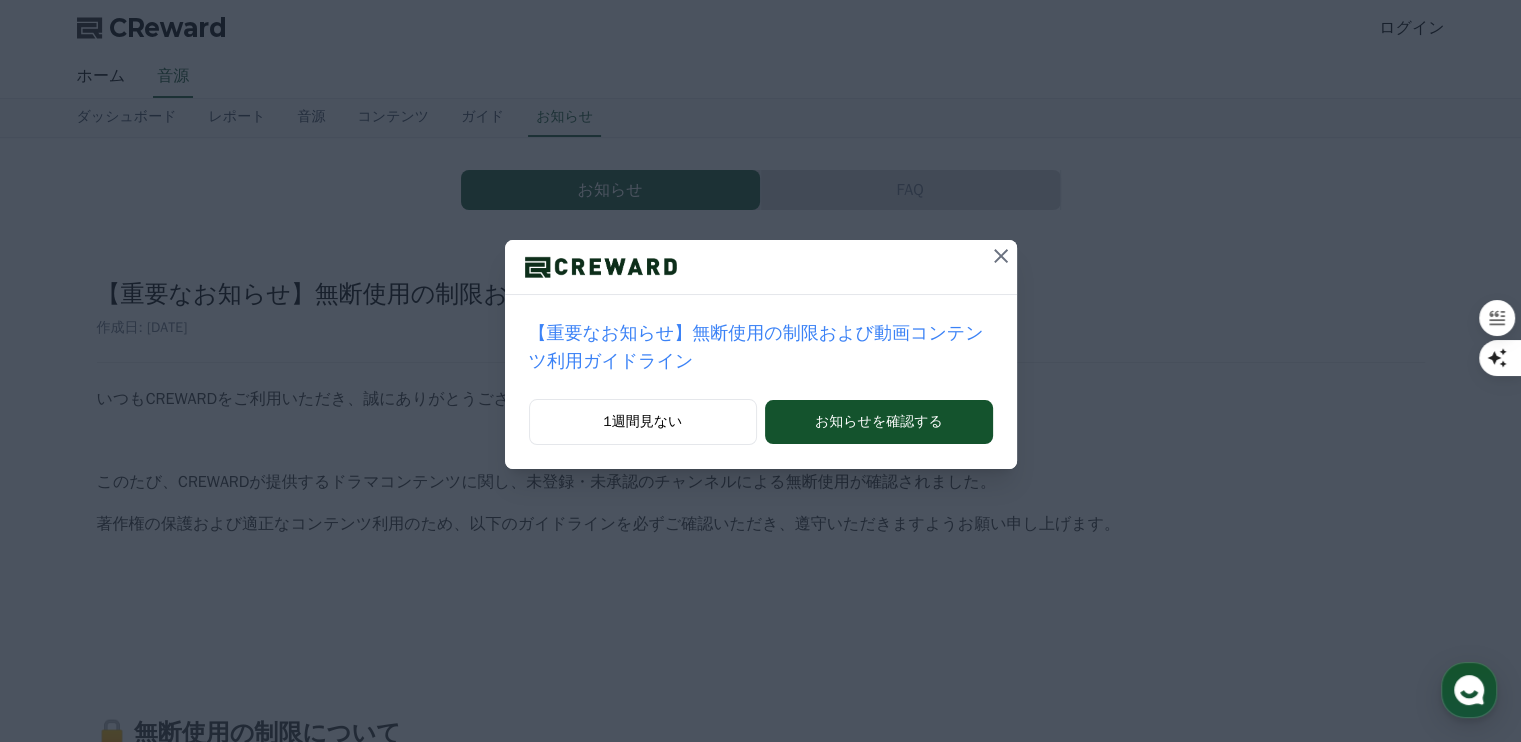 scroll, scrollTop: 0, scrollLeft: 0, axis: both 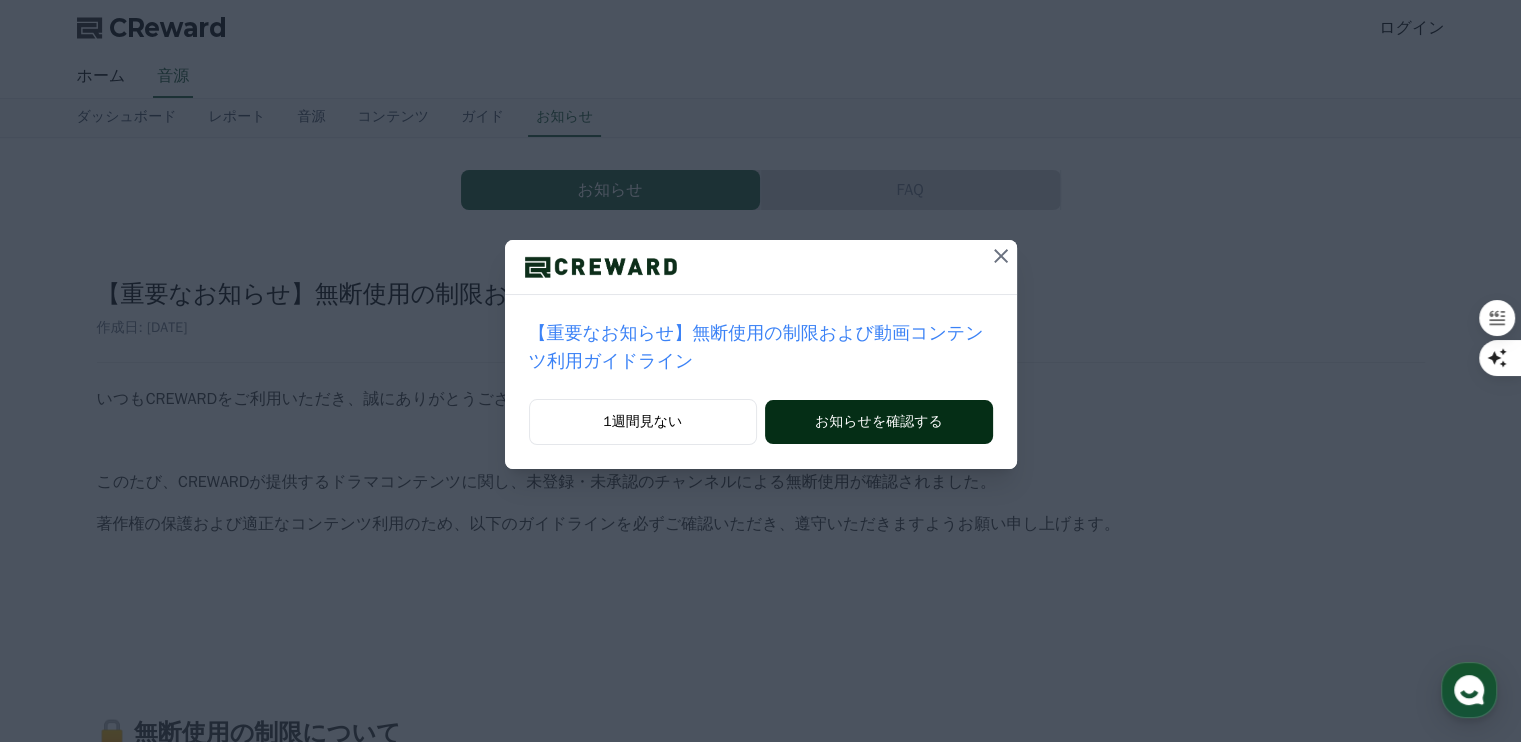 click on "お知らせを確認する" at bounding box center [878, 422] 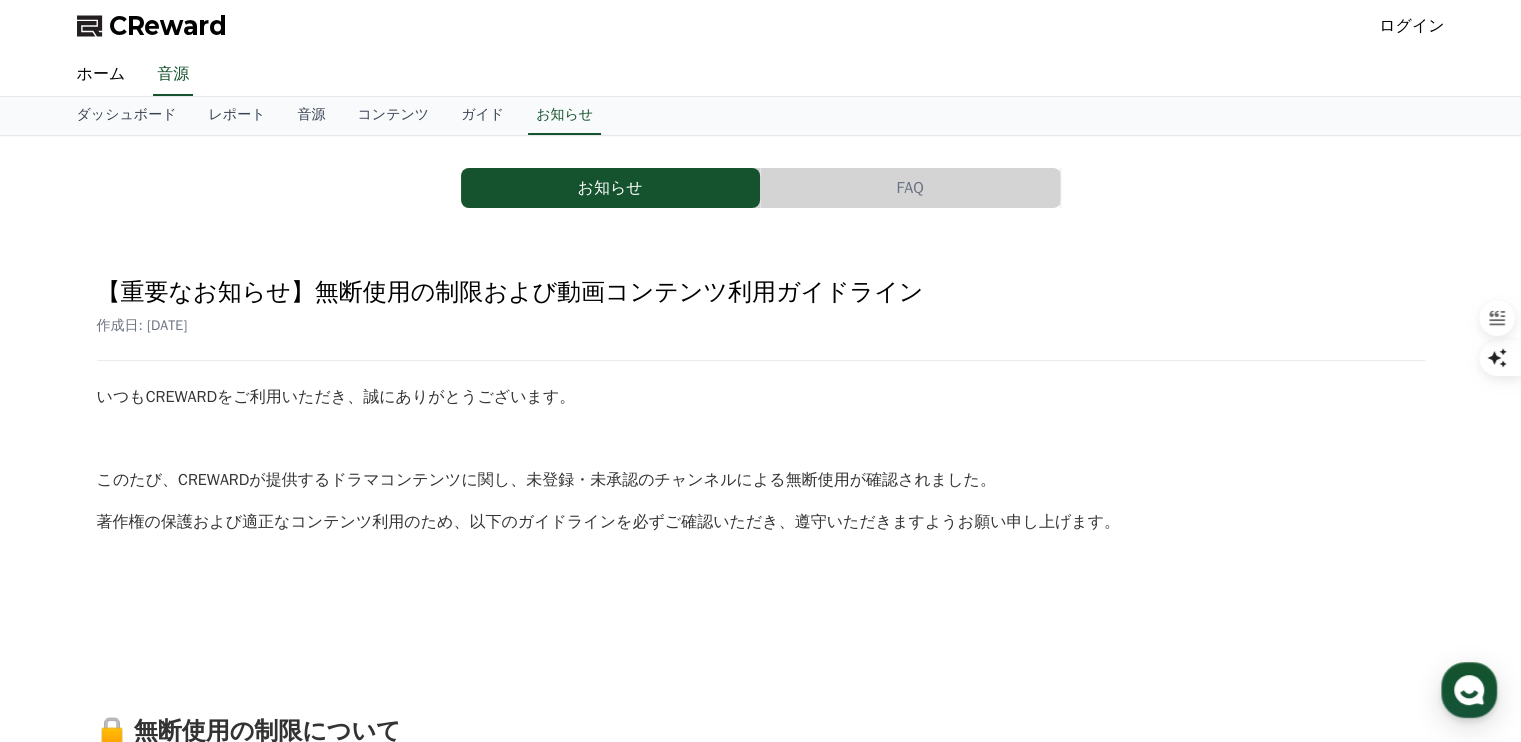 scroll, scrollTop: 0, scrollLeft: 0, axis: both 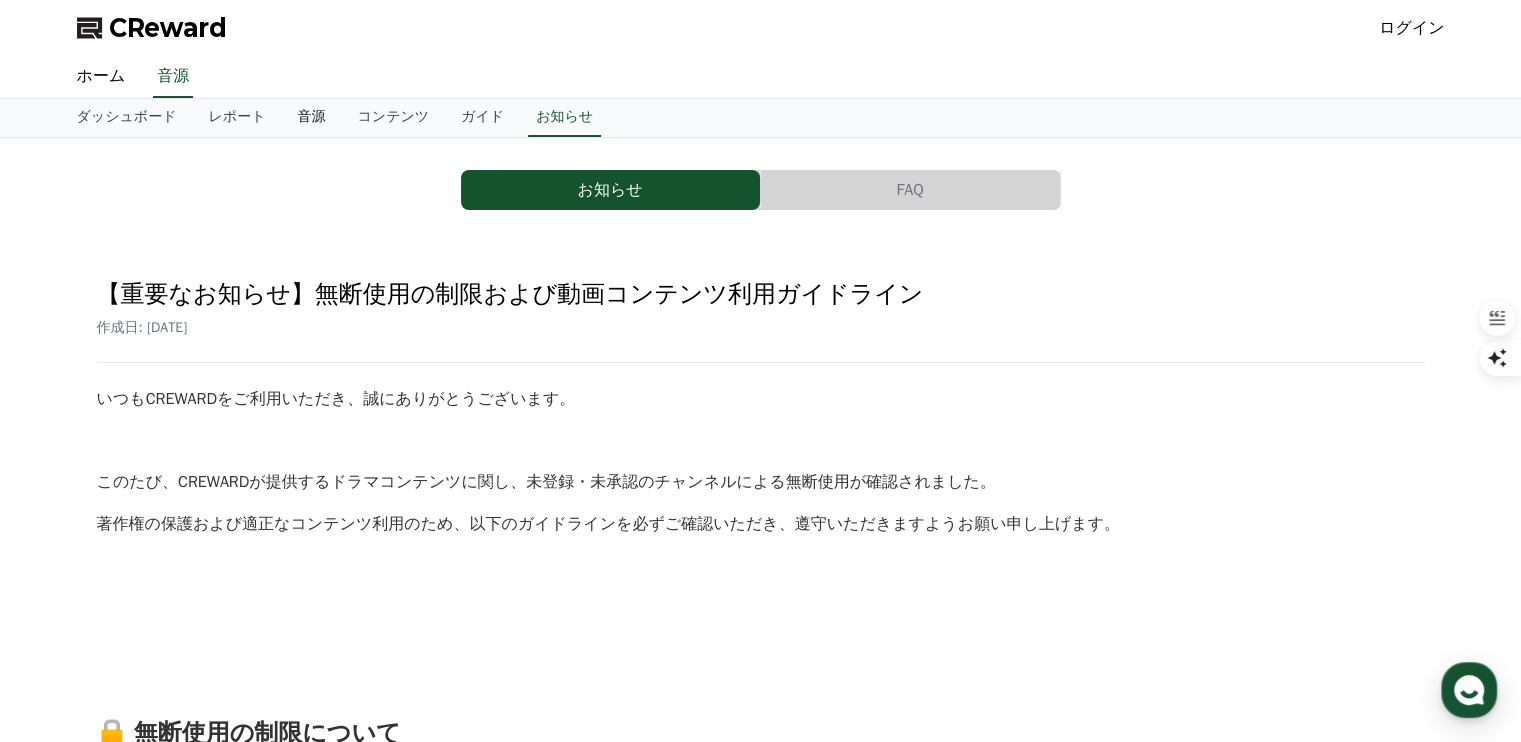 click on "音源" at bounding box center (311, 118) 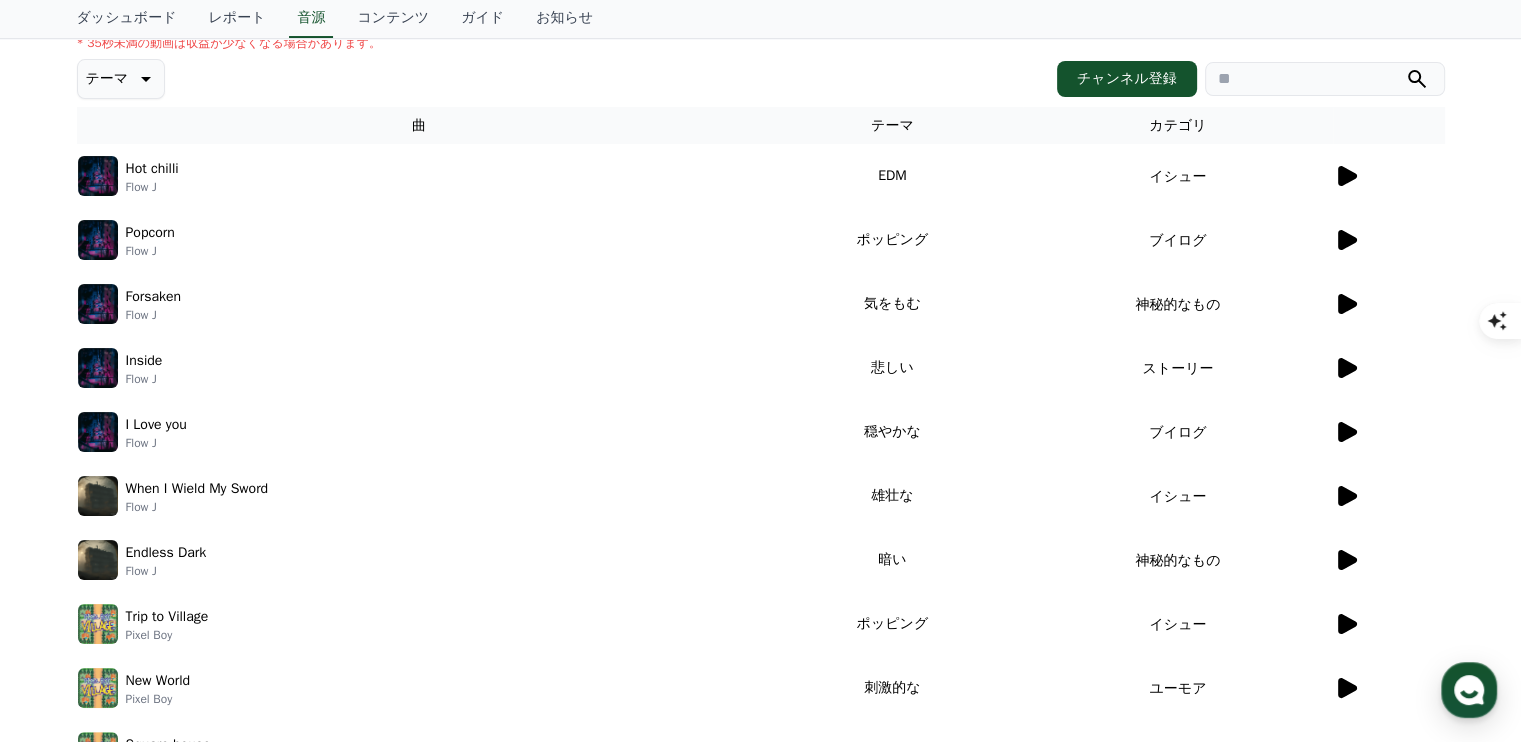 scroll, scrollTop: 266, scrollLeft: 0, axis: vertical 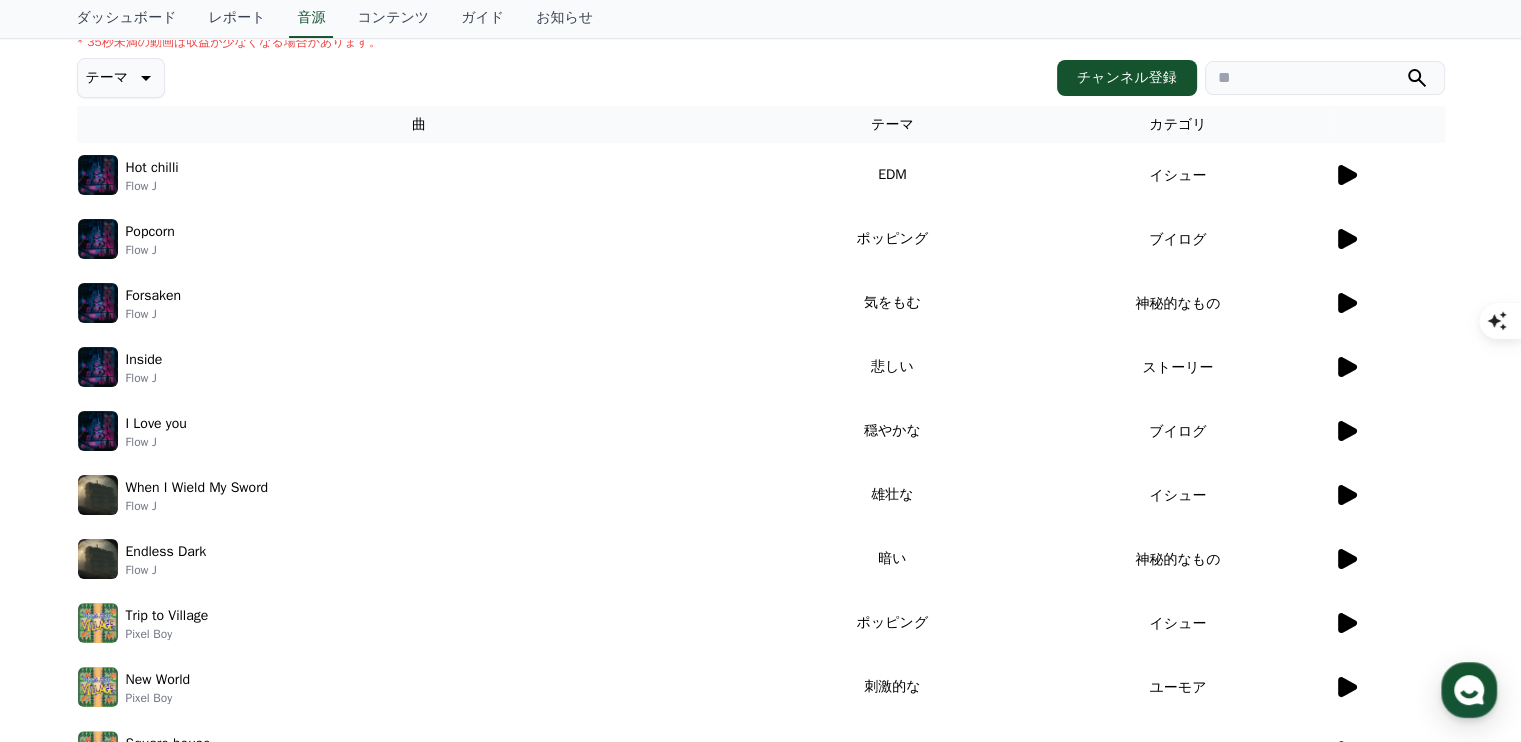 click 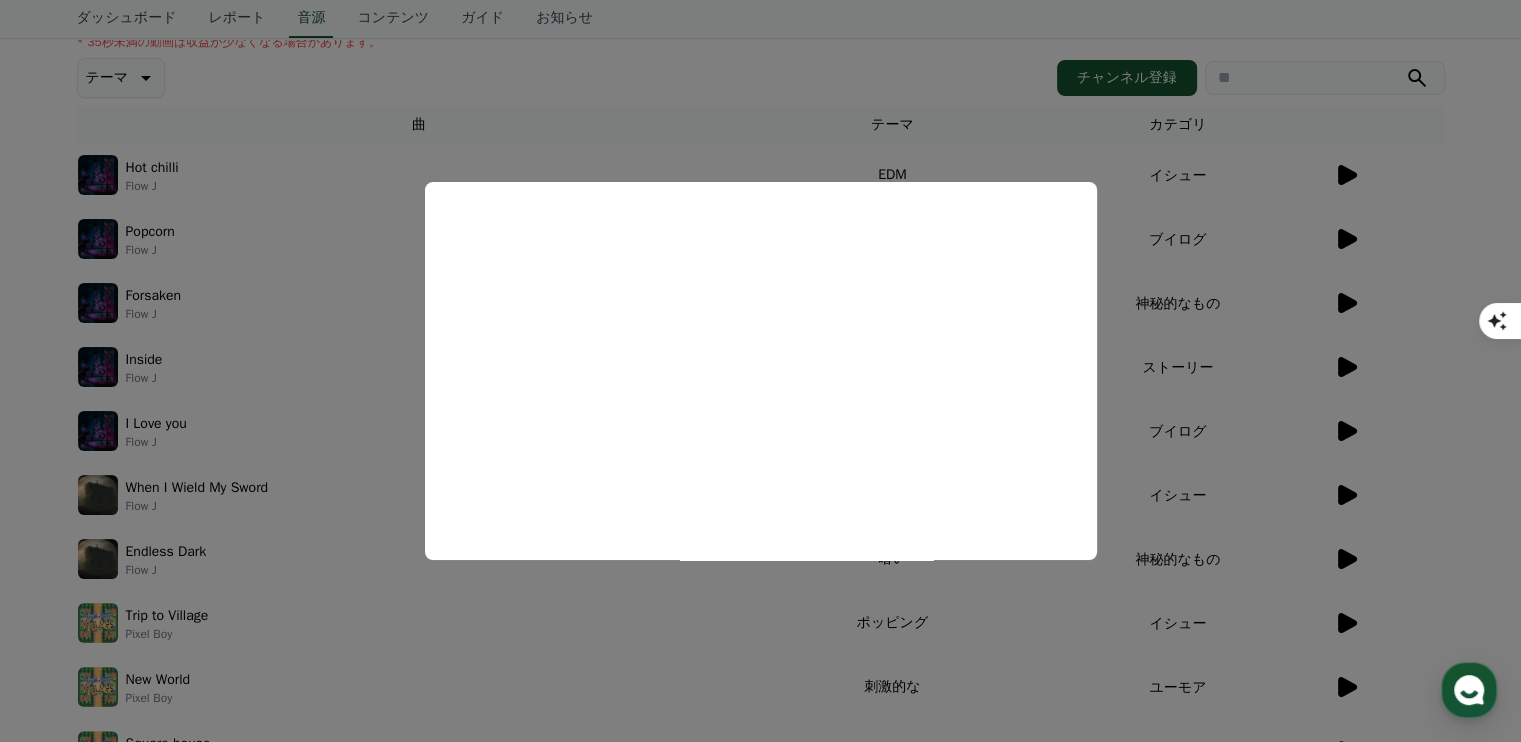 click at bounding box center (760, 371) 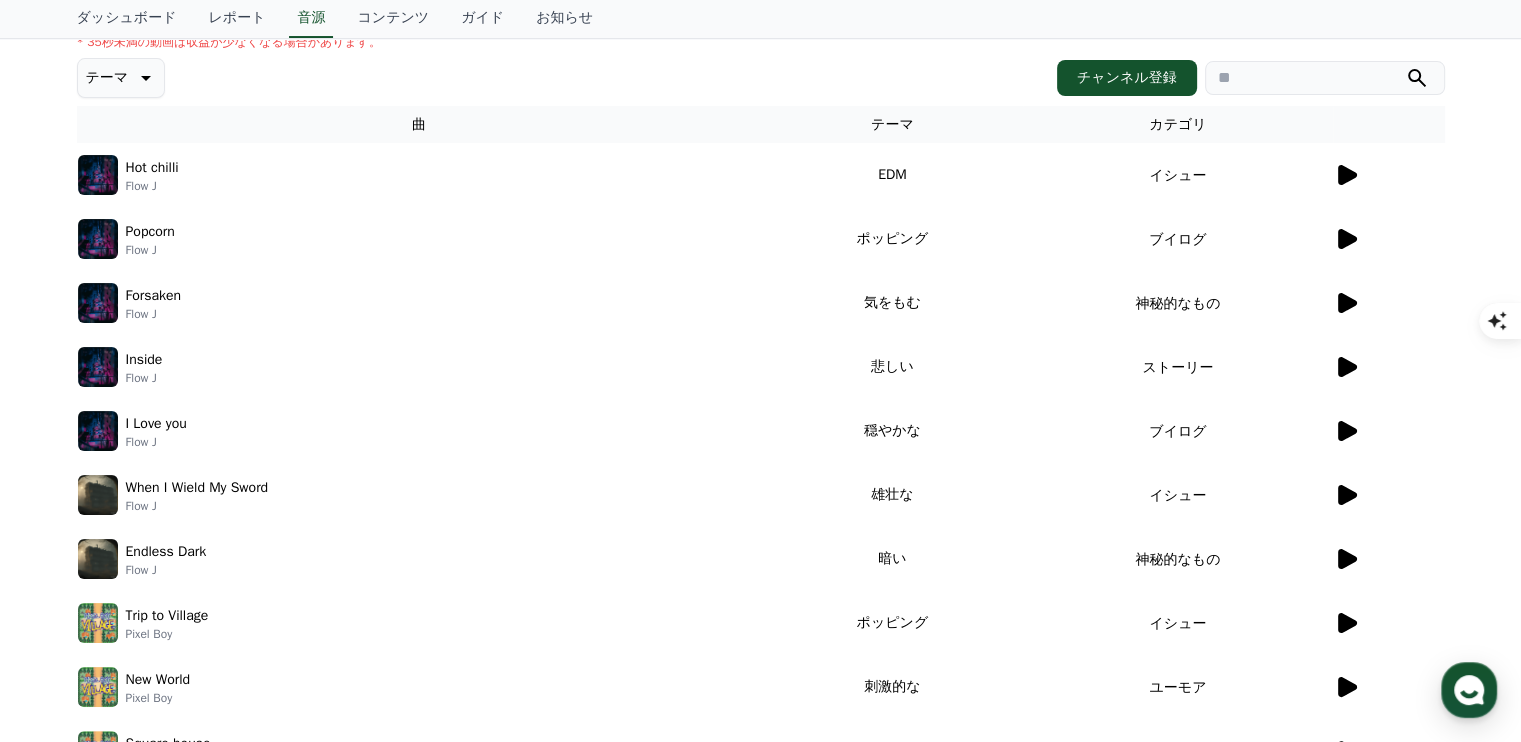 click 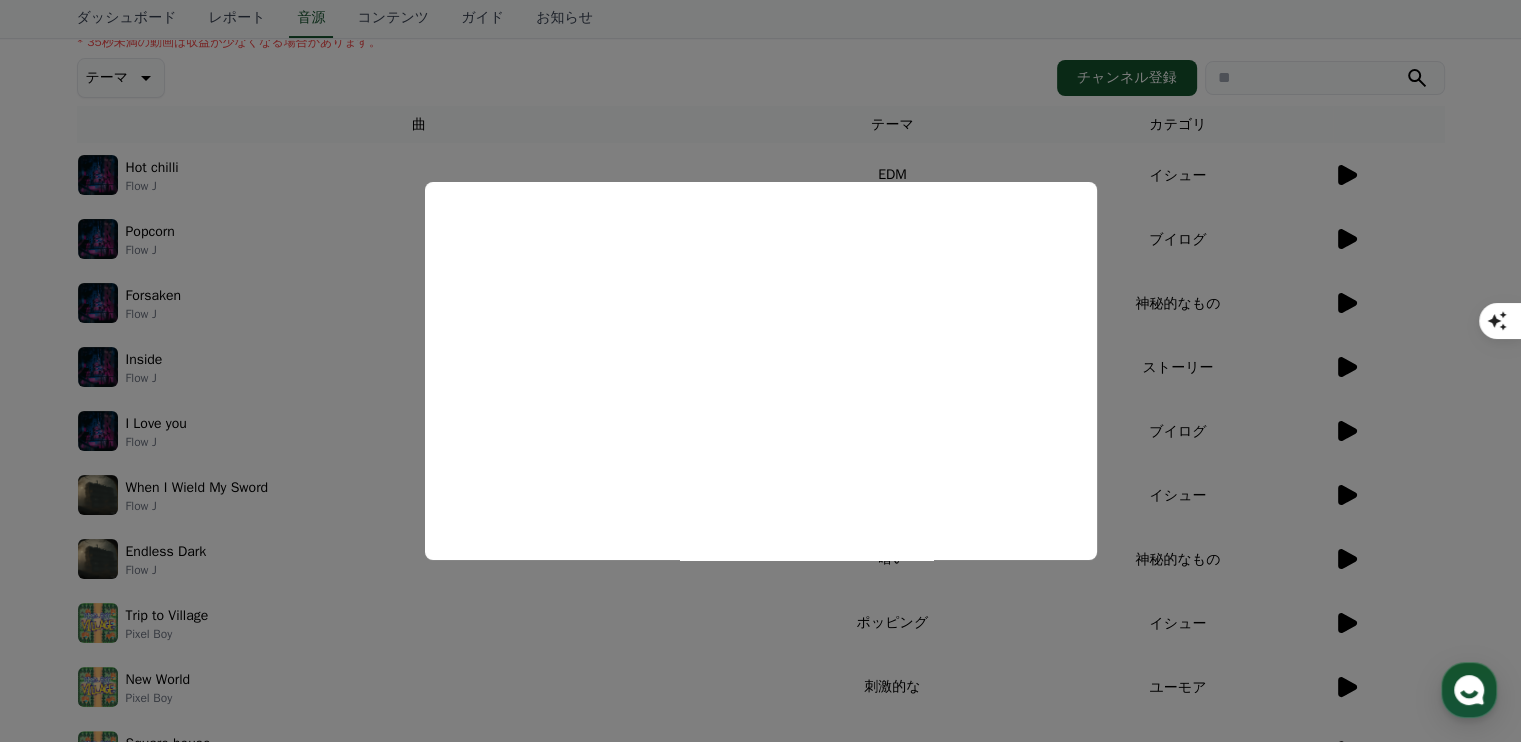 click at bounding box center (760, 371) 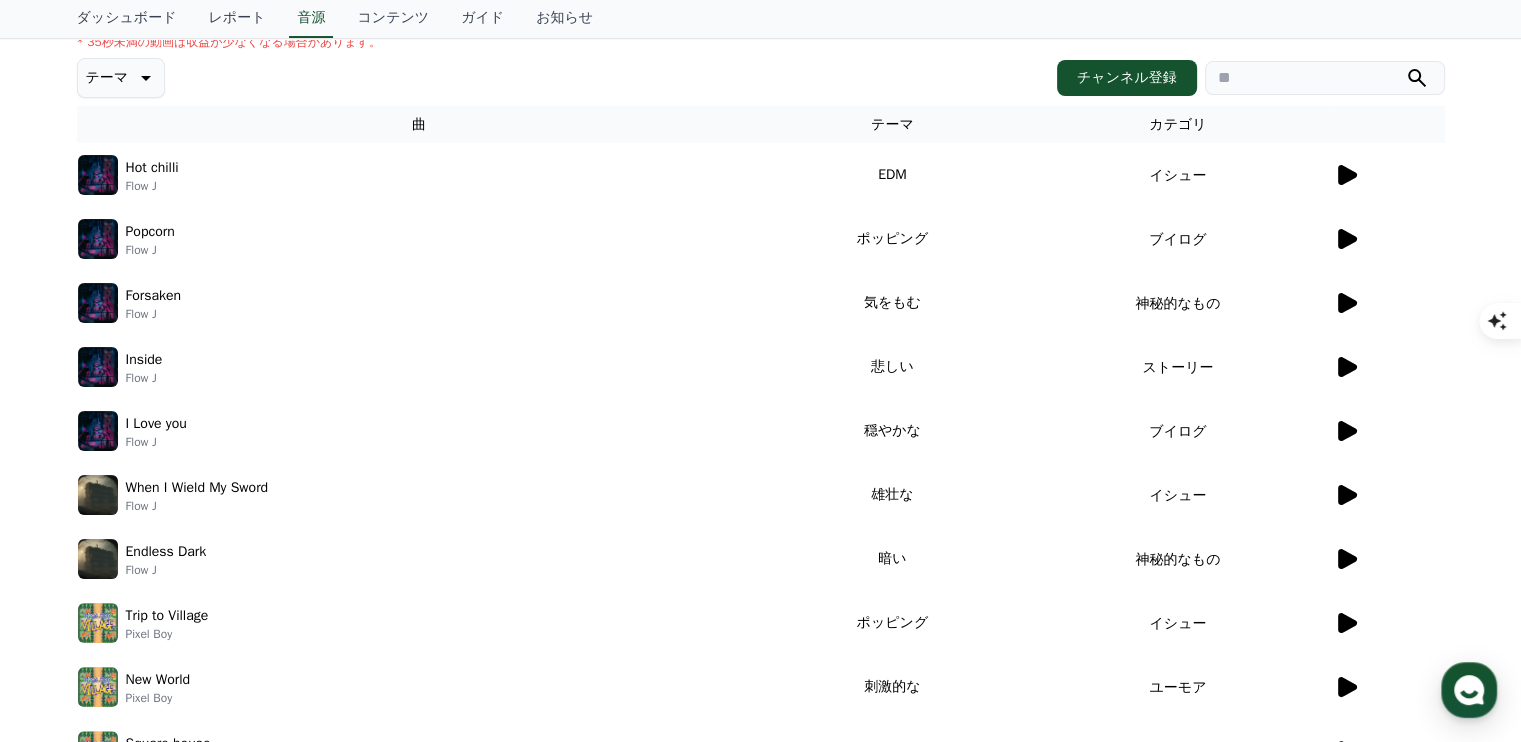 click 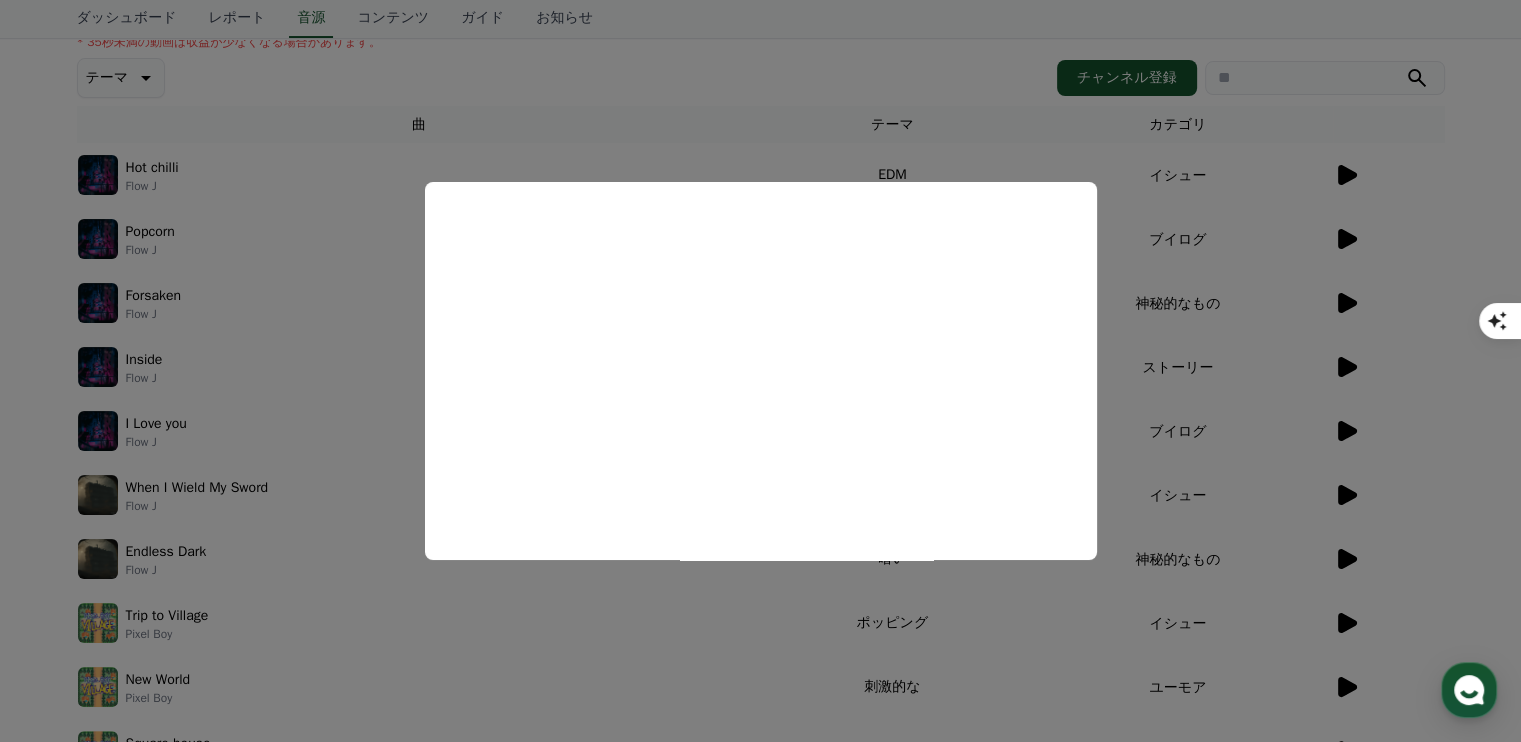 click at bounding box center (760, 371) 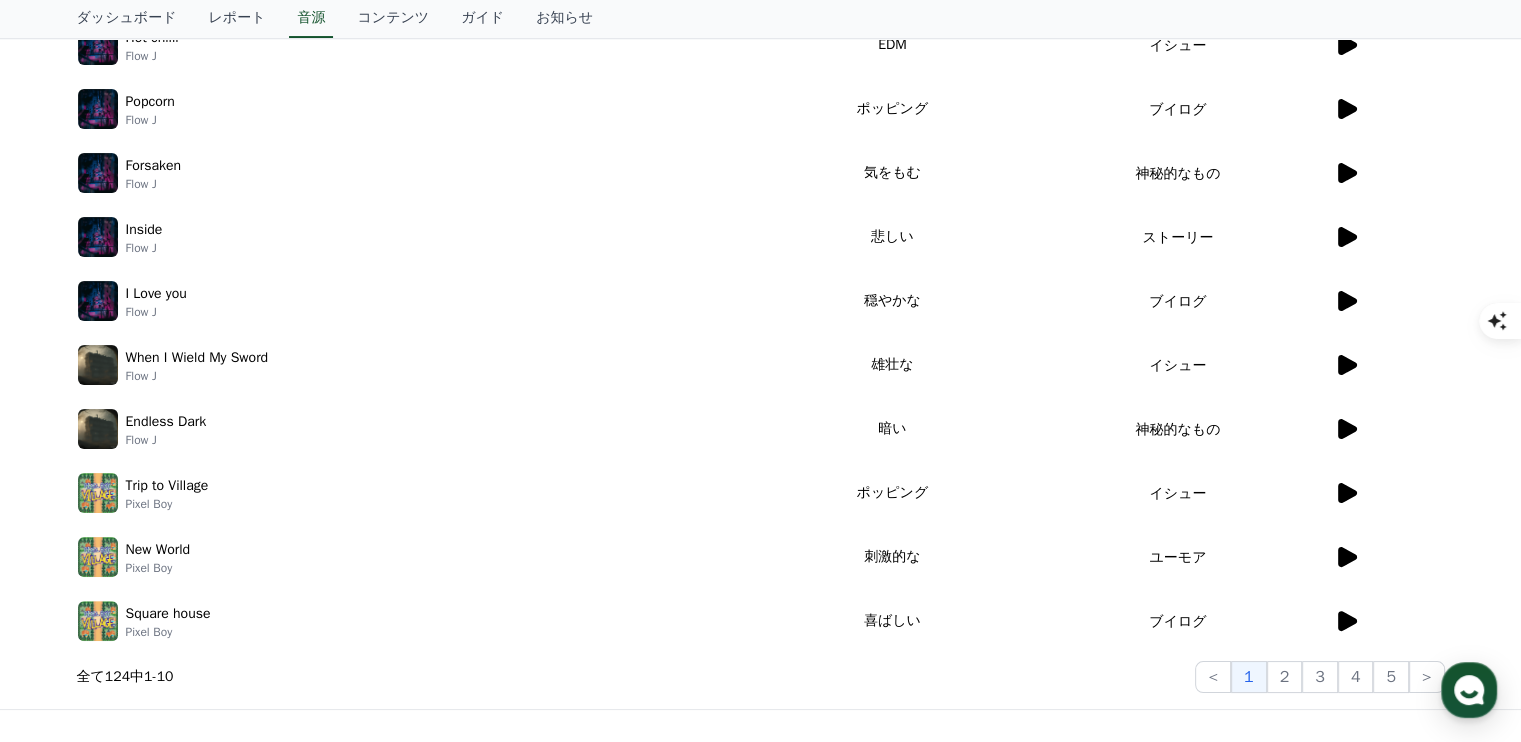 scroll, scrollTop: 400, scrollLeft: 0, axis: vertical 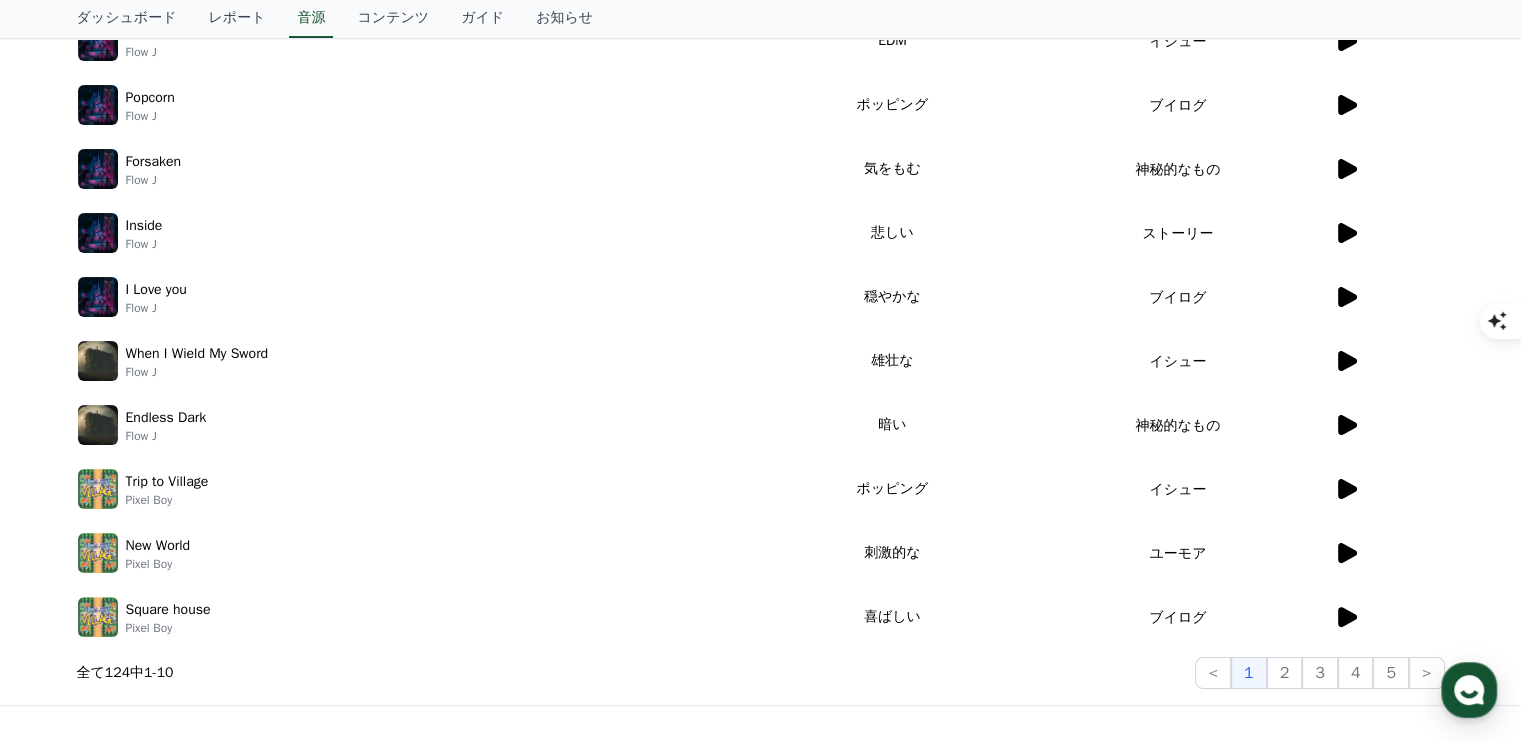 click 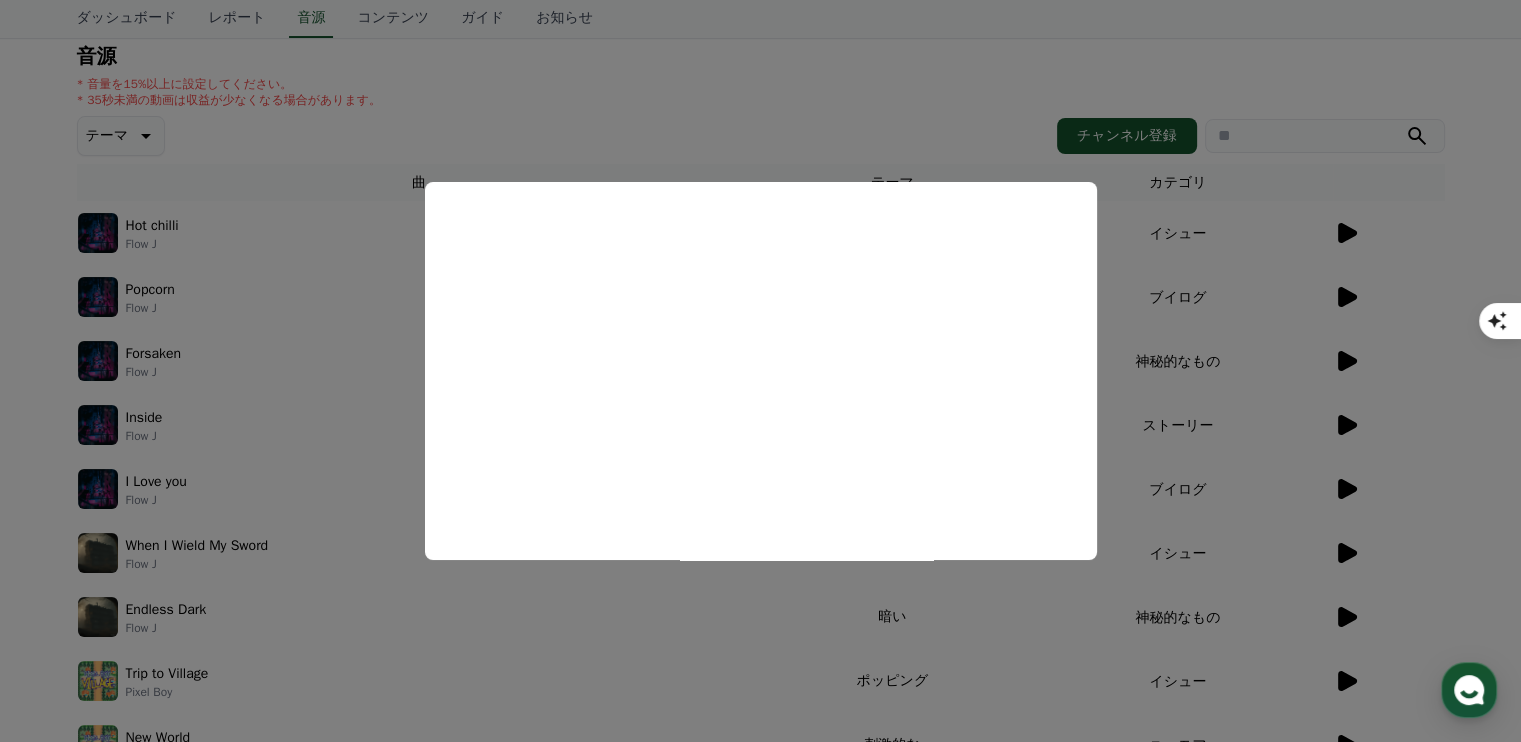 scroll, scrollTop: 266, scrollLeft: 0, axis: vertical 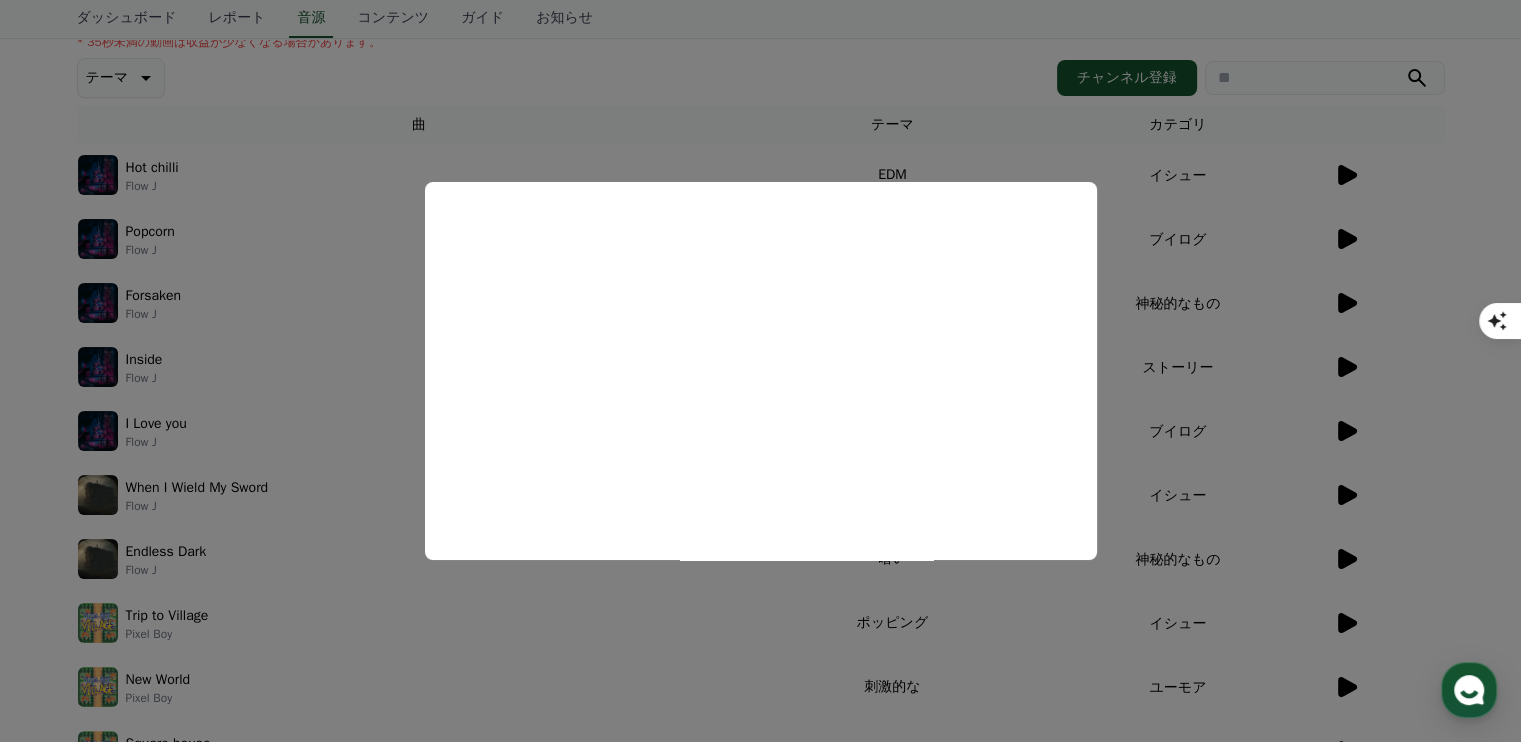 click at bounding box center (760, 371) 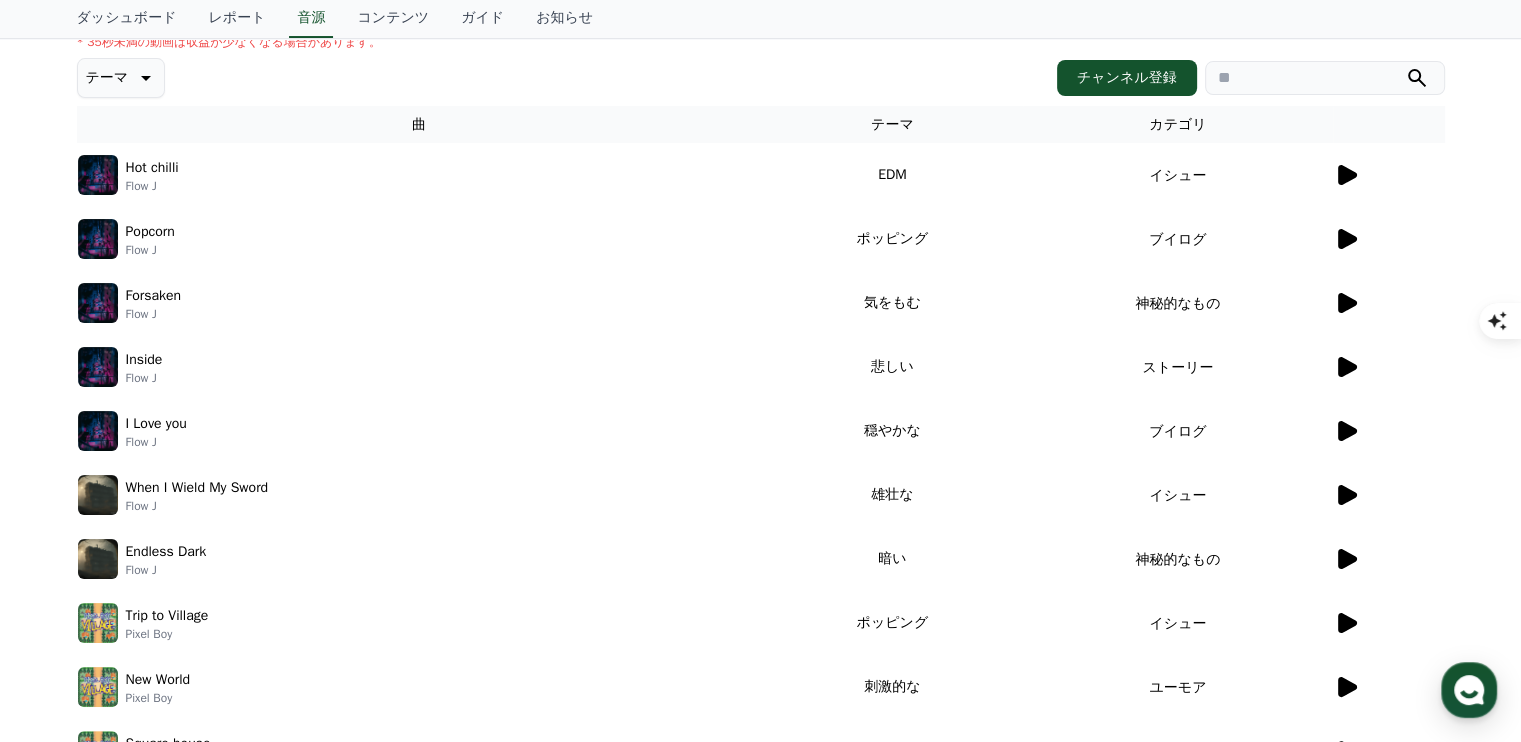 click 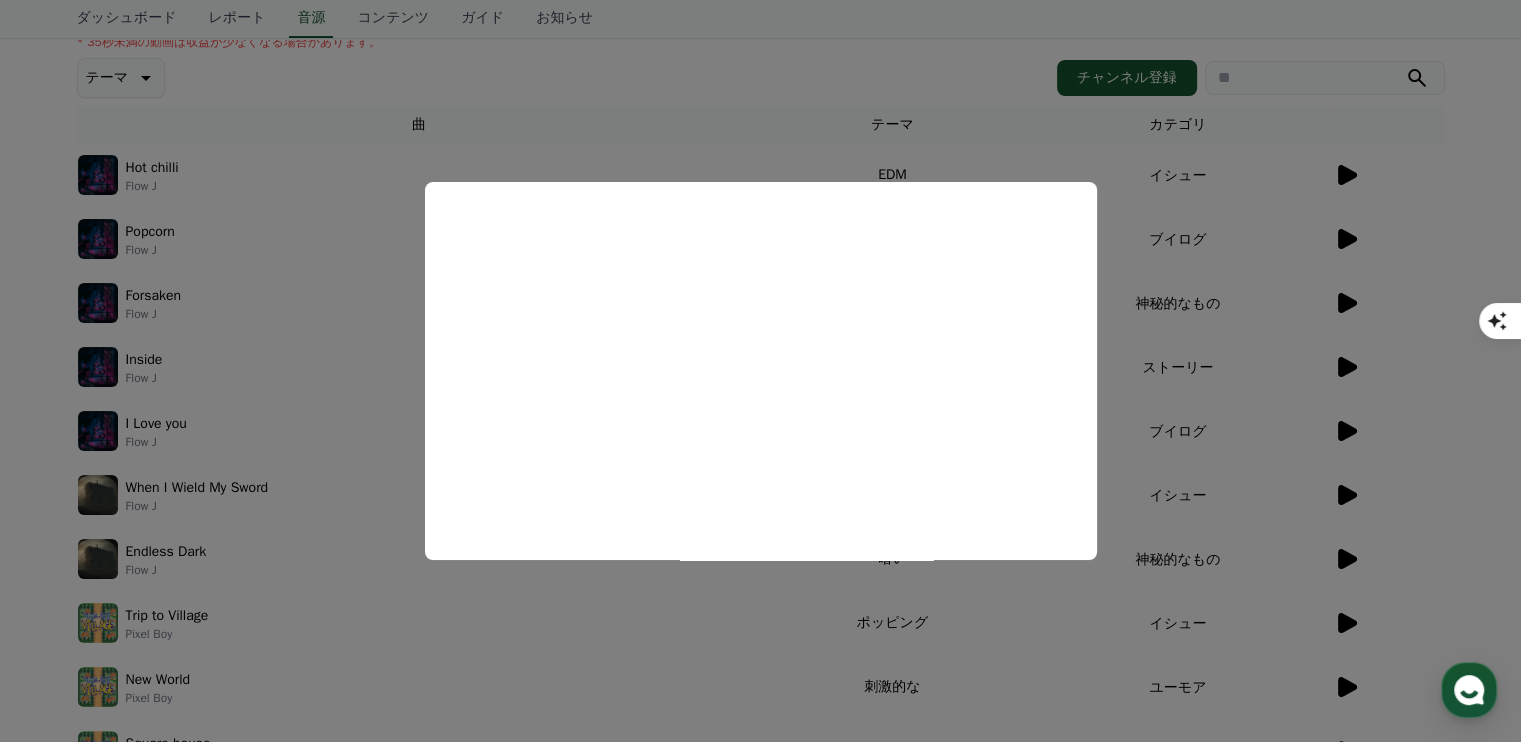 click at bounding box center [760, 371] 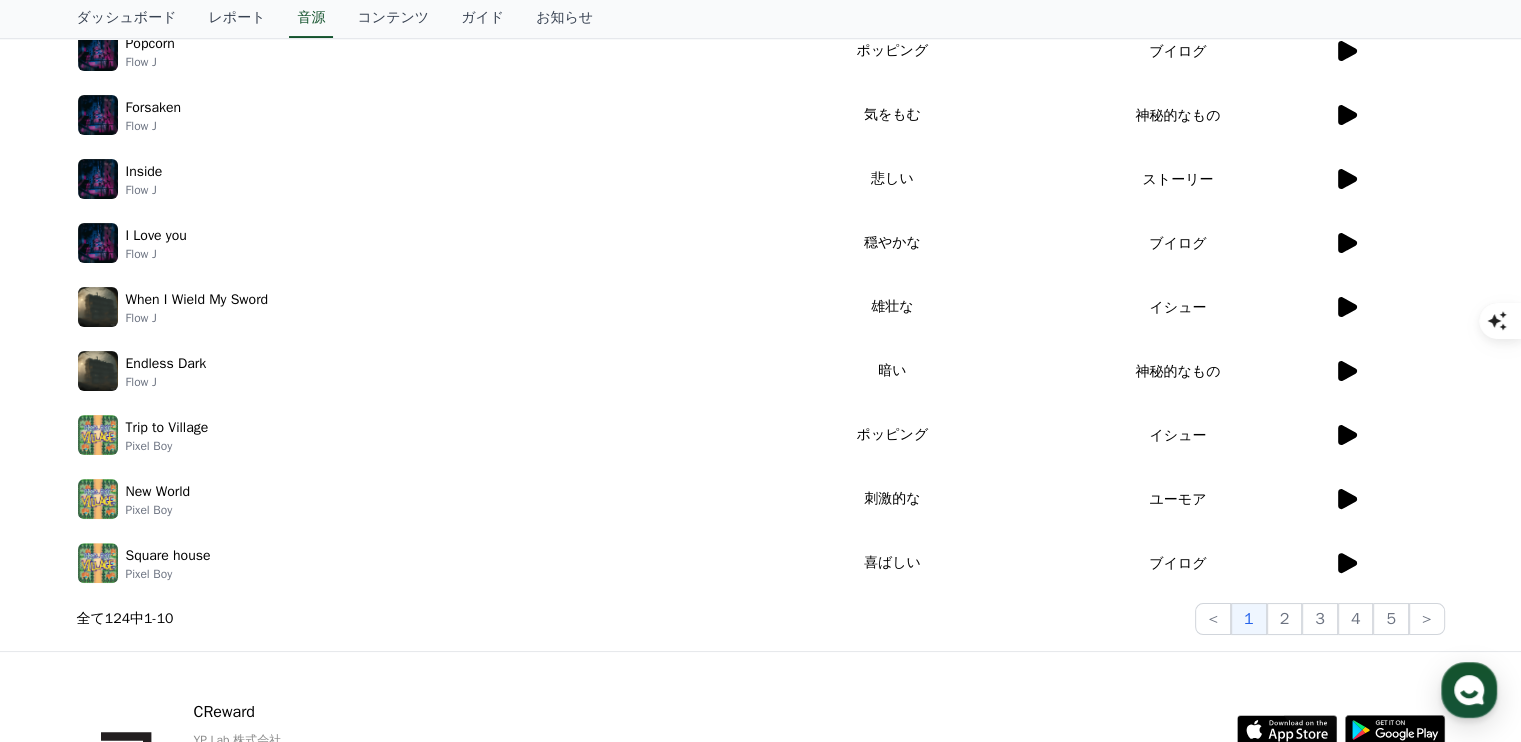 scroll, scrollTop: 533, scrollLeft: 0, axis: vertical 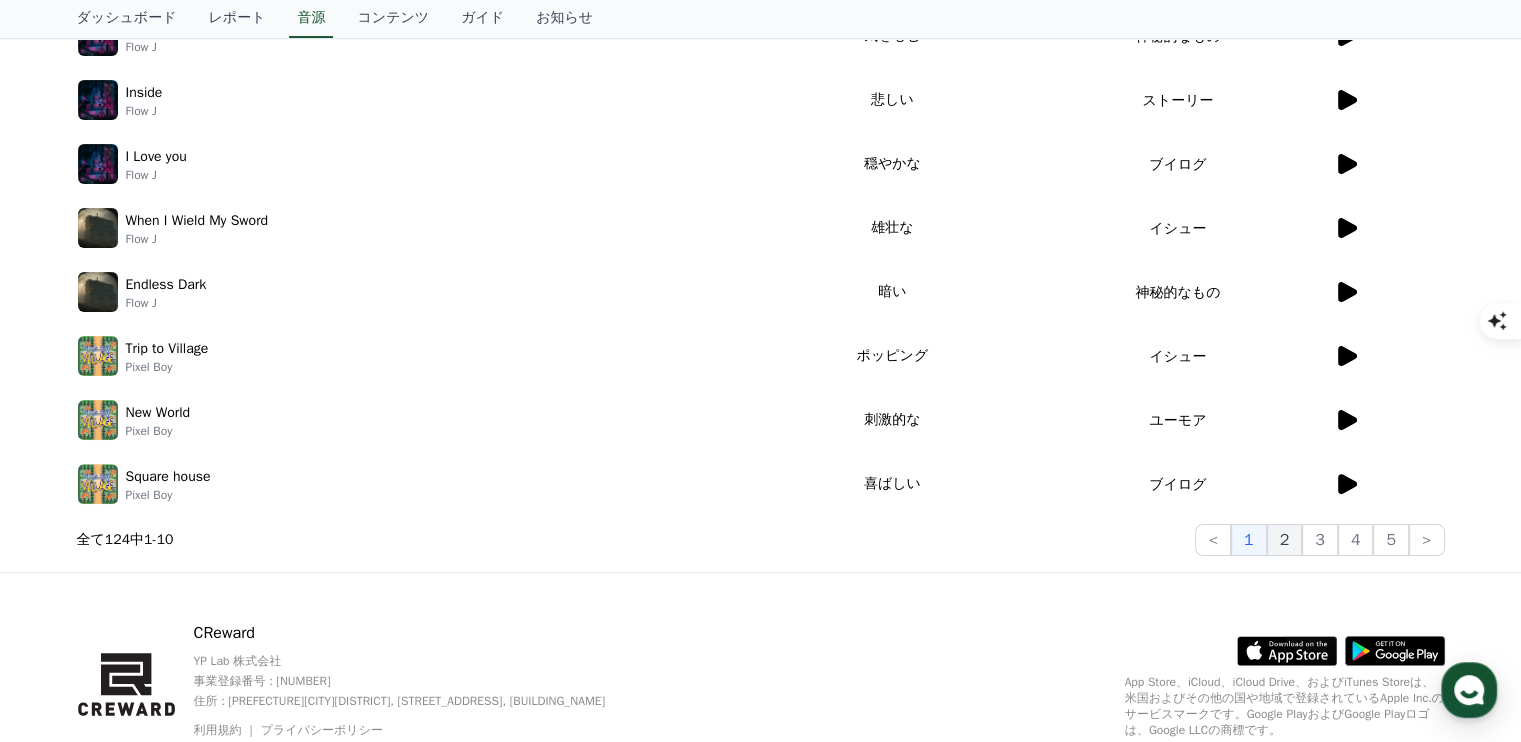 click on "2" 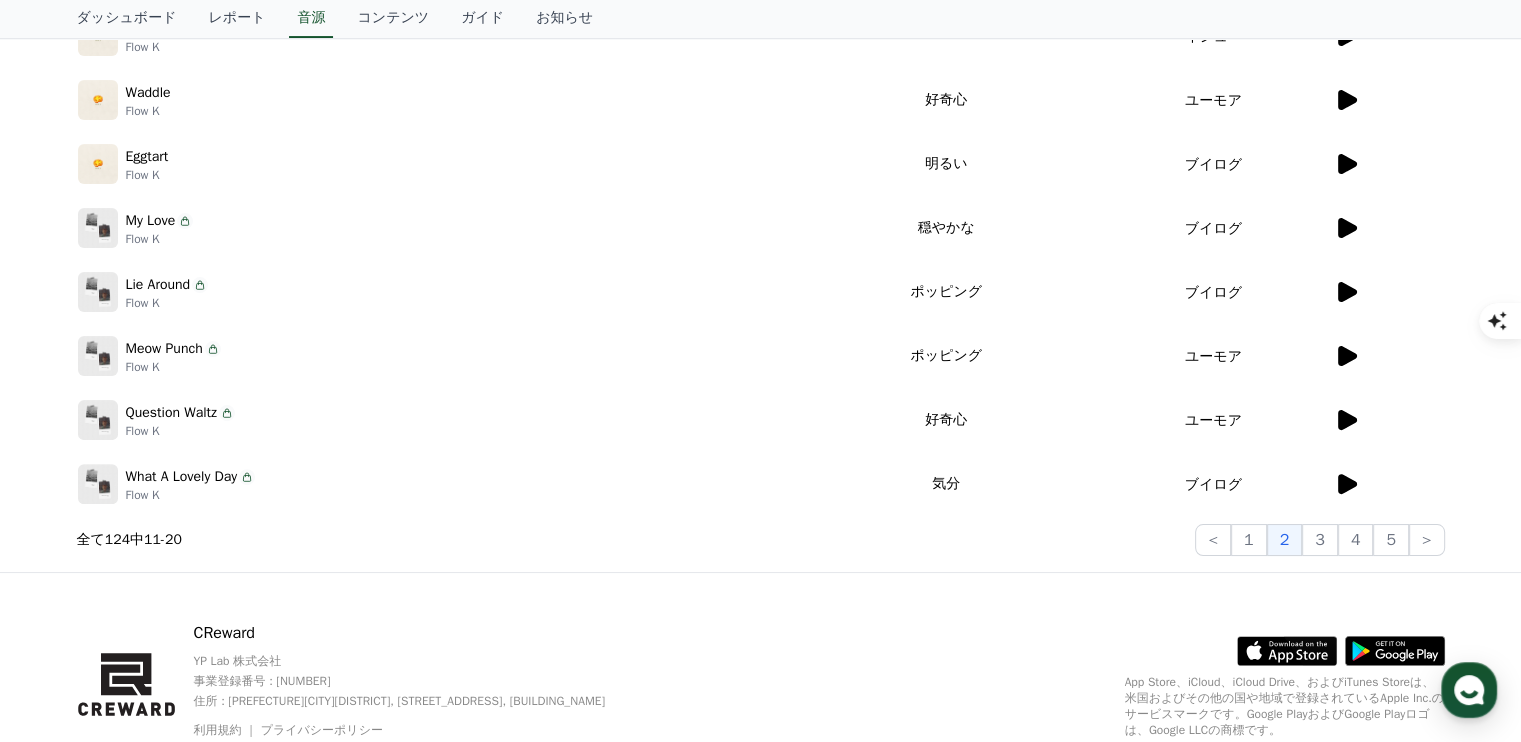 scroll, scrollTop: 133, scrollLeft: 0, axis: vertical 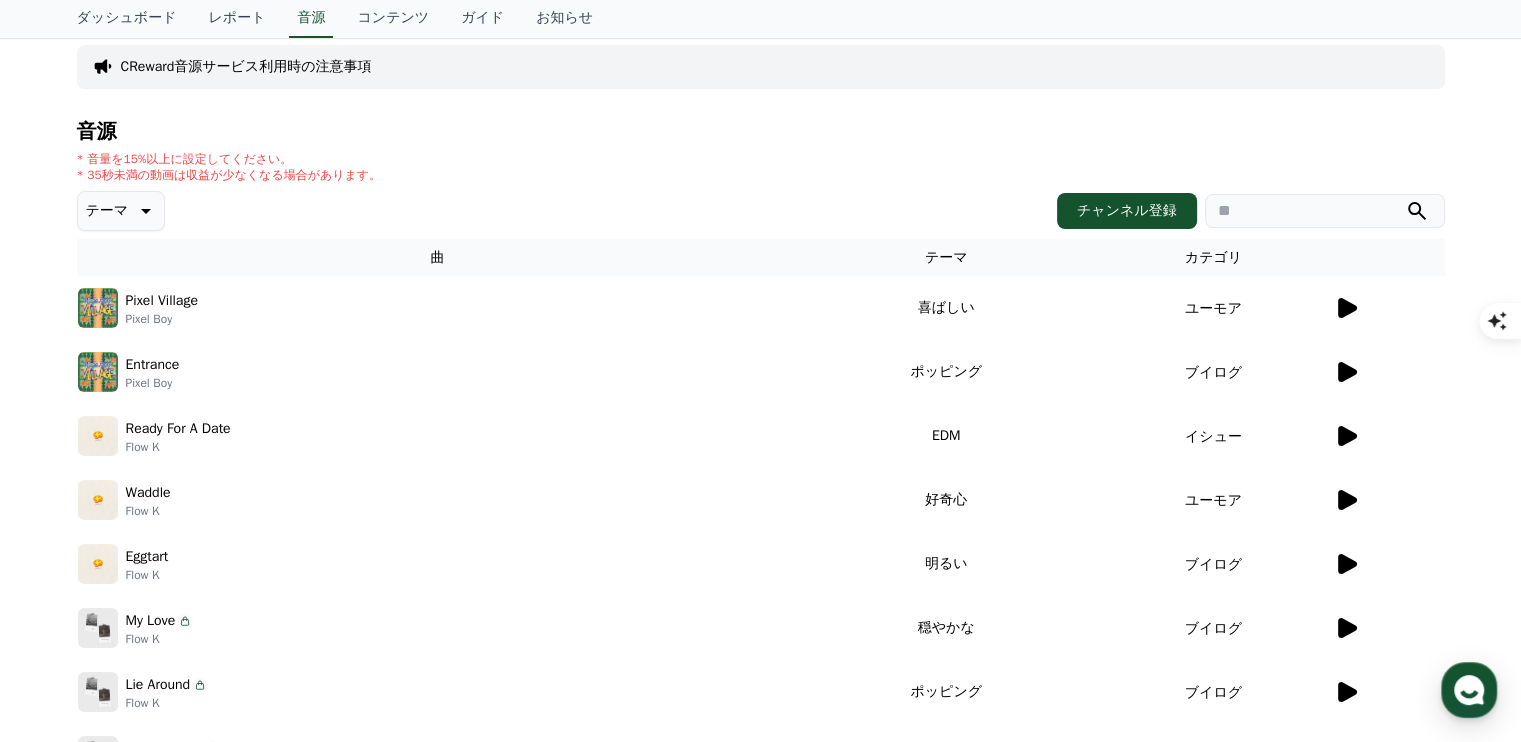 click 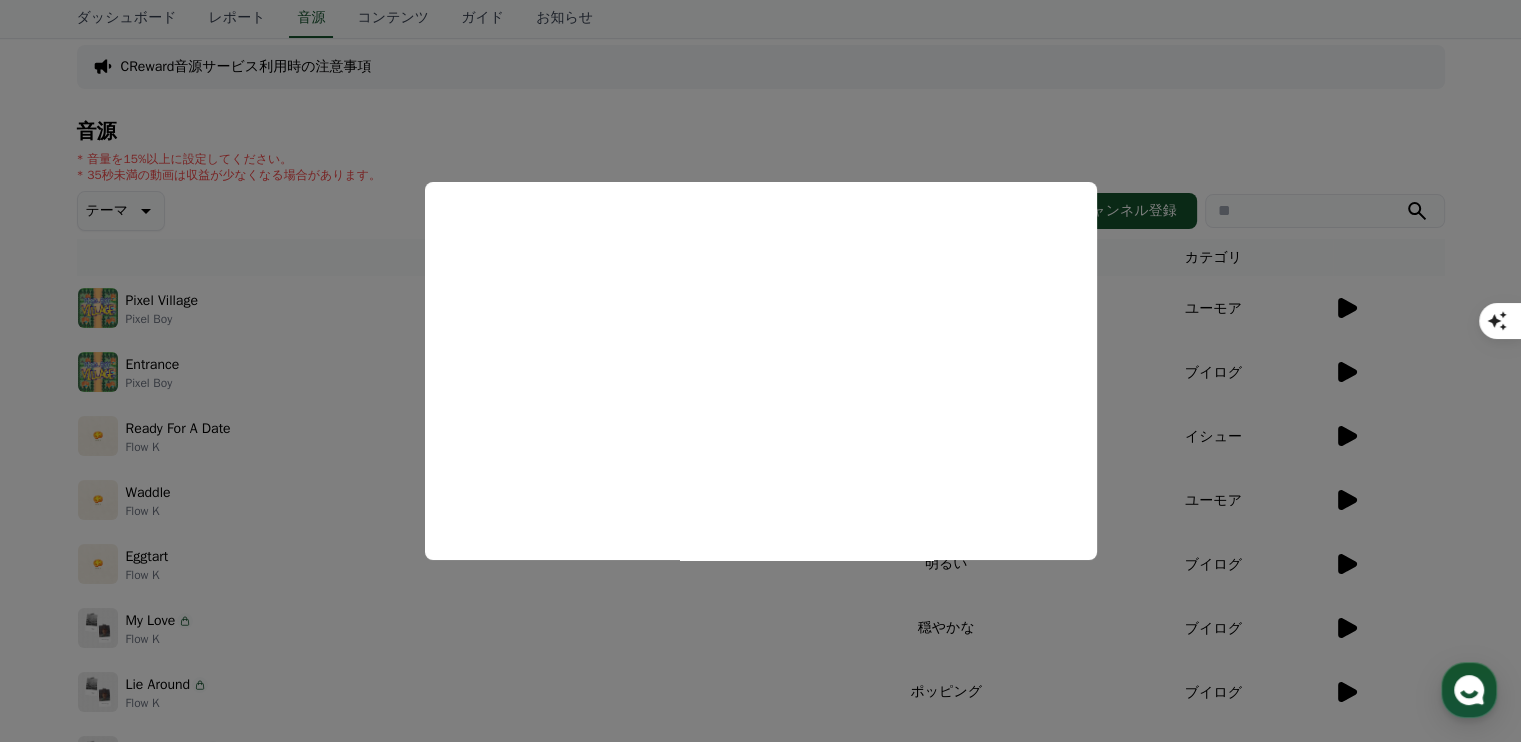 click at bounding box center [760, 371] 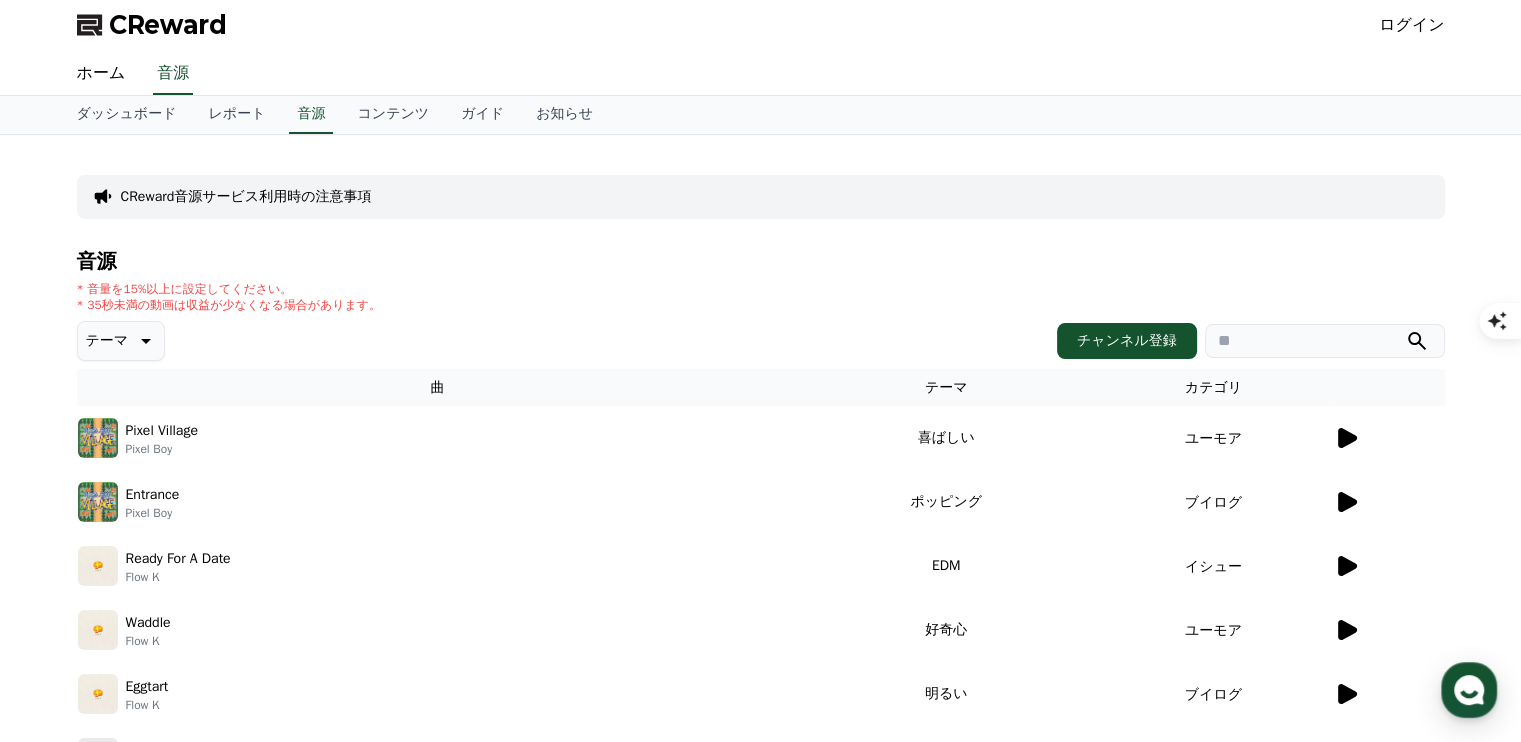 scroll, scrollTop: 0, scrollLeft: 0, axis: both 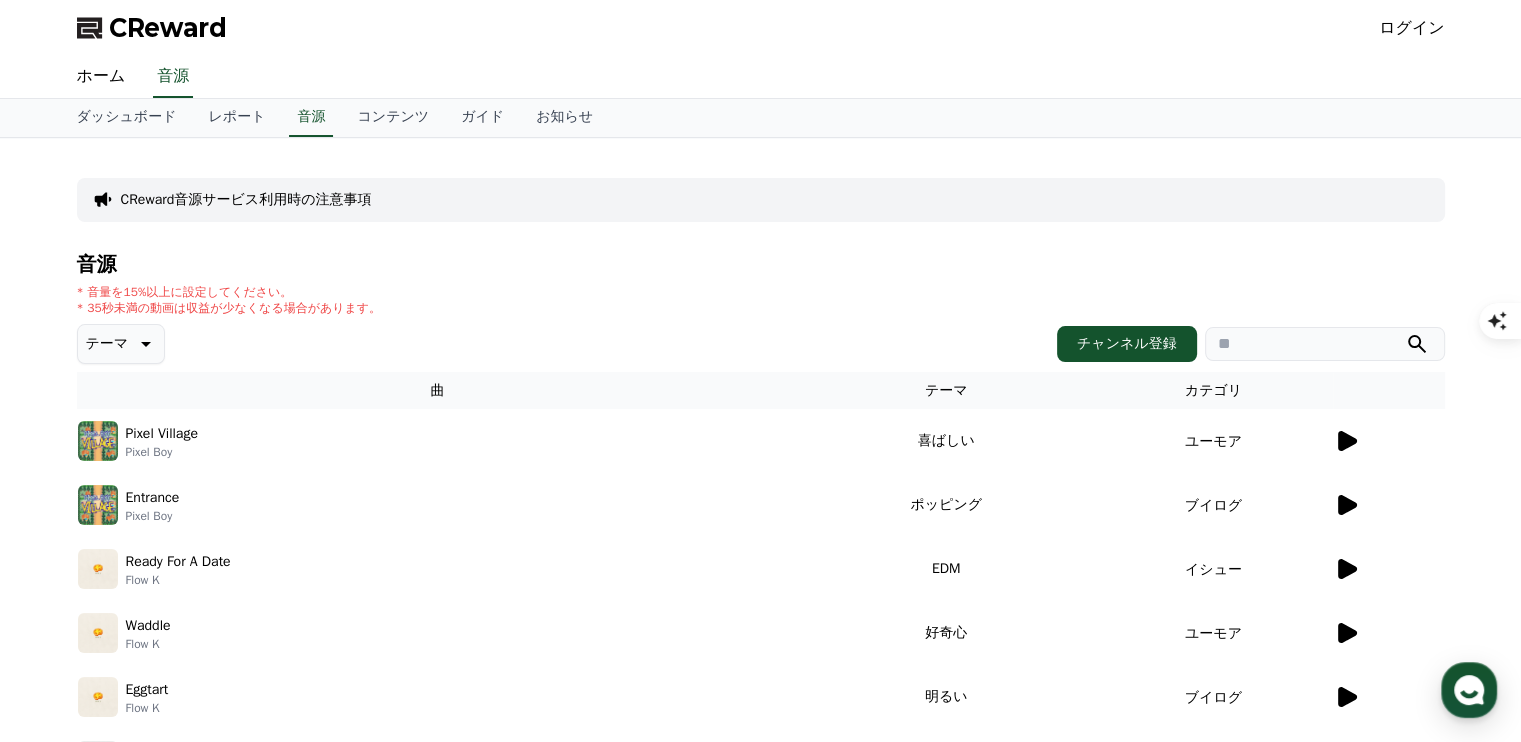 click on "ログイン" at bounding box center (1412, 28) 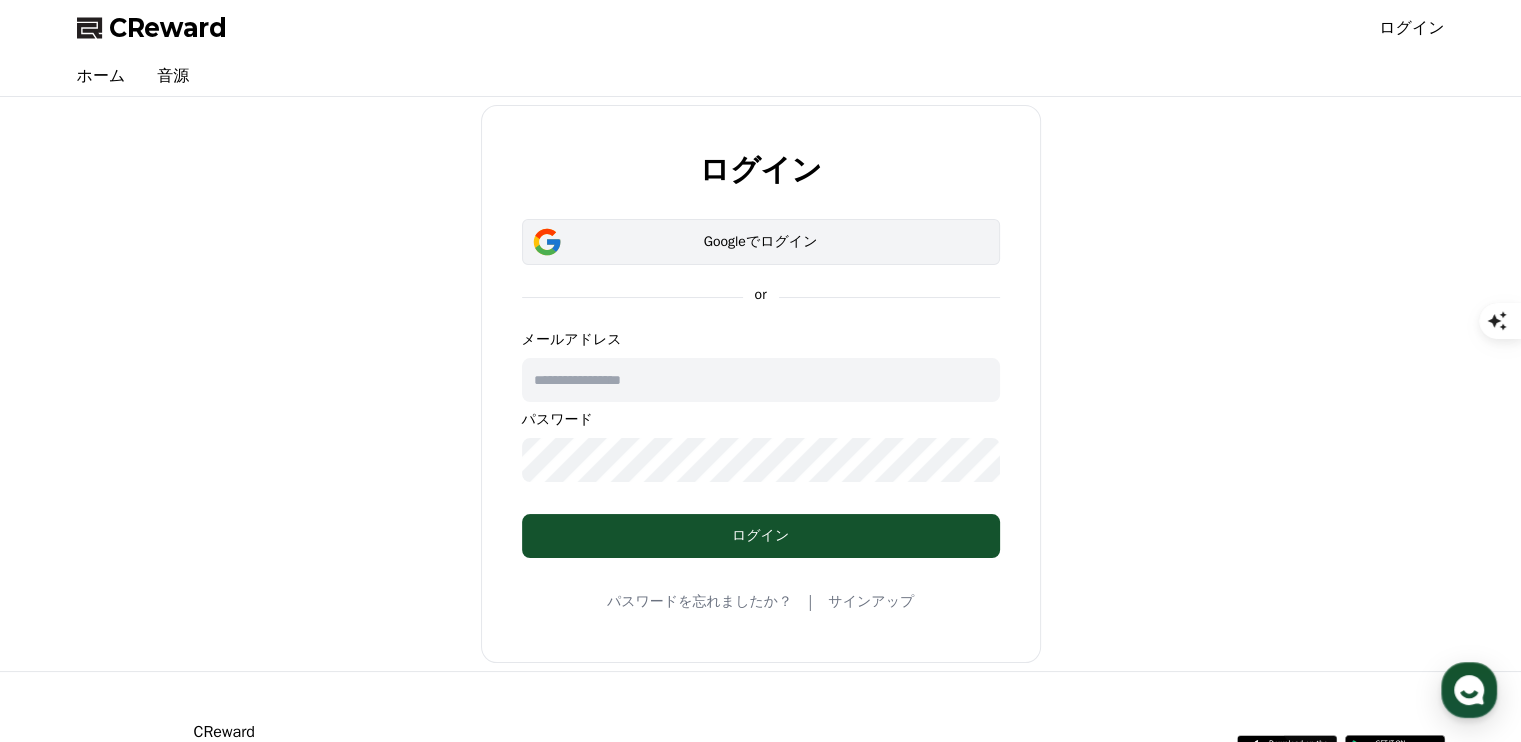 scroll, scrollTop: 0, scrollLeft: 0, axis: both 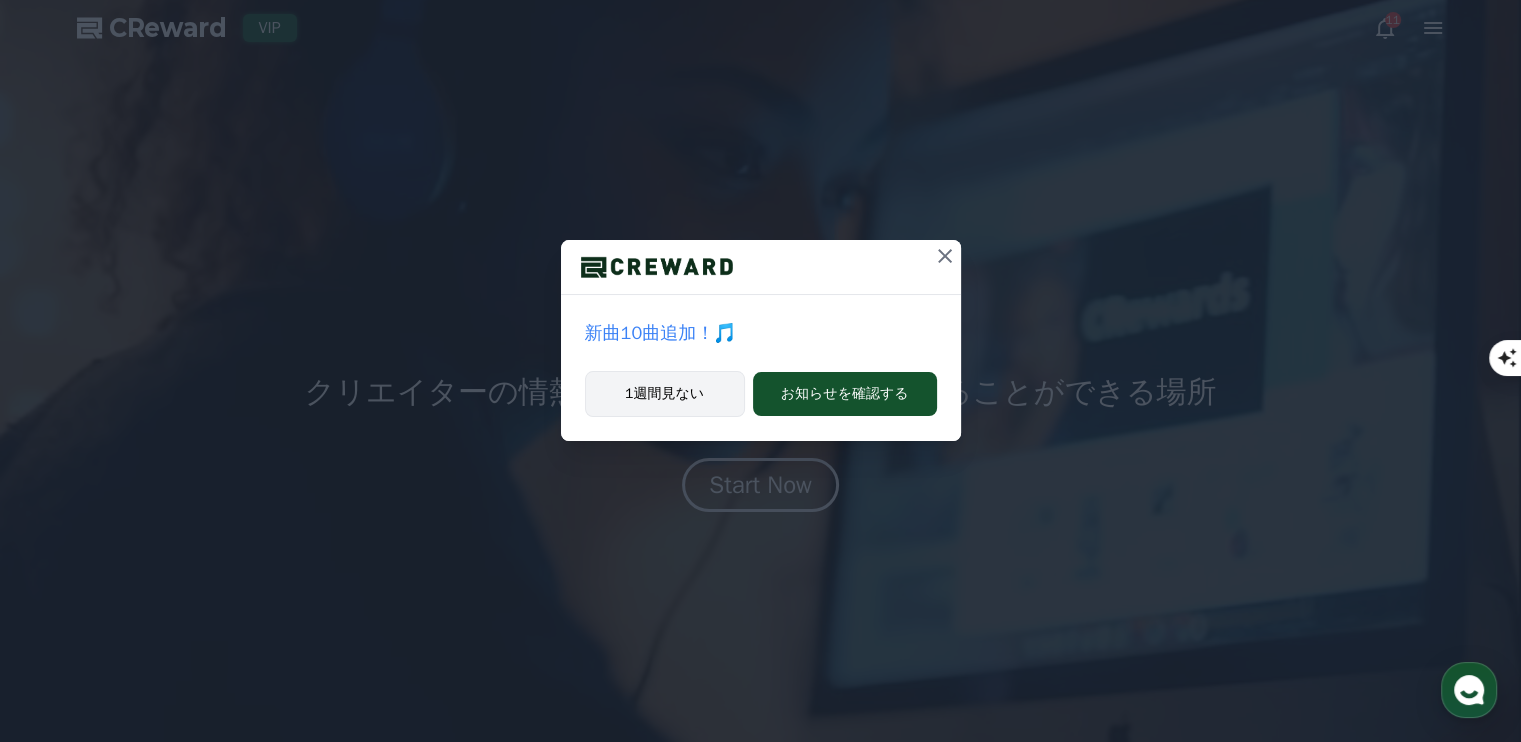 click on "1週間見ない" at bounding box center (665, 394) 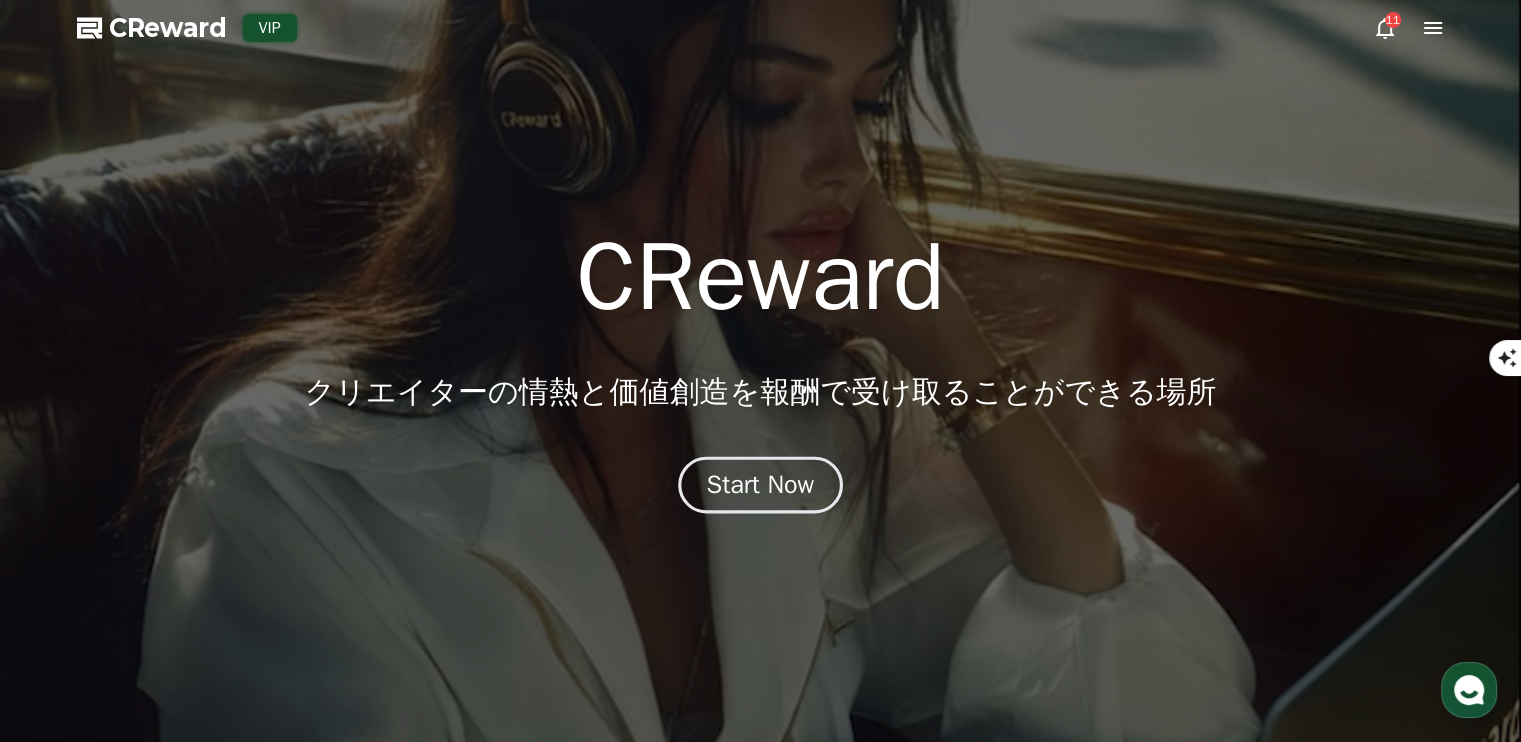 click on "Start Now" at bounding box center [761, 485] 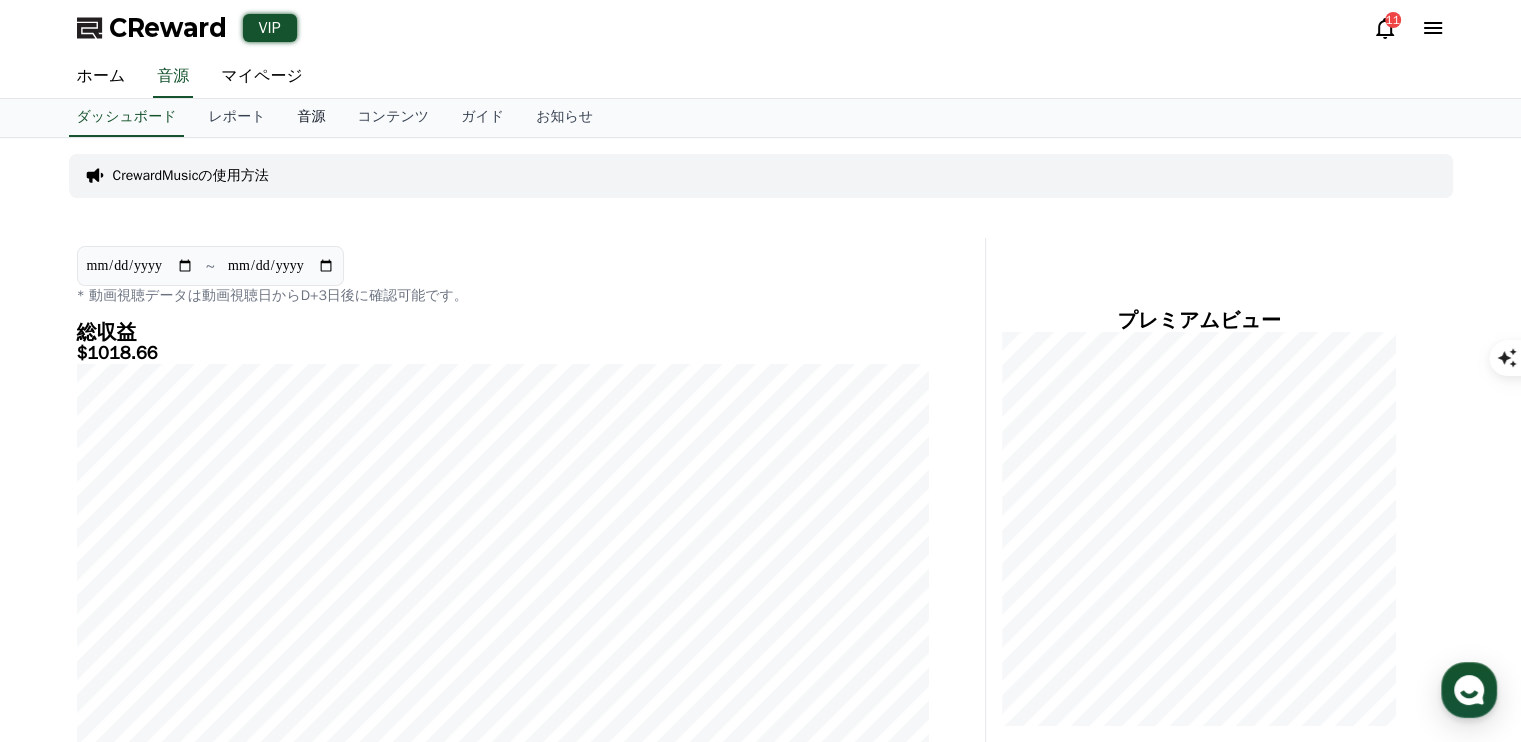 scroll, scrollTop: 0, scrollLeft: 0, axis: both 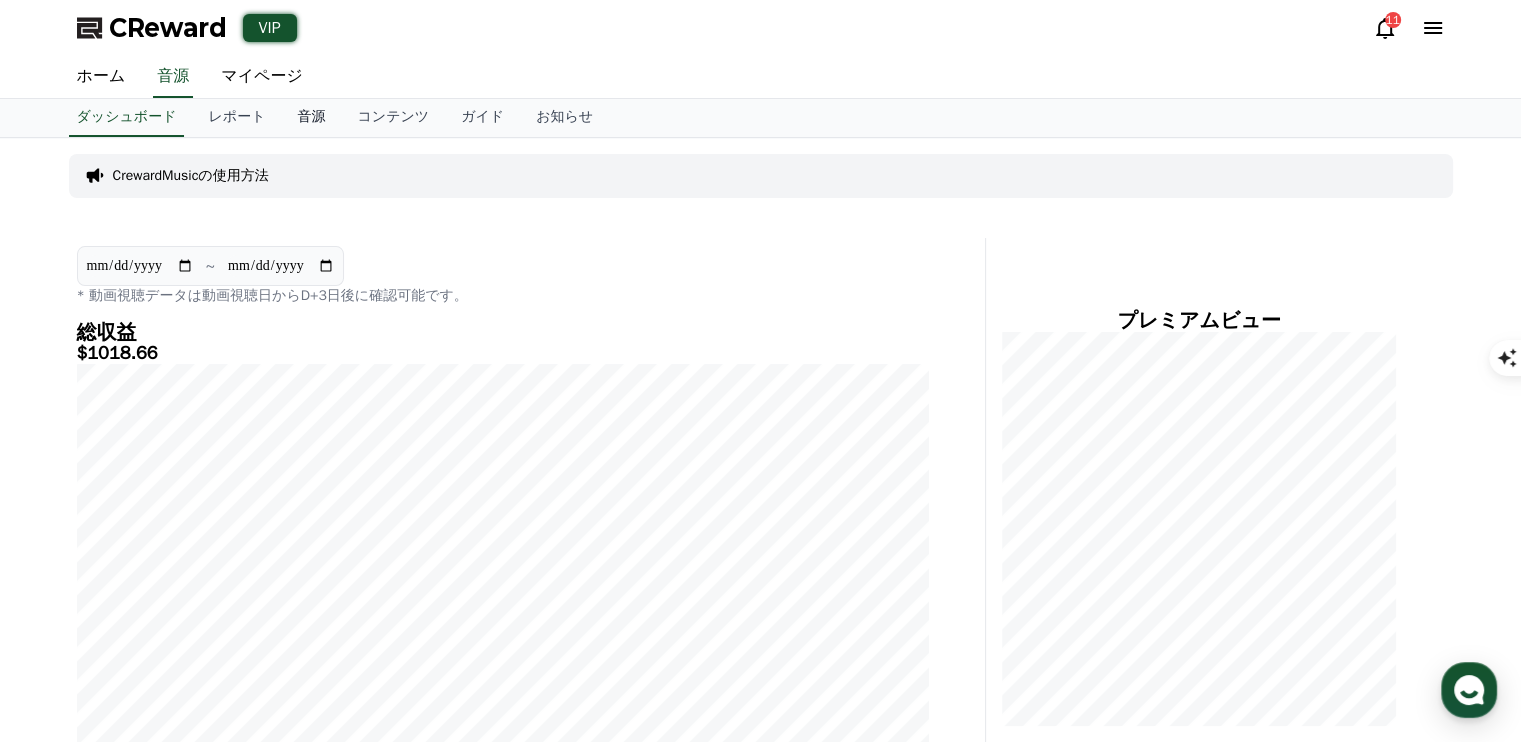 click on "音源" at bounding box center [311, 118] 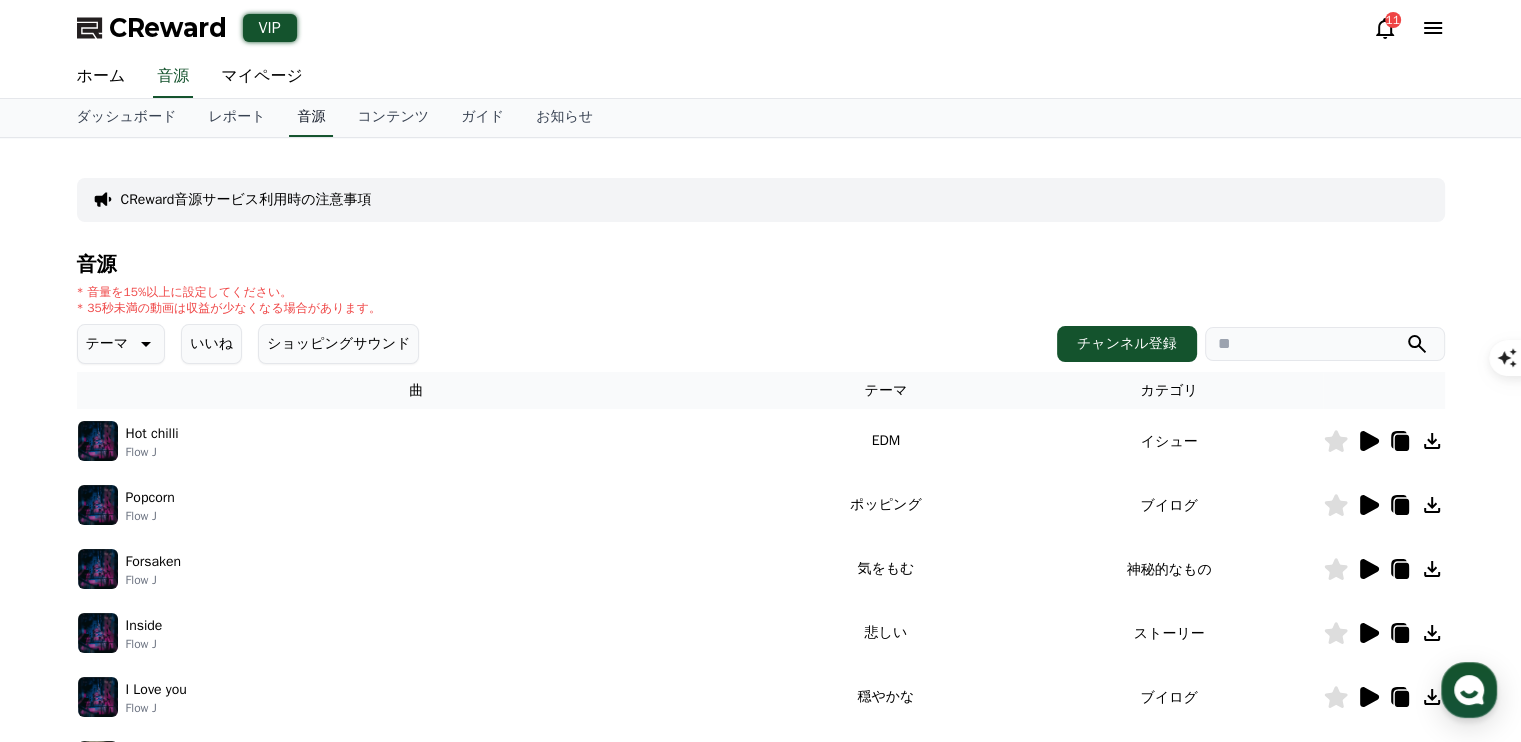 scroll, scrollTop: 0, scrollLeft: 0, axis: both 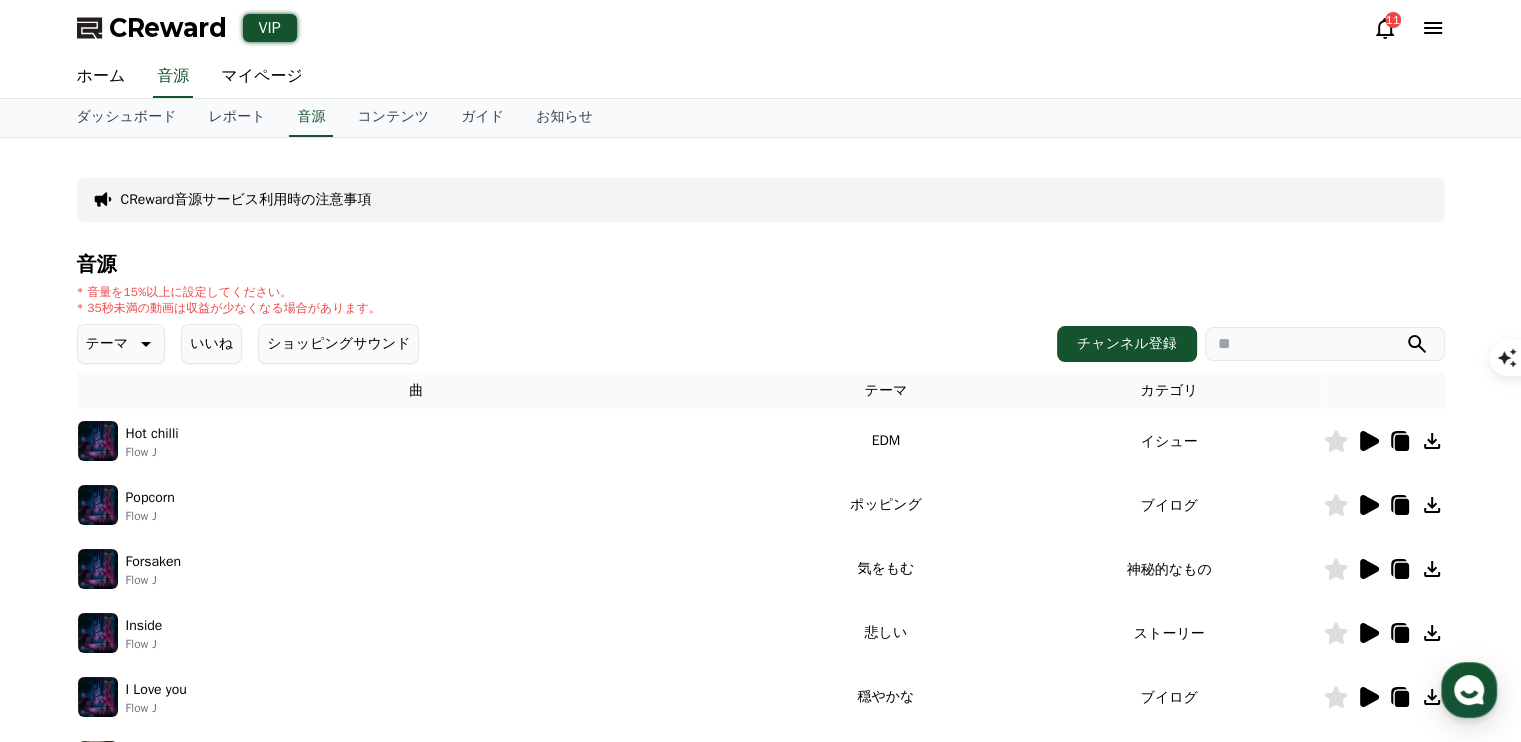 click on "いいね" at bounding box center (211, 344) 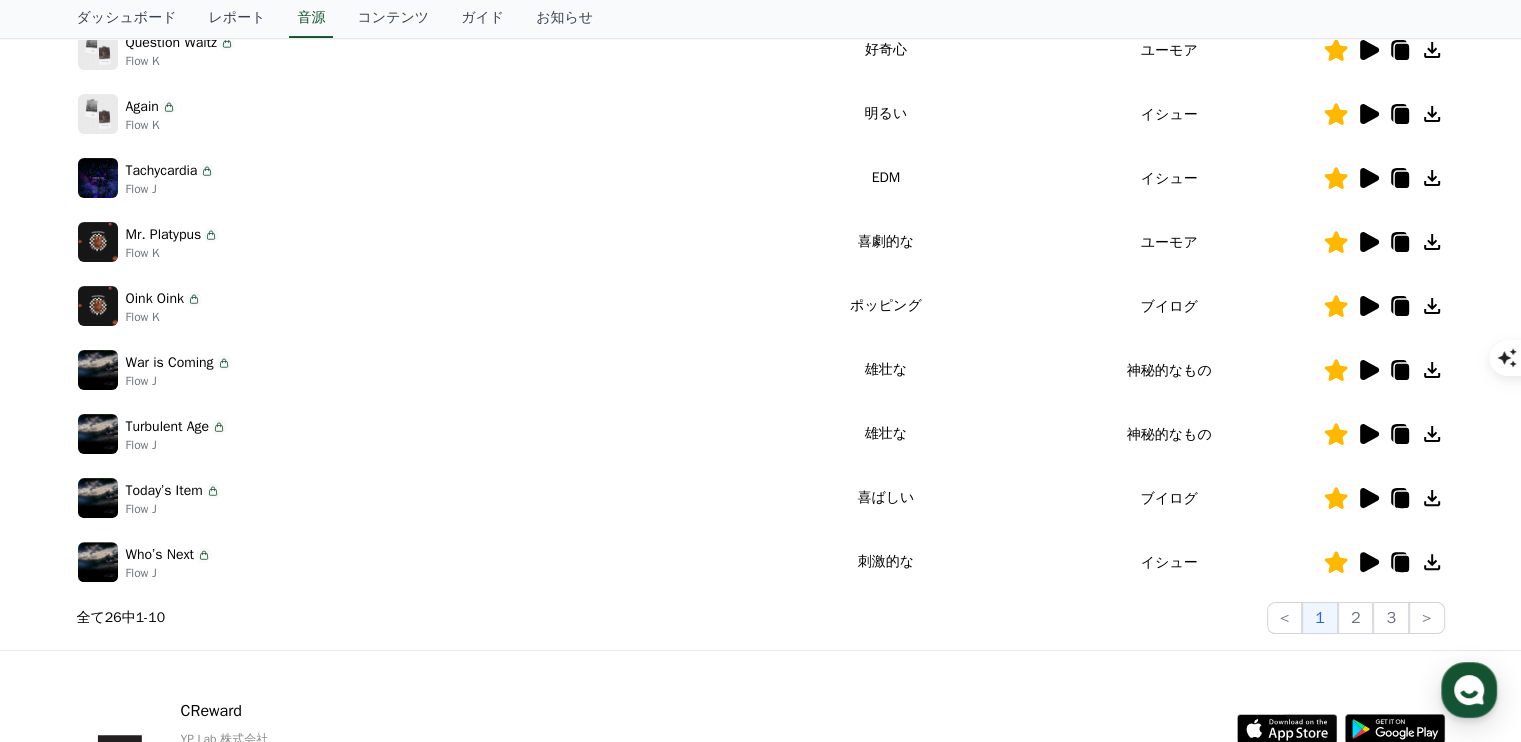 scroll, scrollTop: 533, scrollLeft: 0, axis: vertical 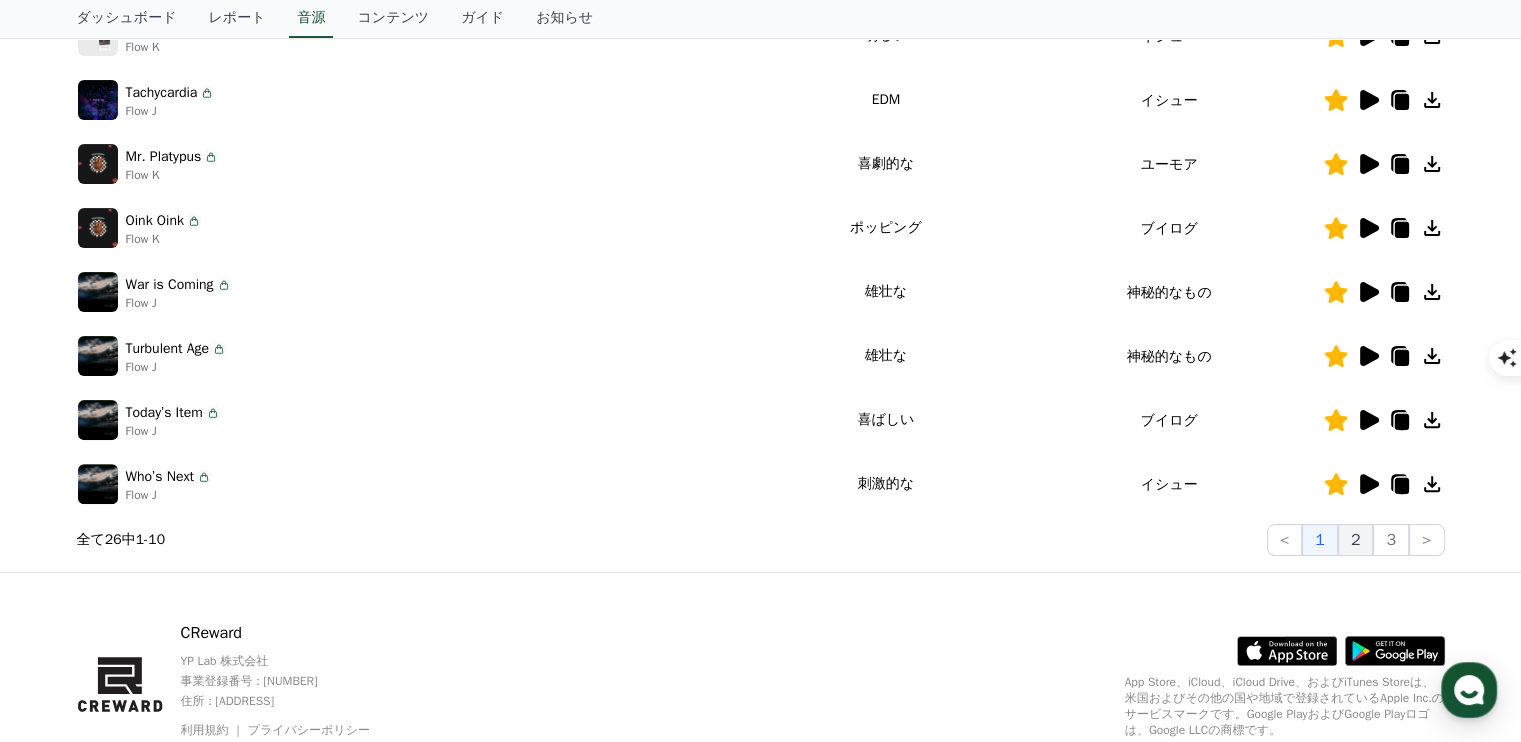 click on "2" 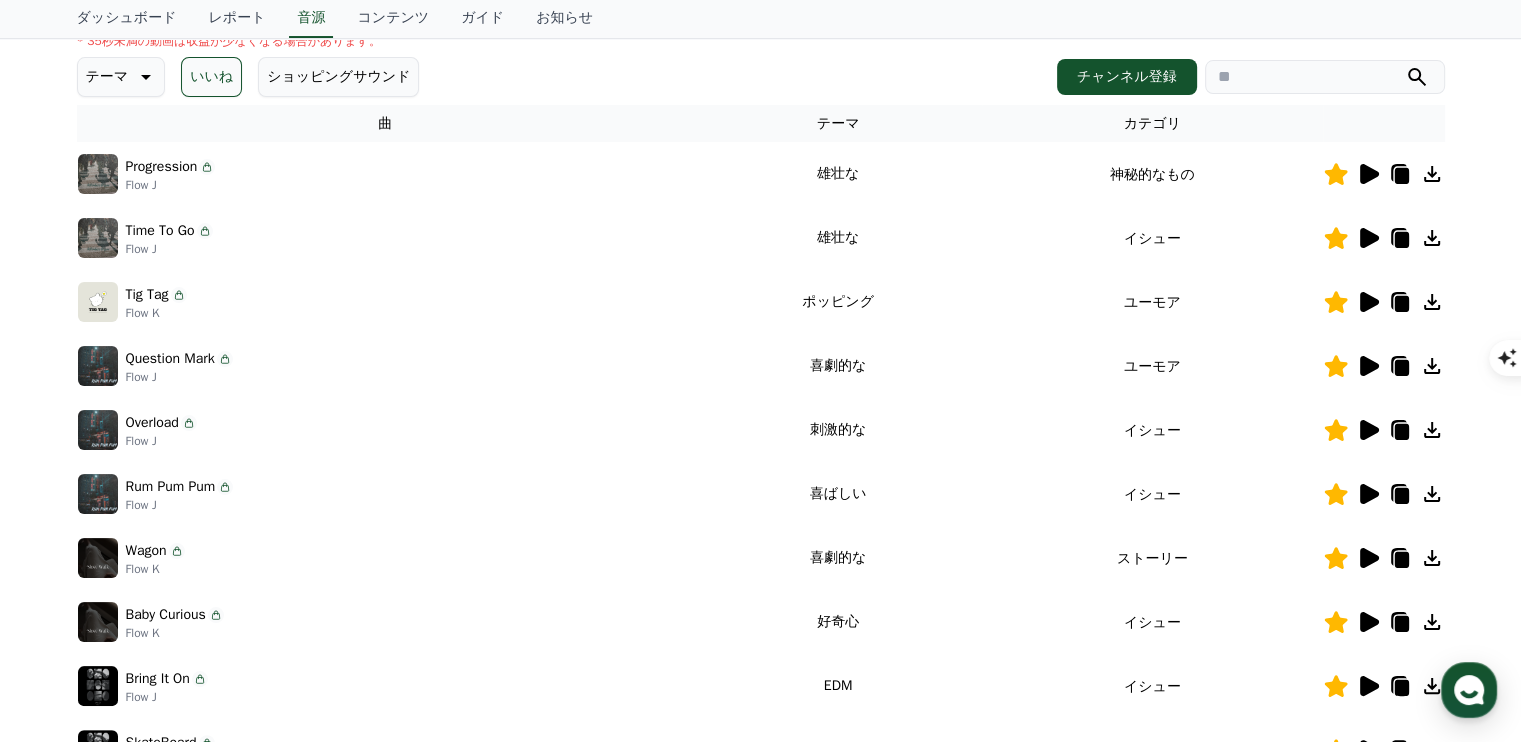 scroll, scrollTop: 266, scrollLeft: 0, axis: vertical 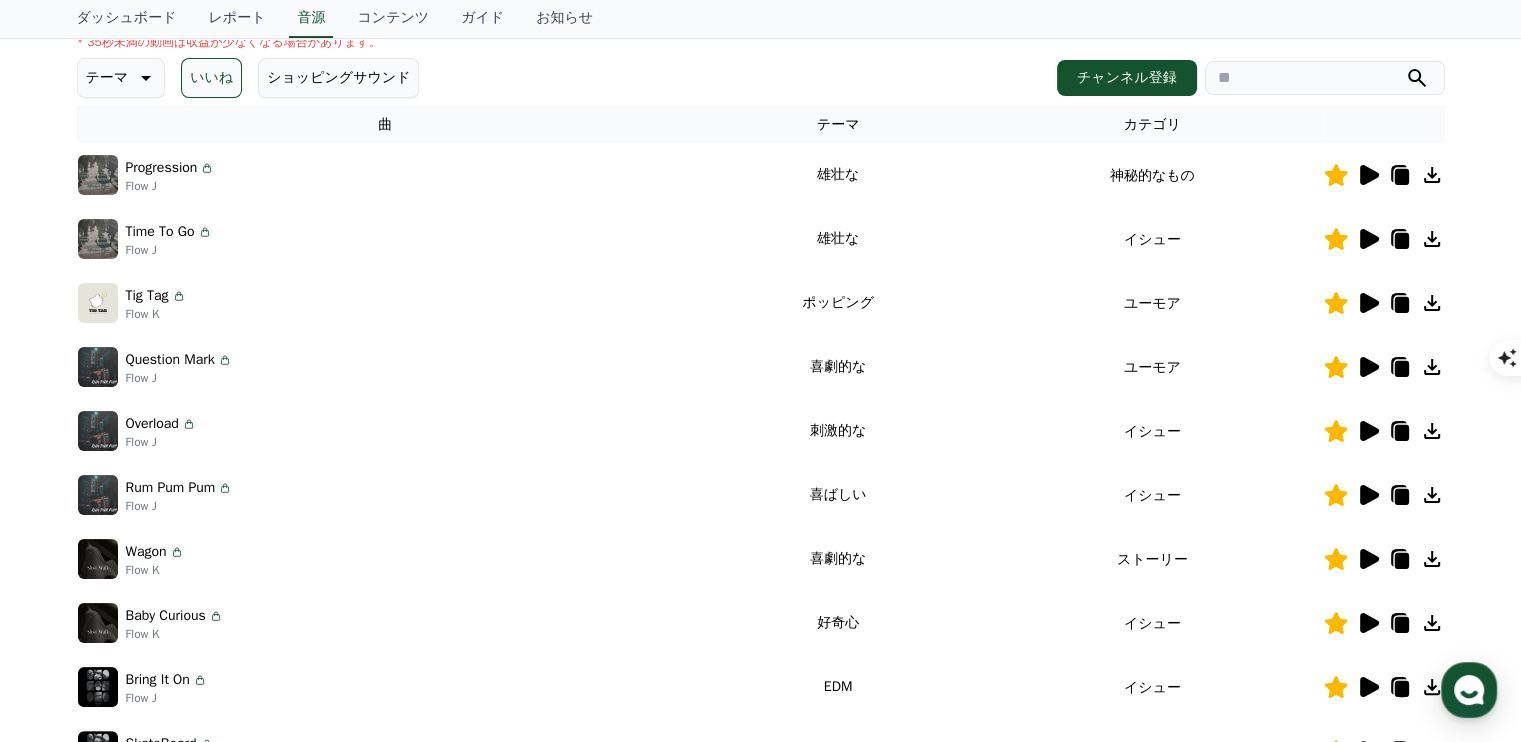 click 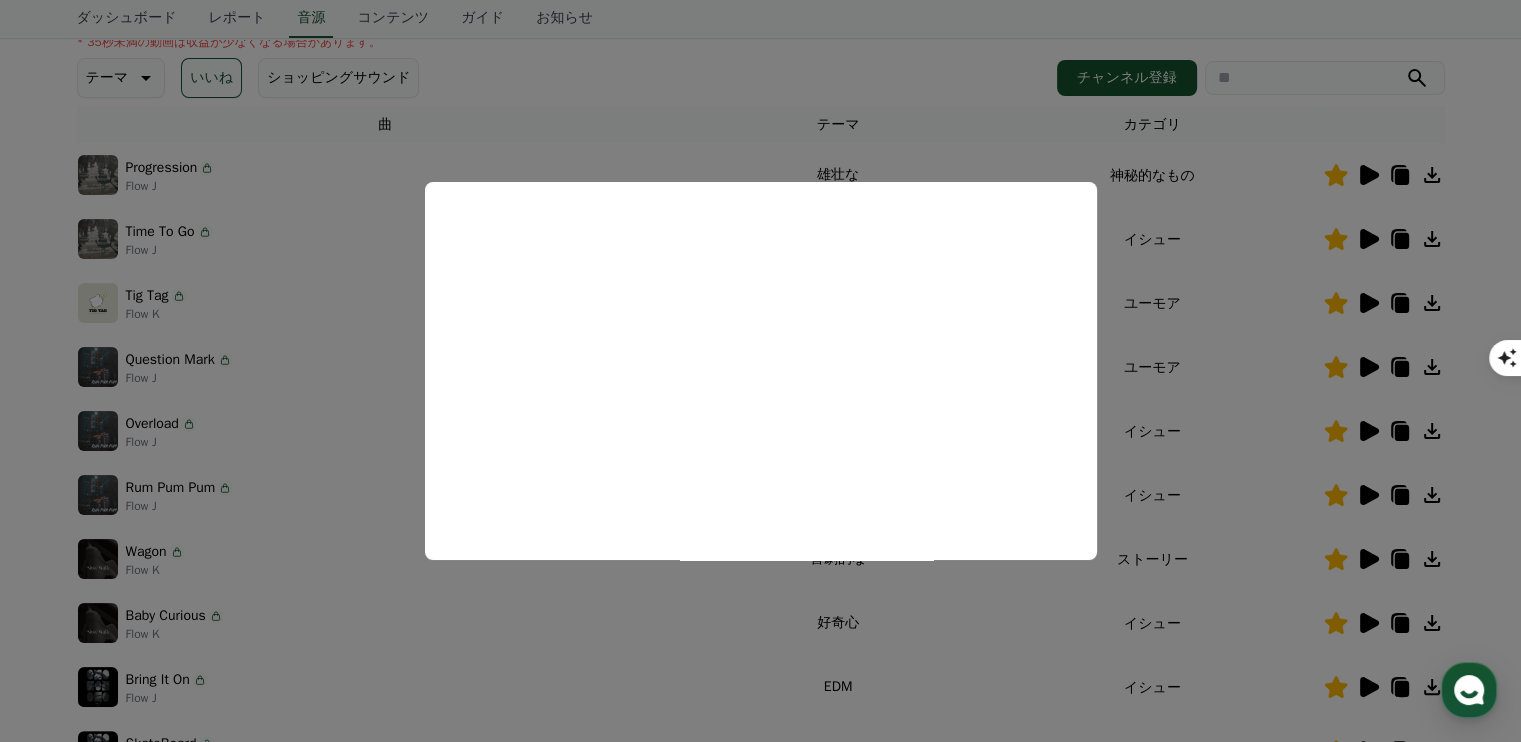click at bounding box center (760, 371) 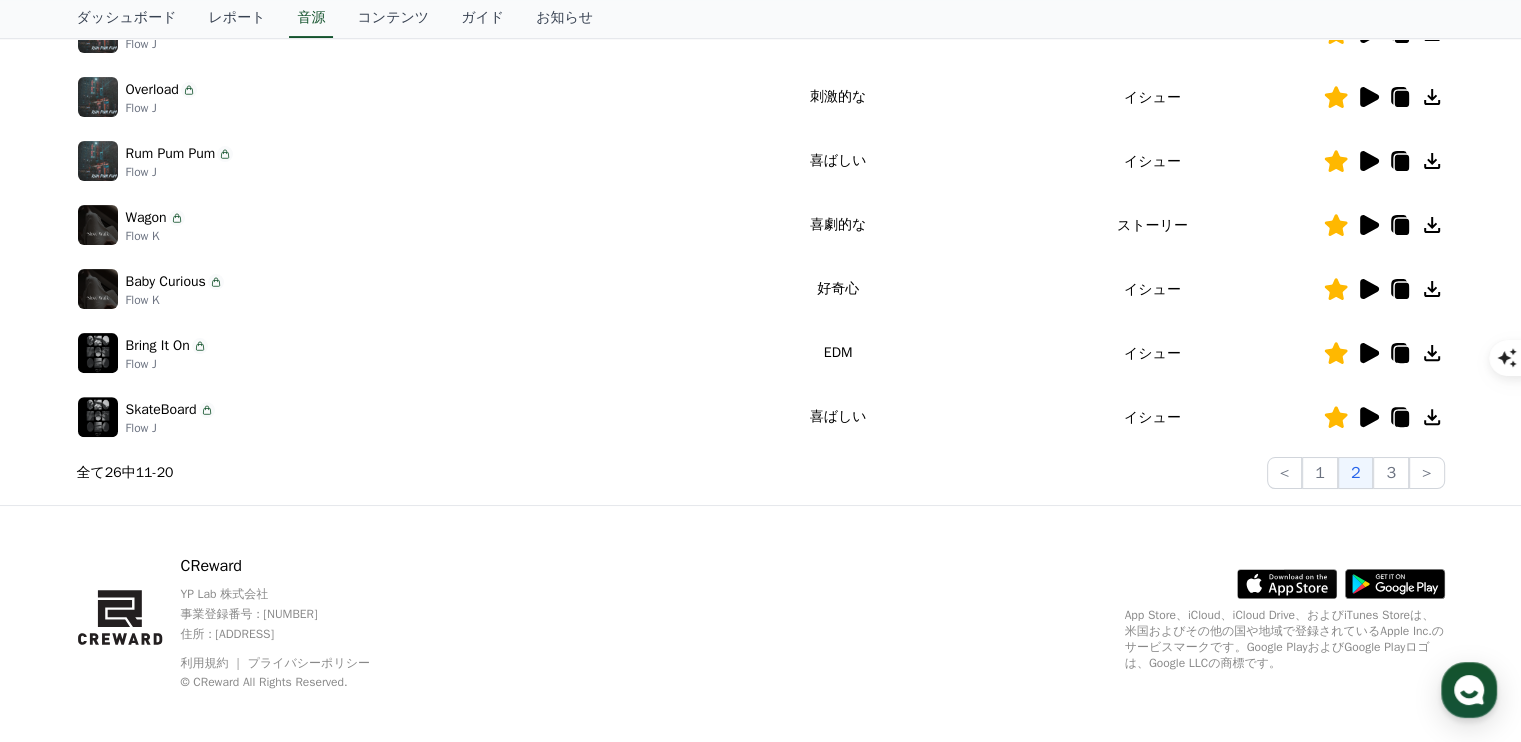 scroll, scrollTop: 610, scrollLeft: 0, axis: vertical 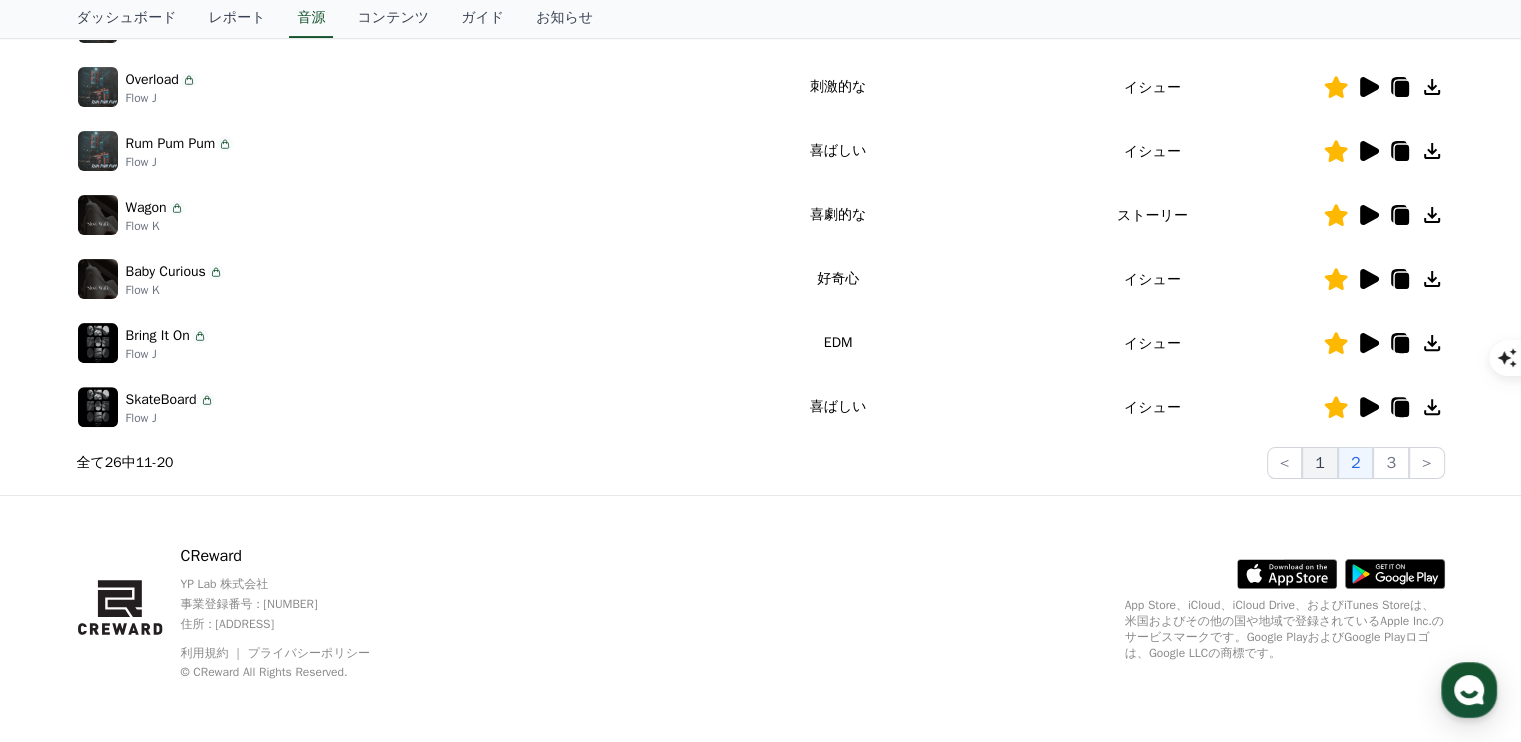 click on "1" at bounding box center [1320, 463] 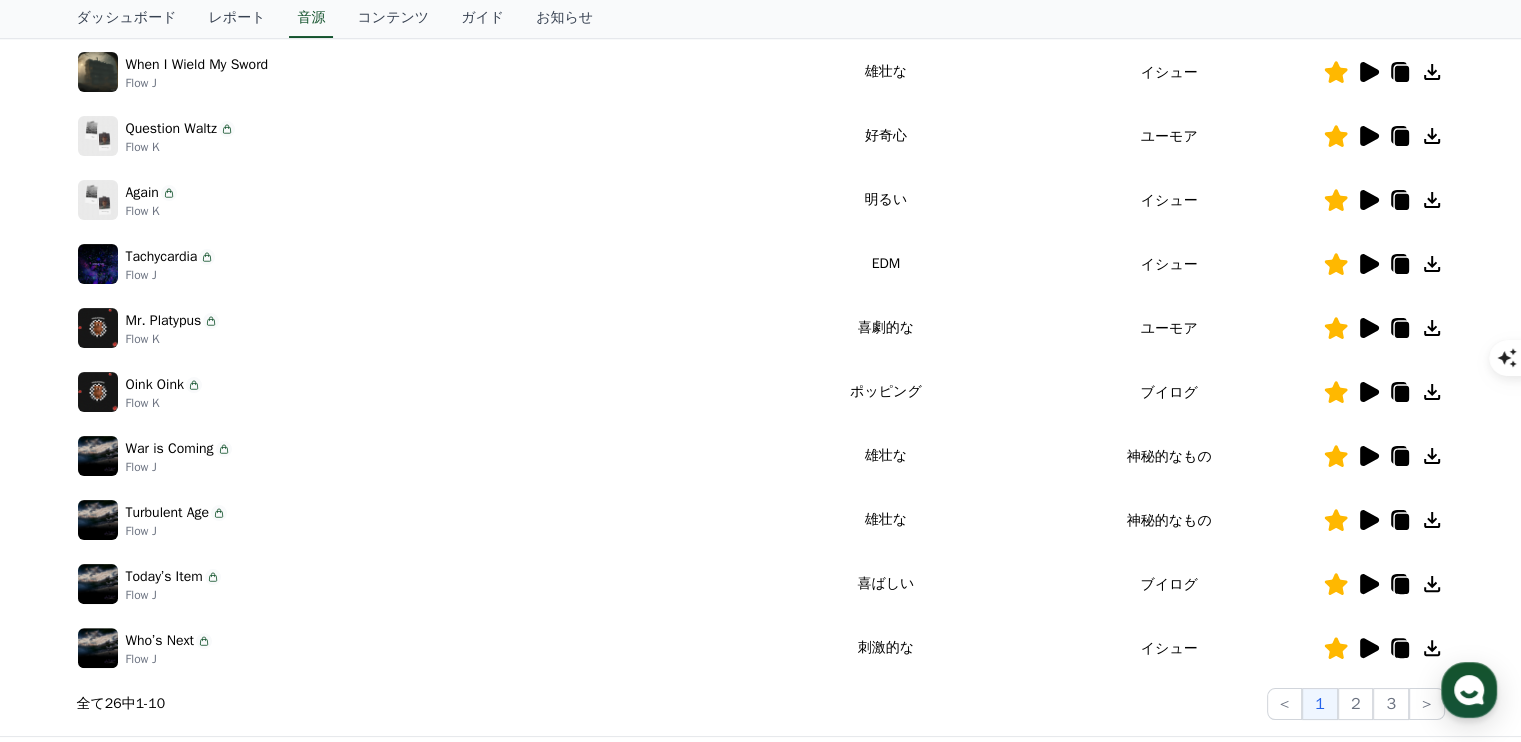scroll, scrollTop: 400, scrollLeft: 0, axis: vertical 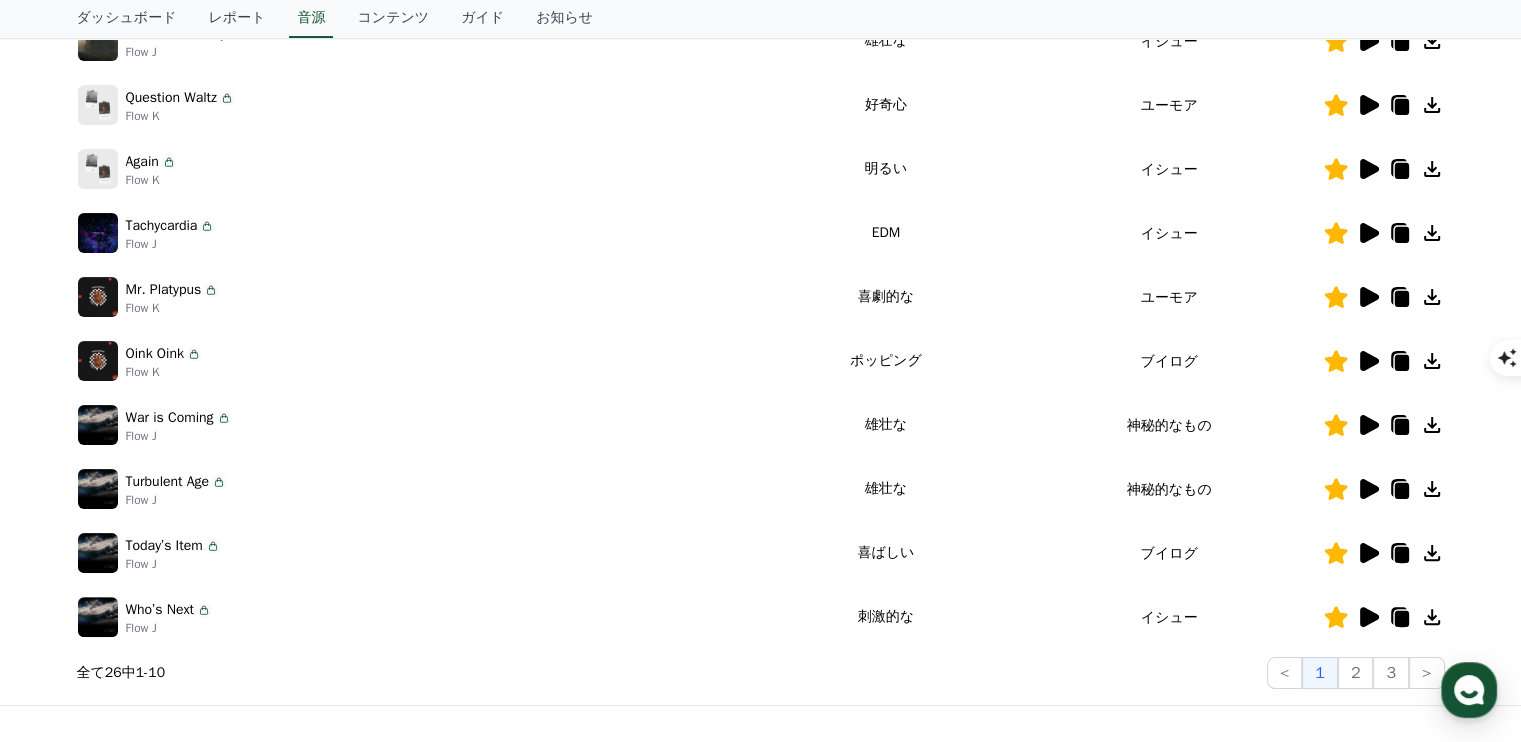click 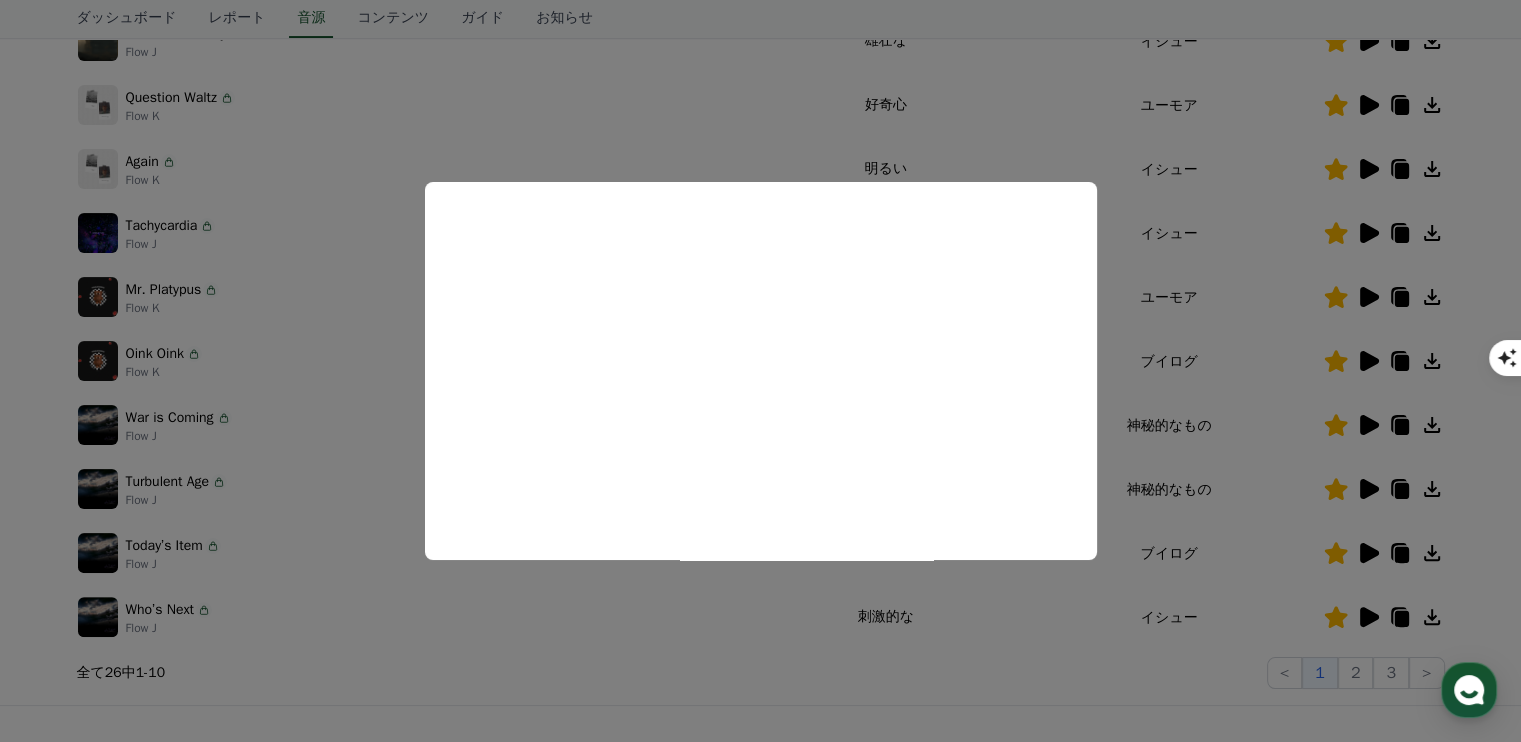 click at bounding box center [760, 371] 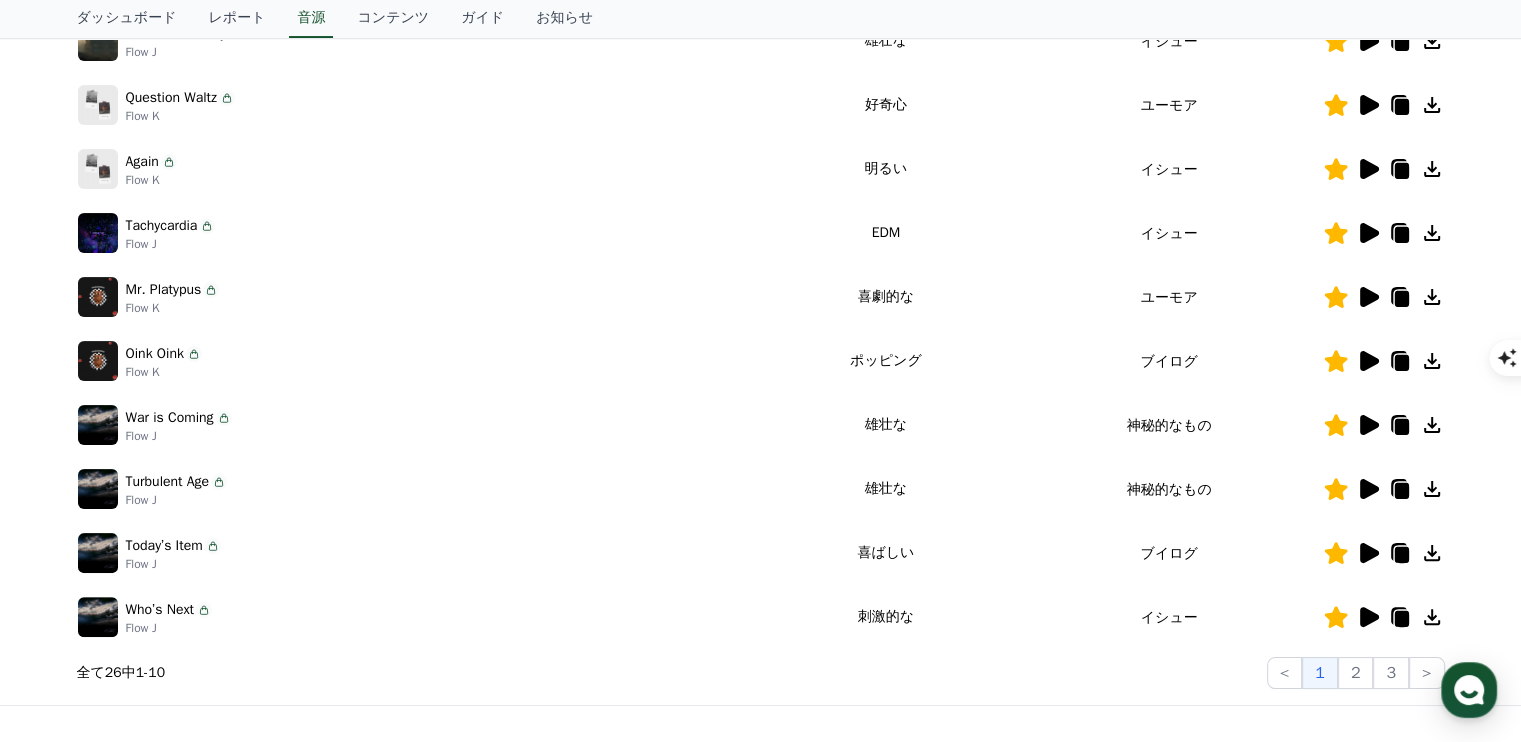 click 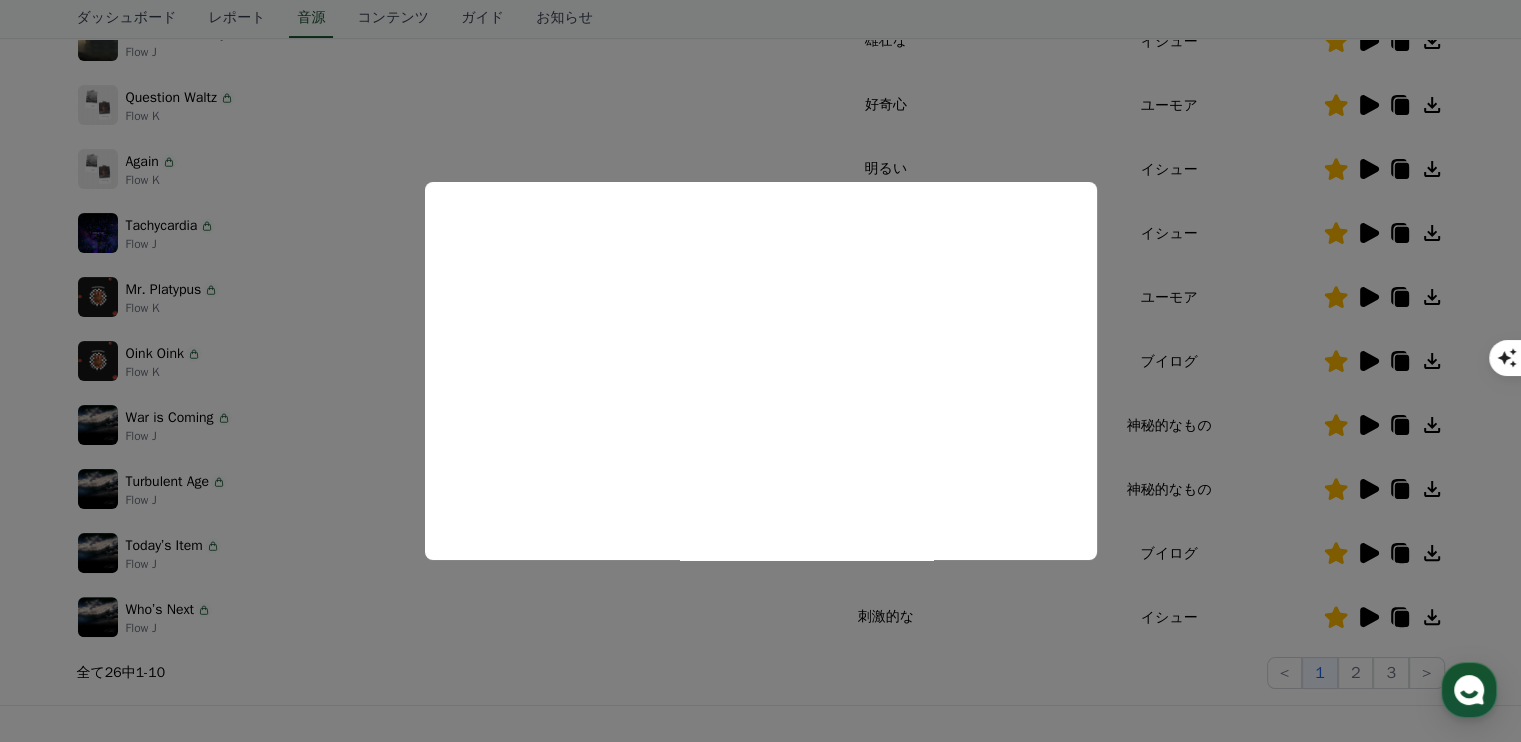 click at bounding box center (760, 371) 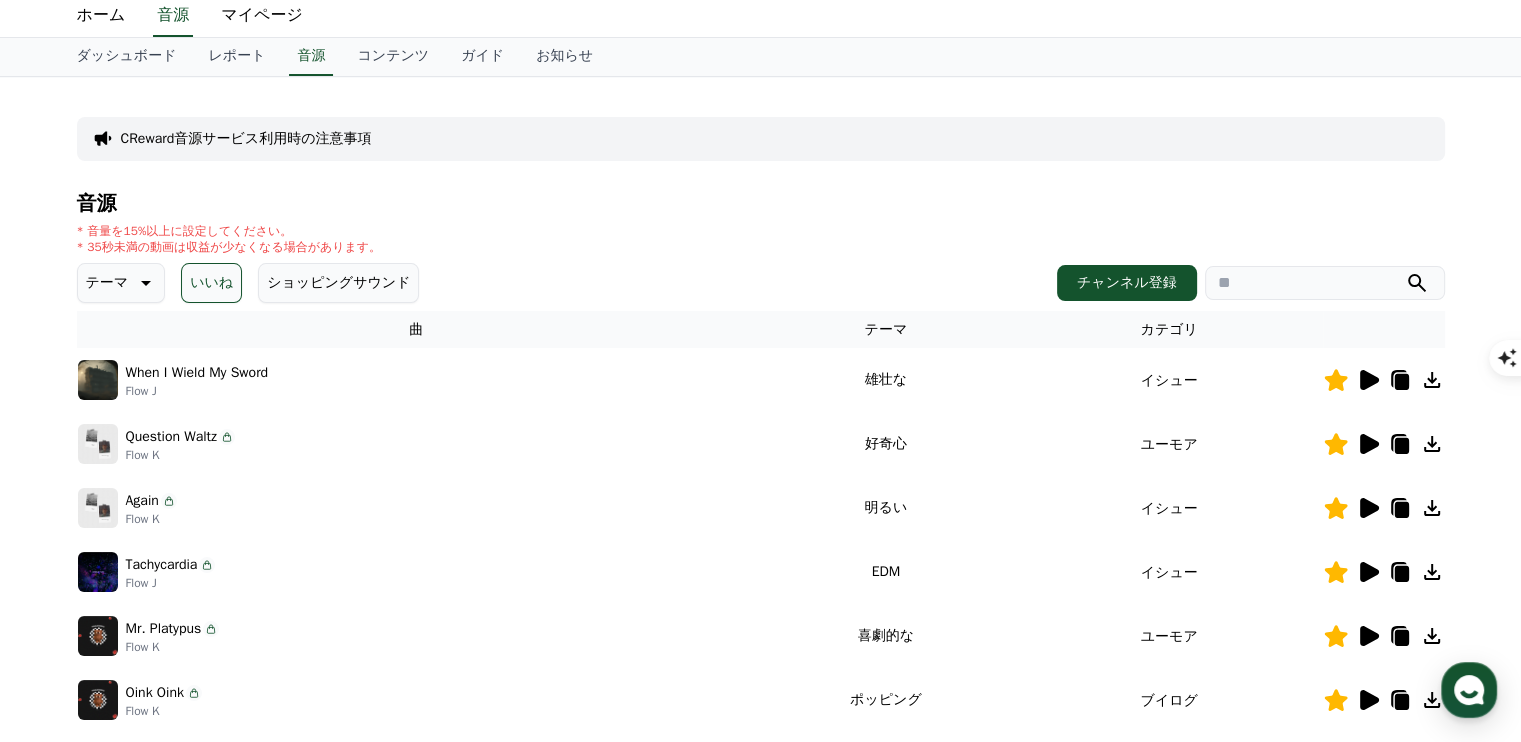 scroll, scrollTop: 0, scrollLeft: 0, axis: both 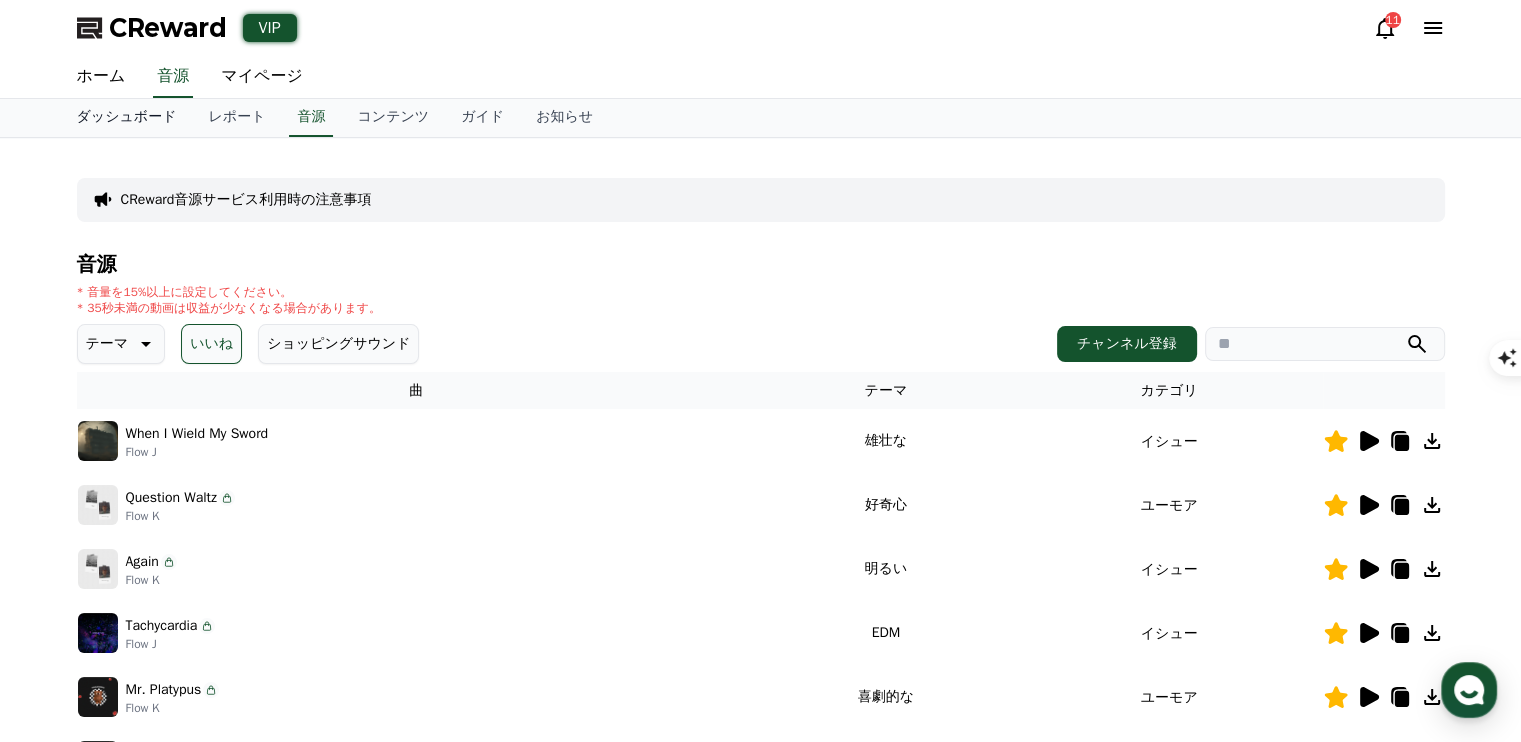 click on "ダッシュボード" at bounding box center [127, 118] 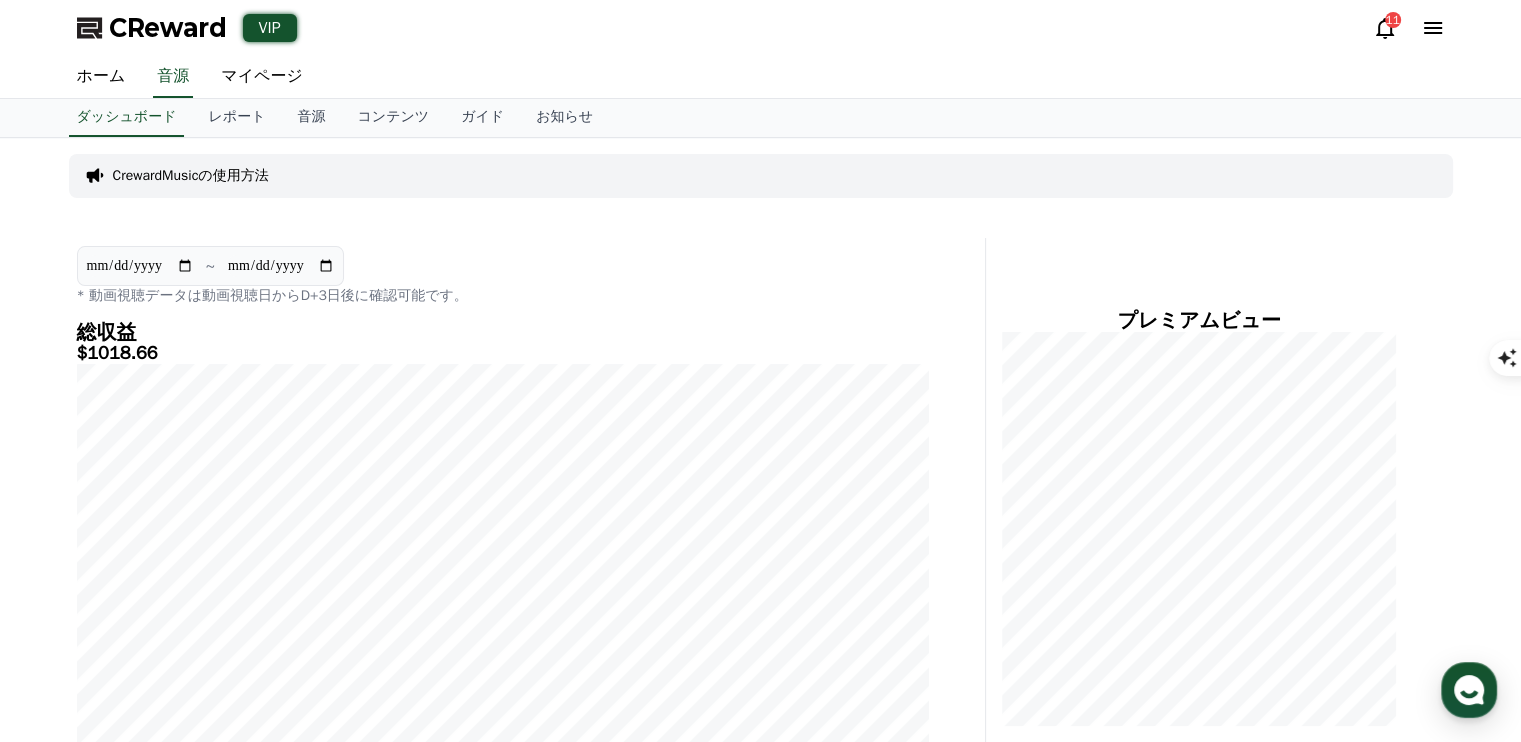 scroll, scrollTop: 0, scrollLeft: 0, axis: both 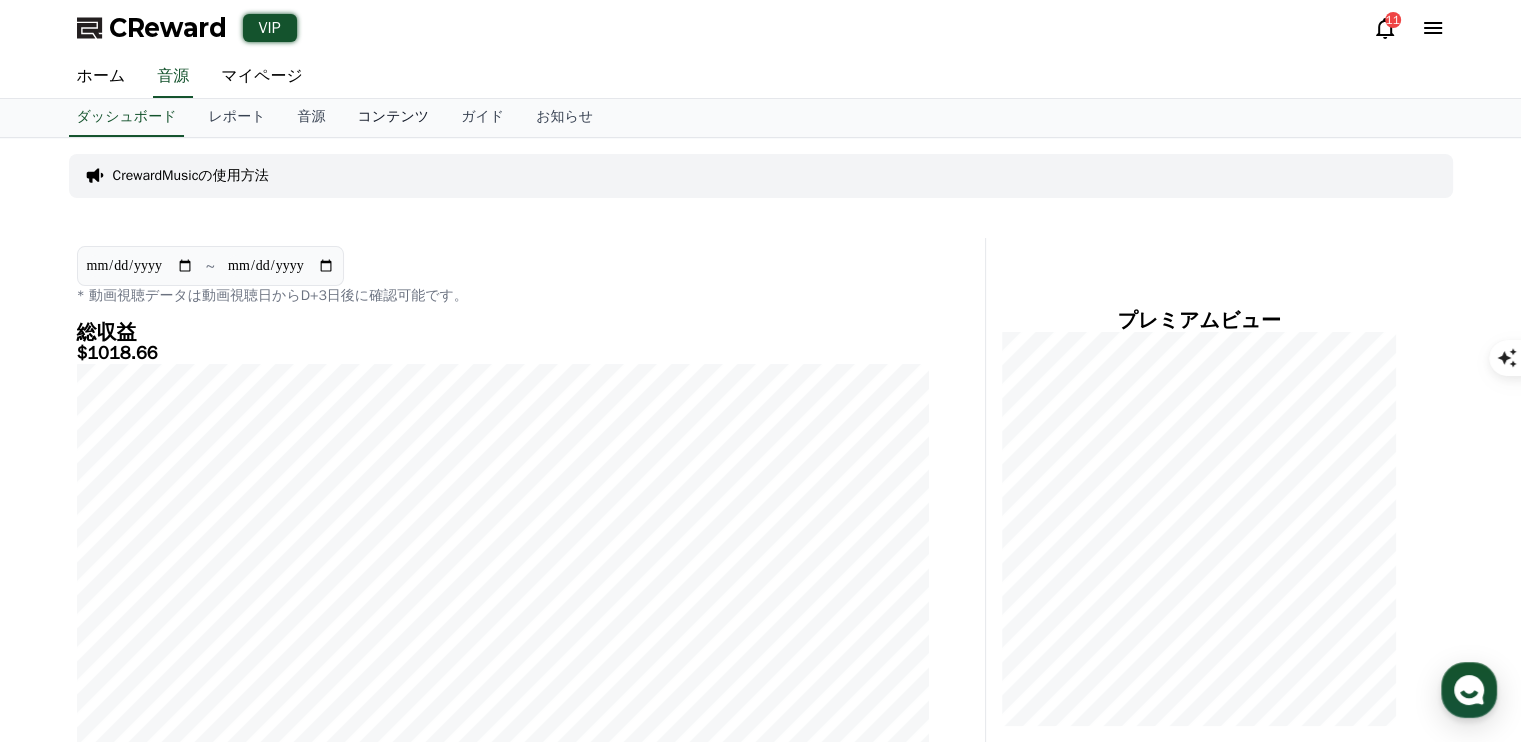 click on "コンテンツ" at bounding box center (393, 118) 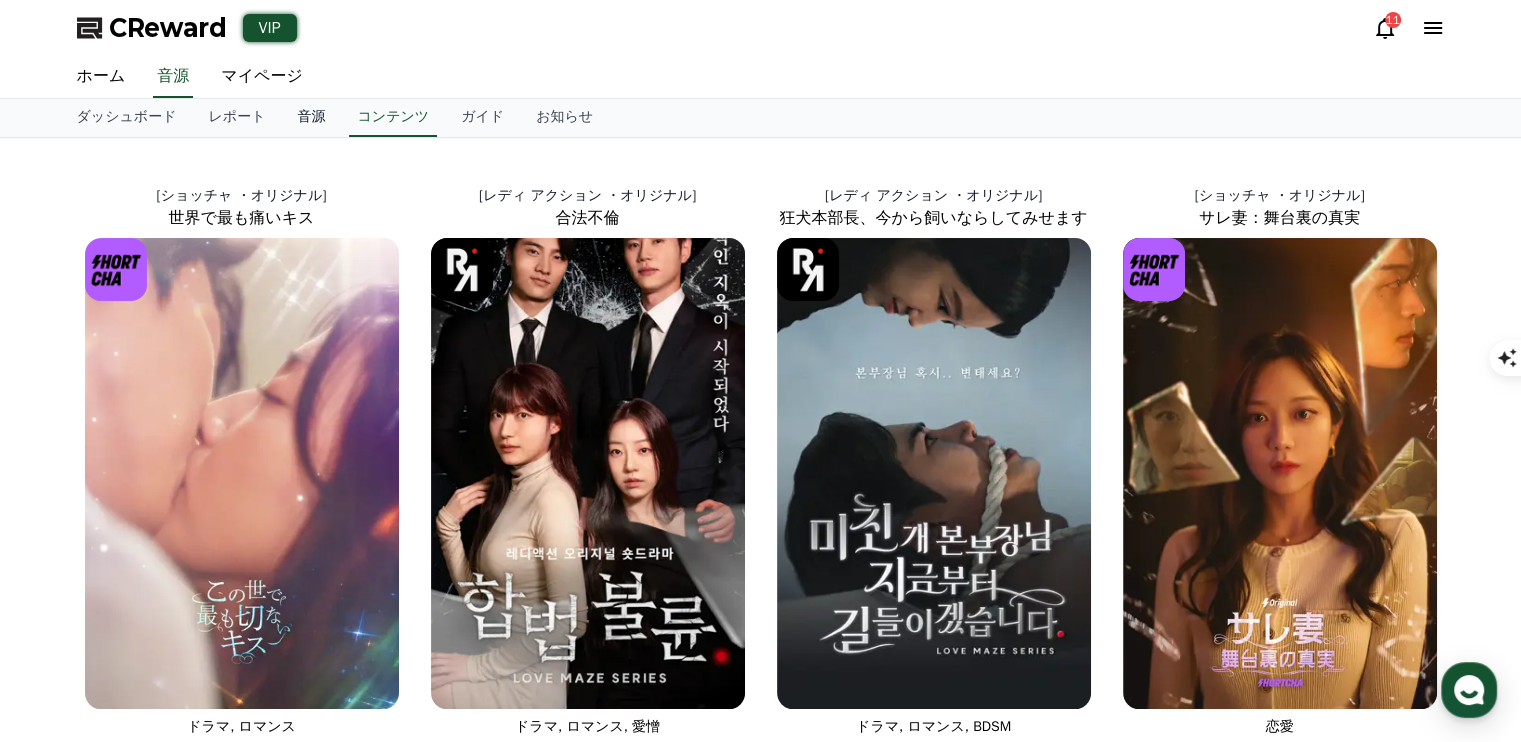 click on "音源" at bounding box center (311, 118) 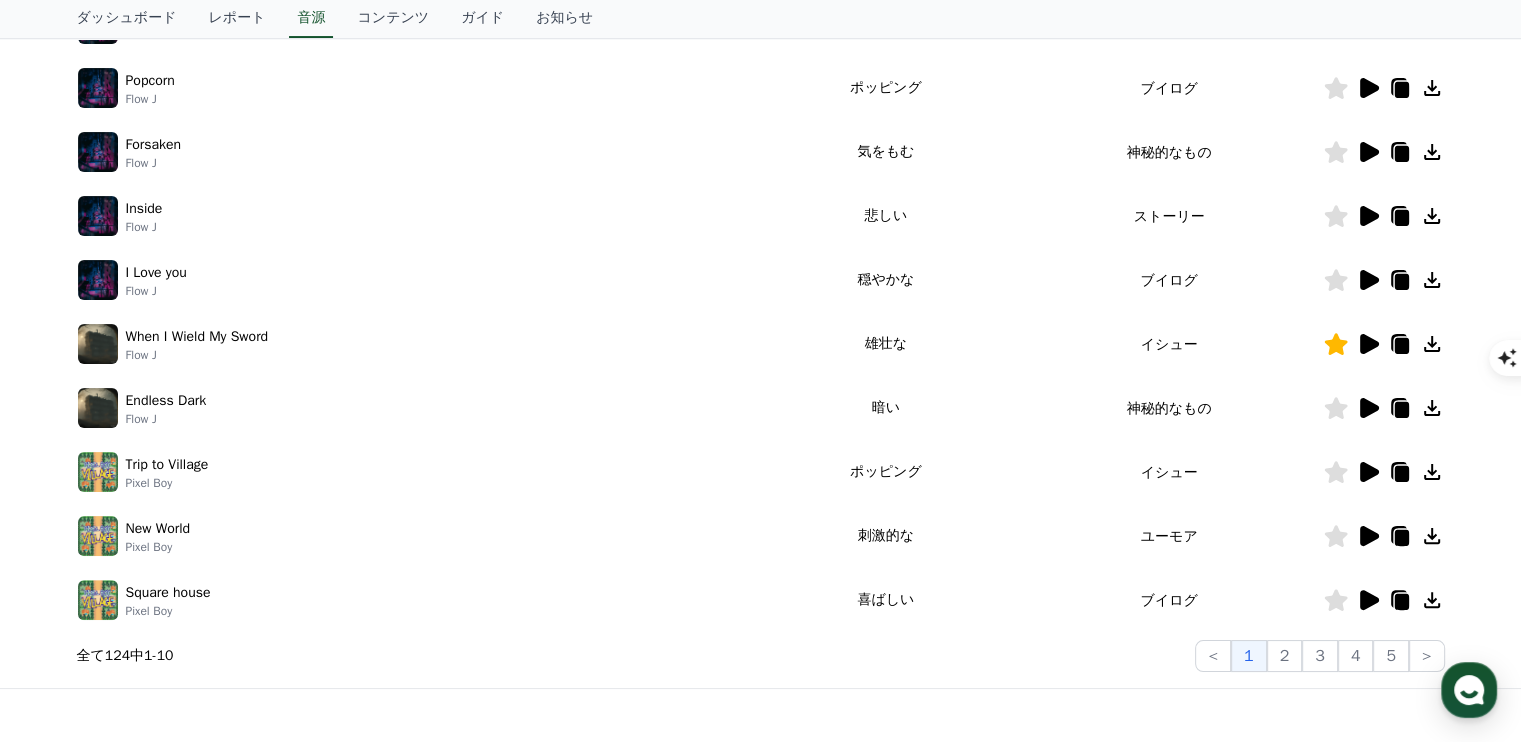 scroll, scrollTop: 133, scrollLeft: 0, axis: vertical 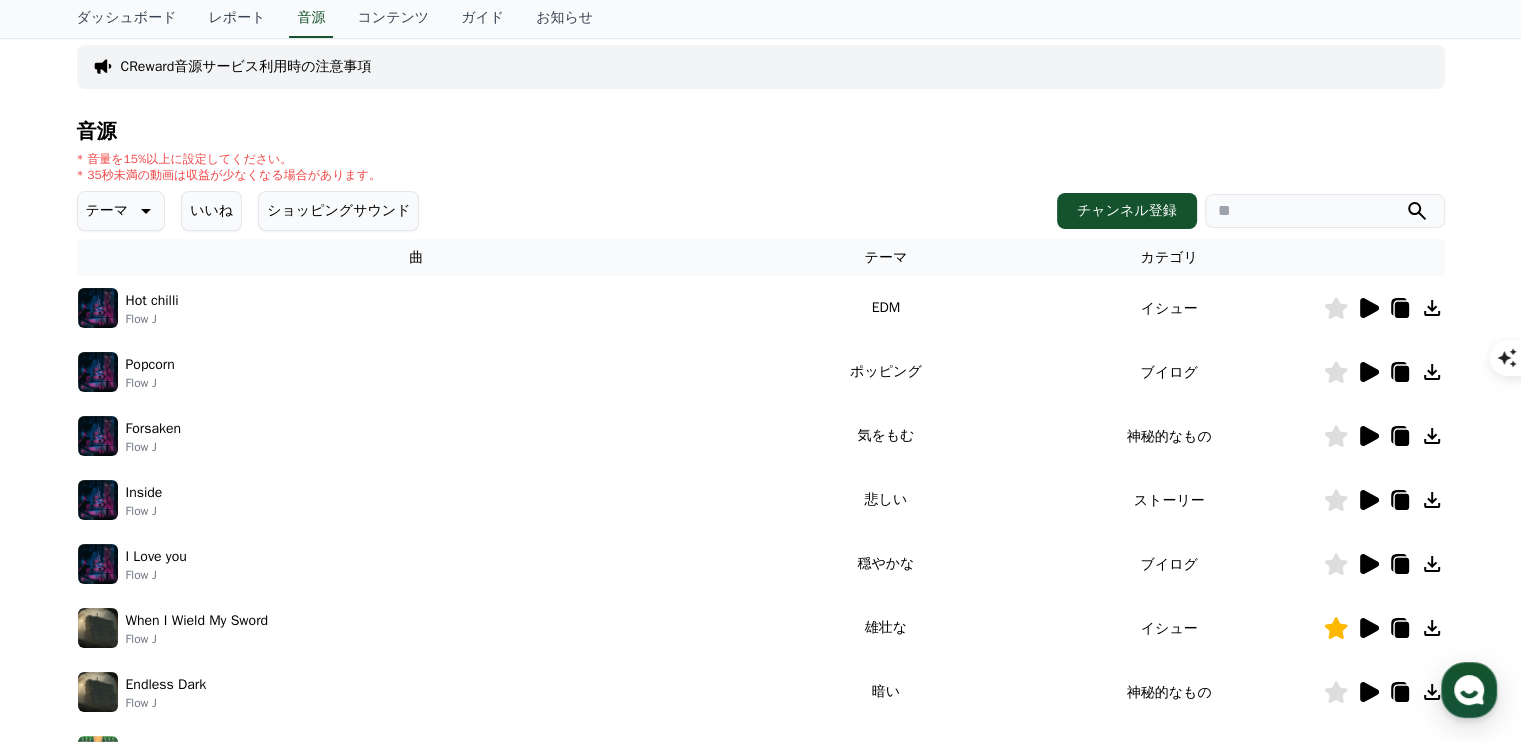 click 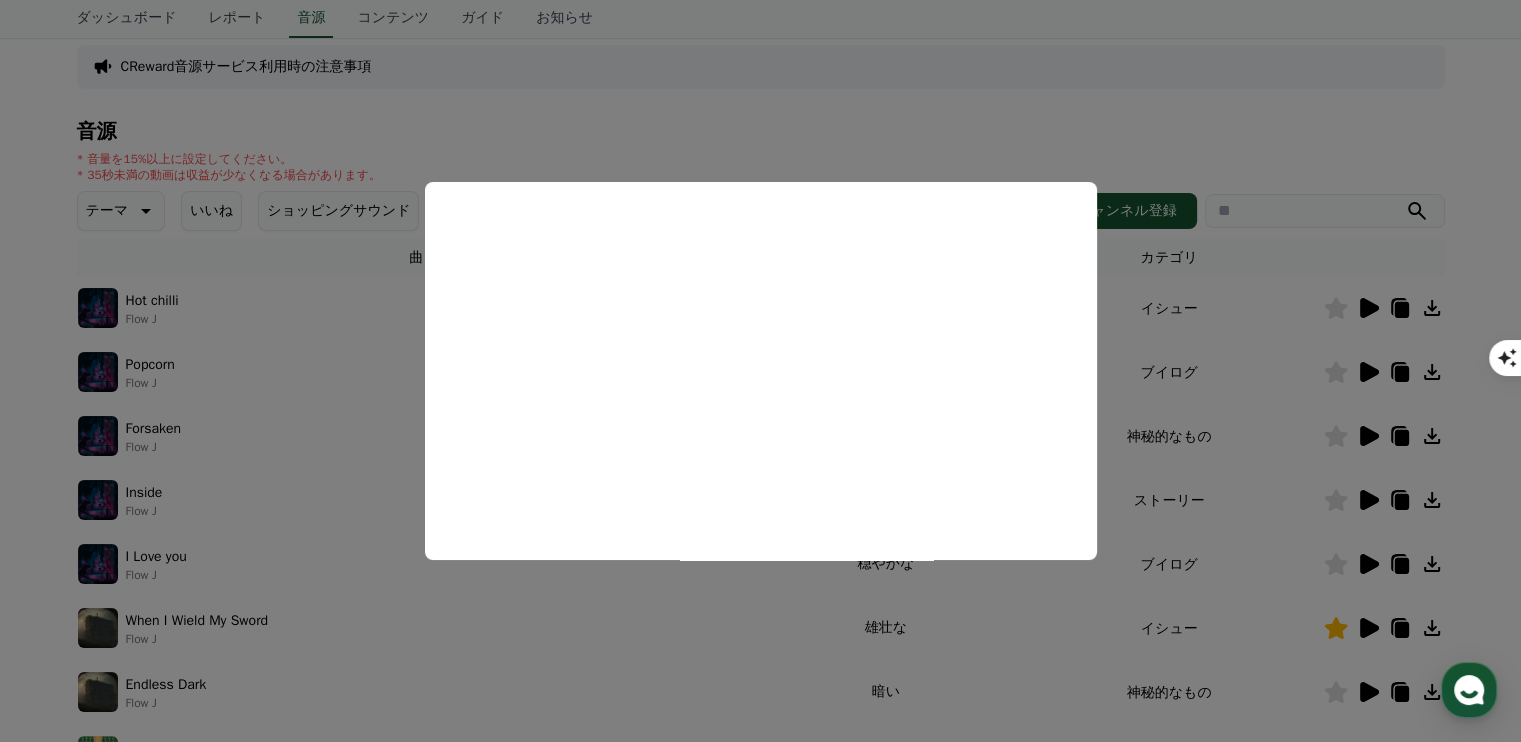 click at bounding box center (760, 371) 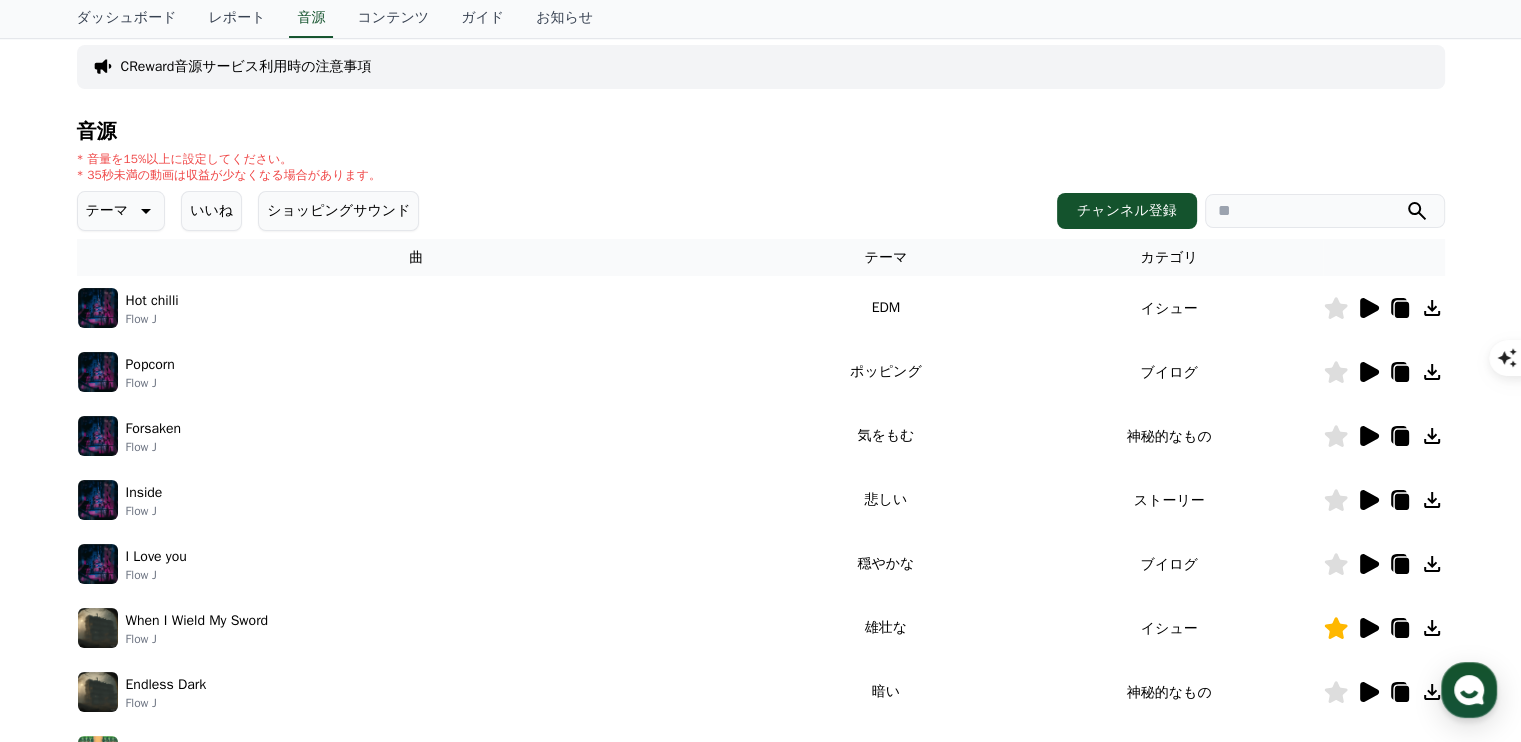 click 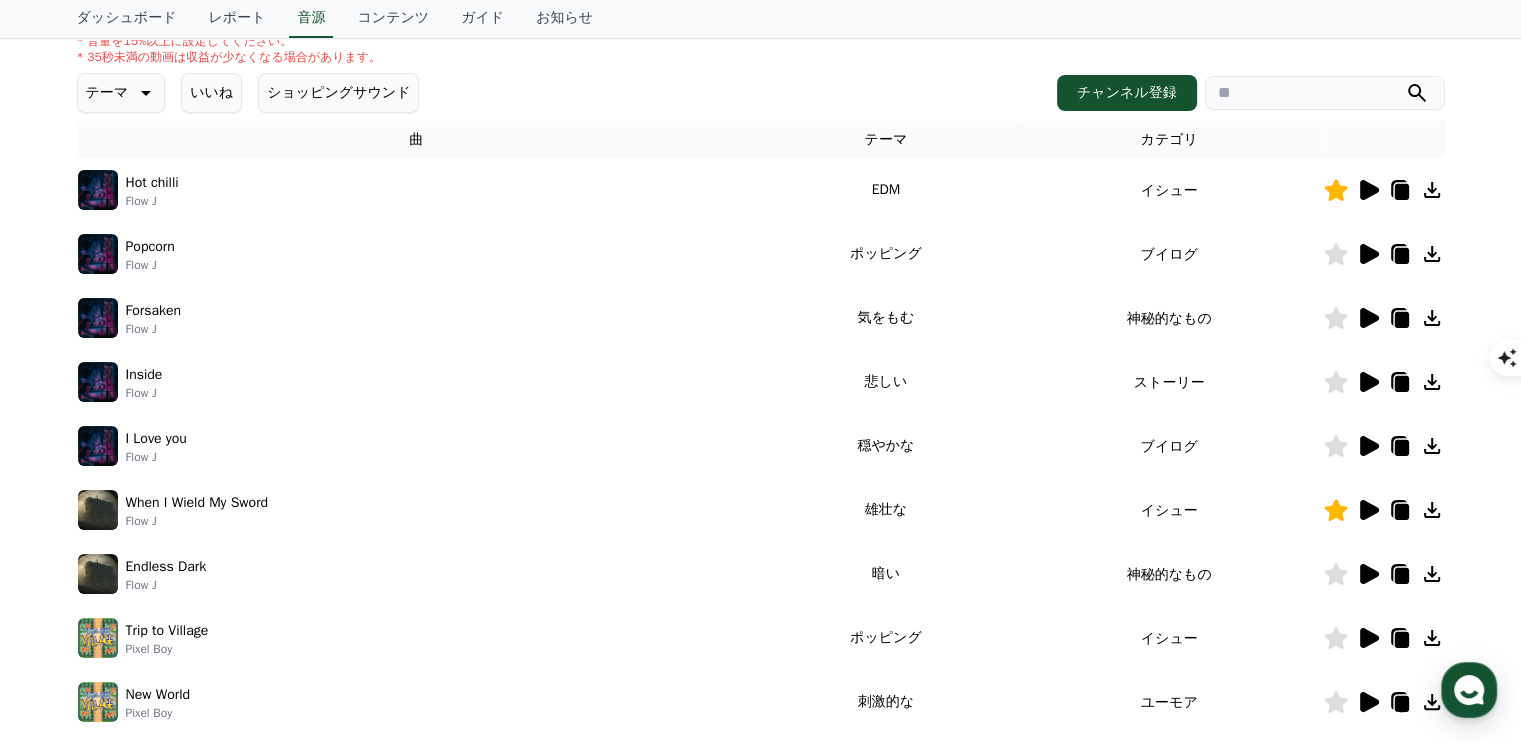 scroll, scrollTop: 400, scrollLeft: 0, axis: vertical 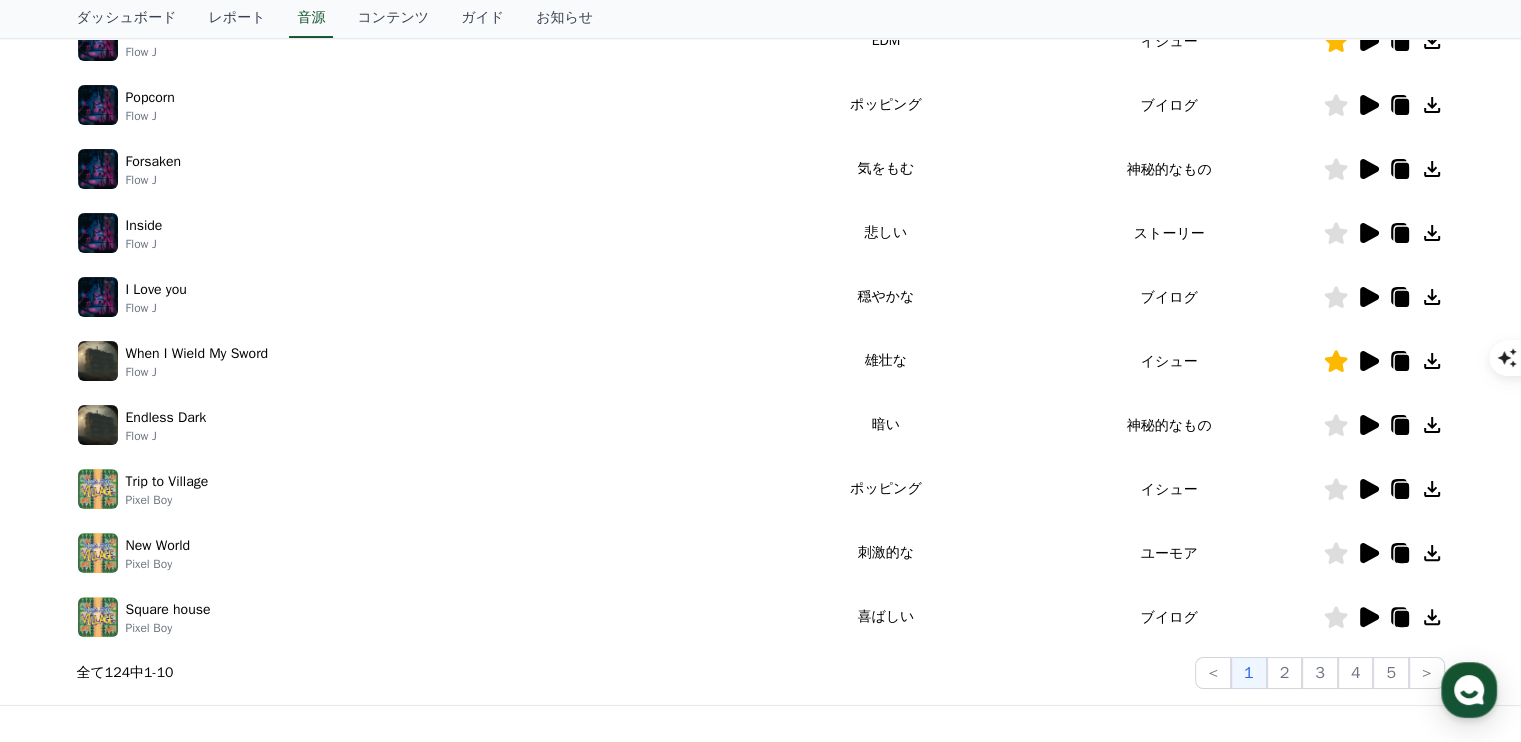 click 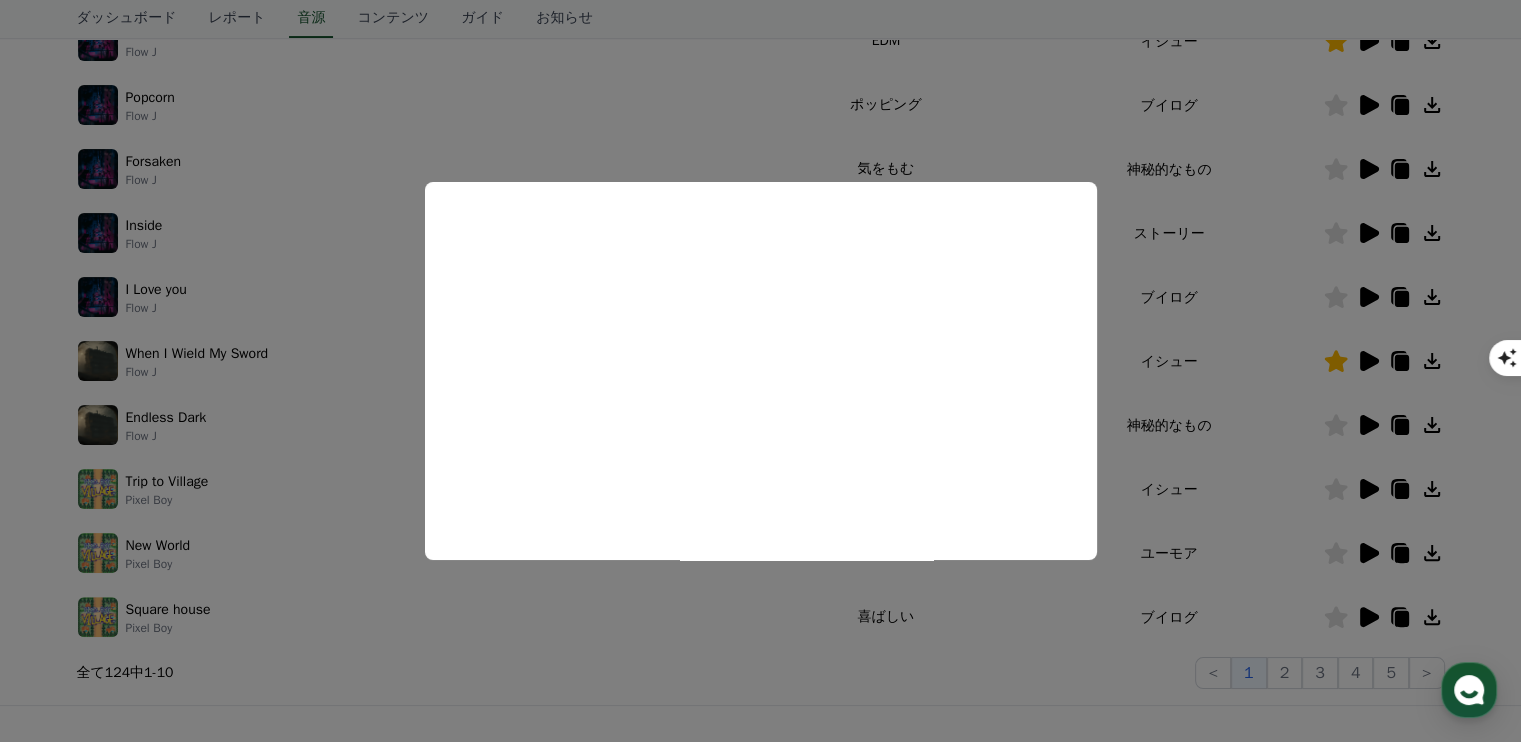 click at bounding box center [760, 371] 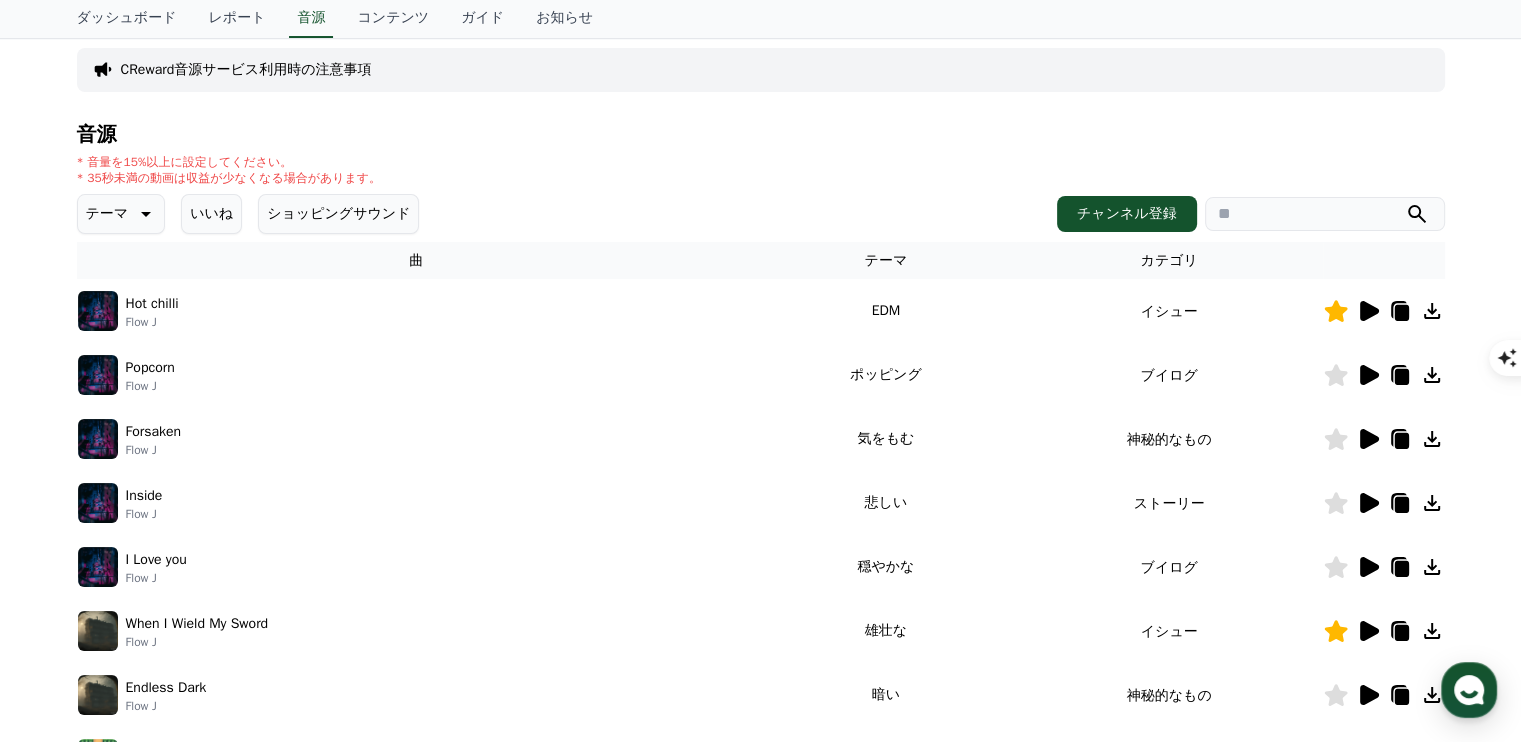 scroll, scrollTop: 133, scrollLeft: 0, axis: vertical 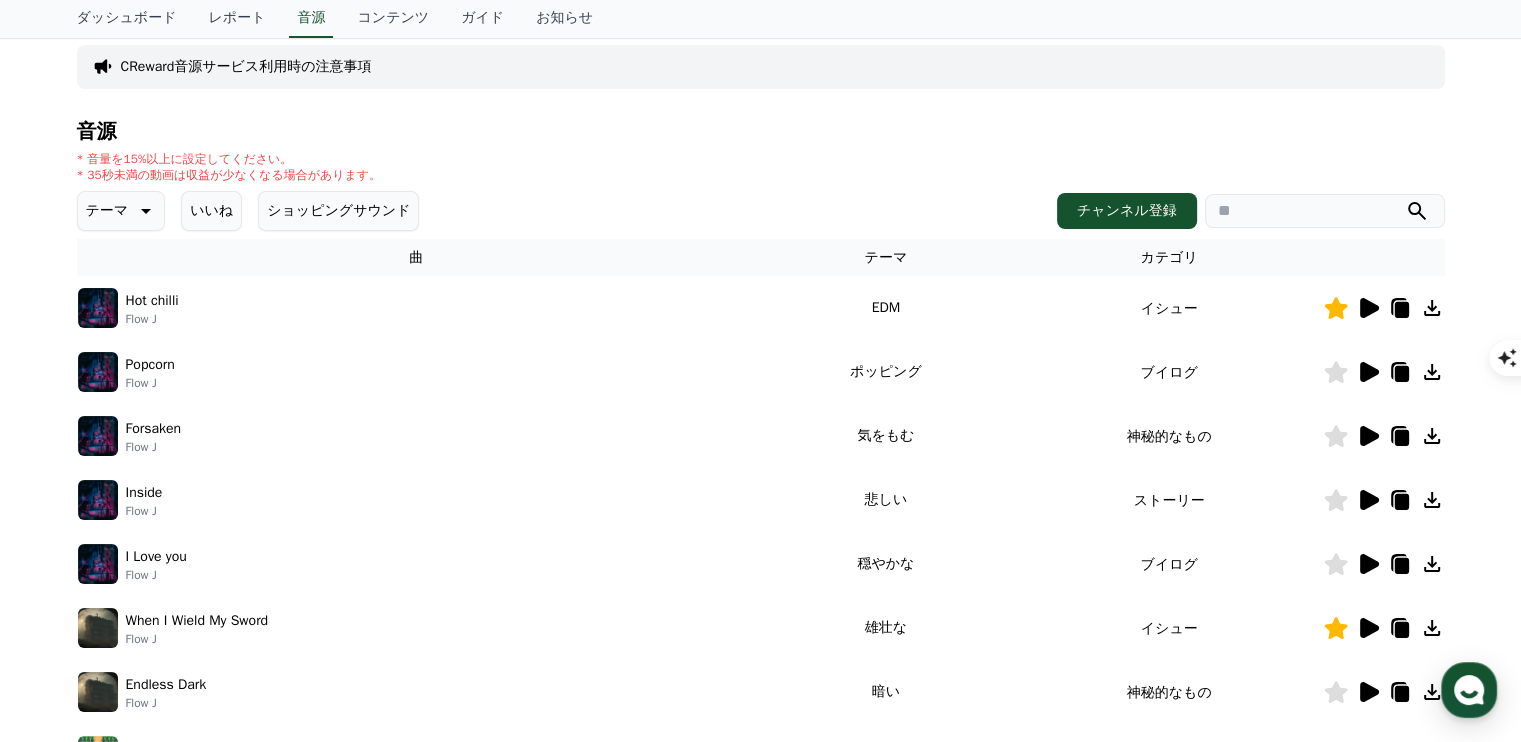 click 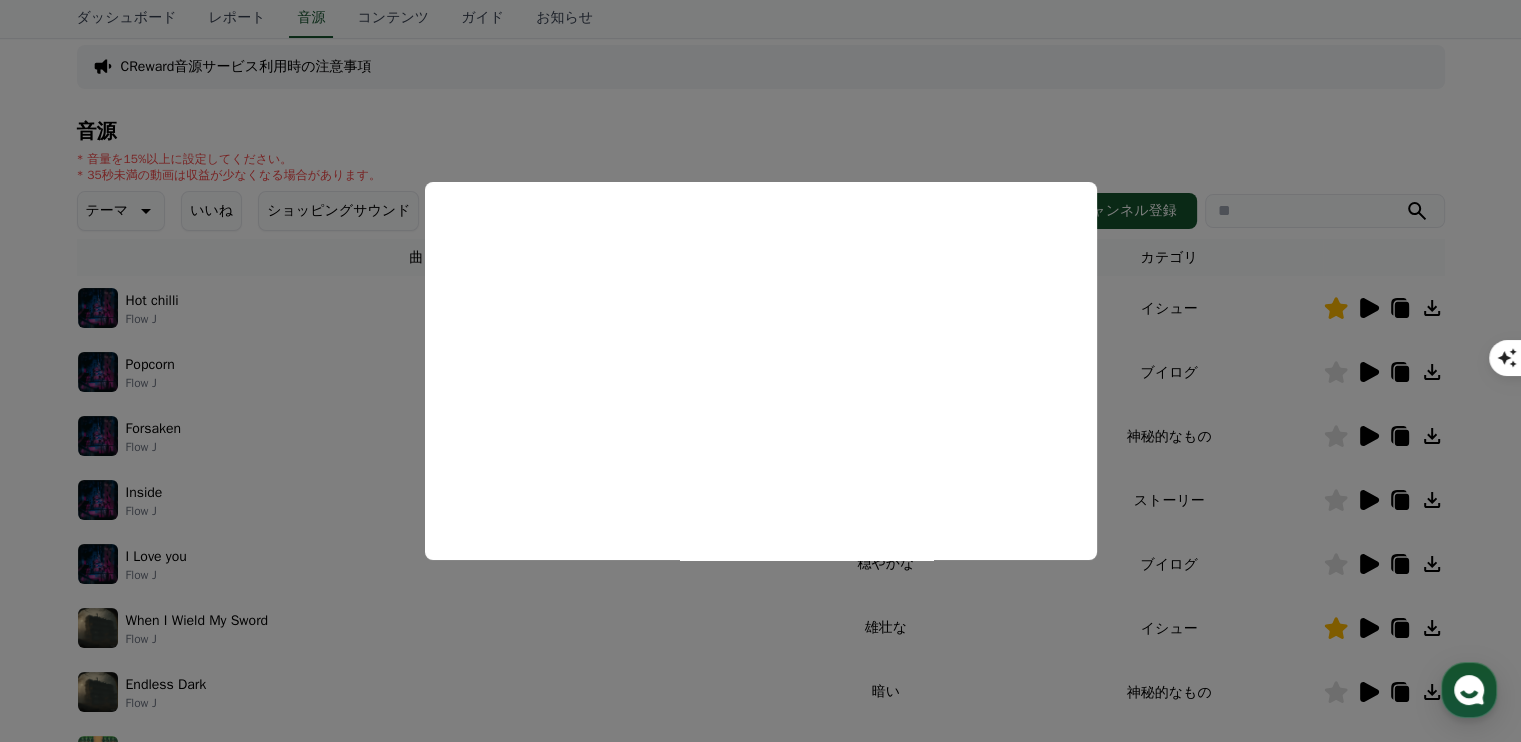 click at bounding box center [760, 371] 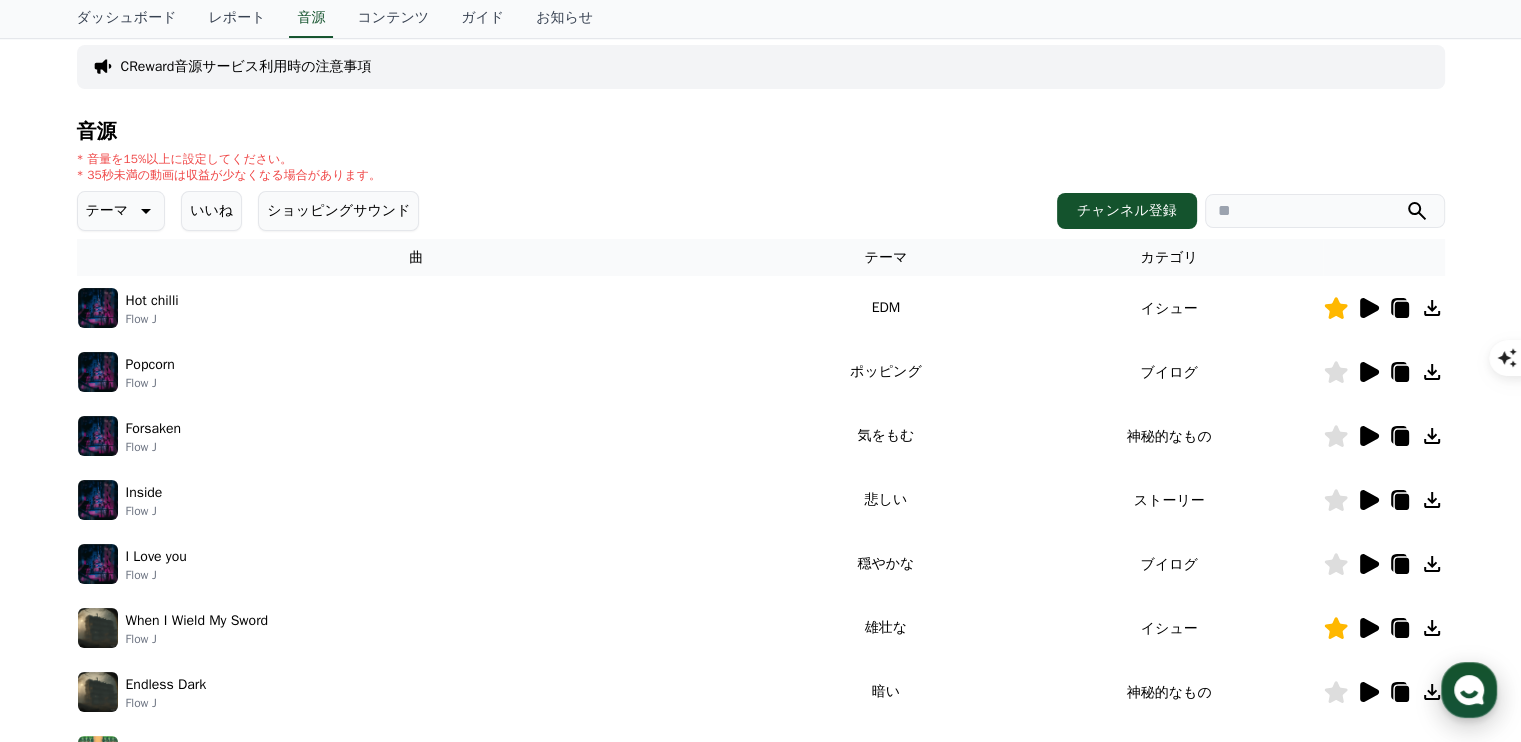 click 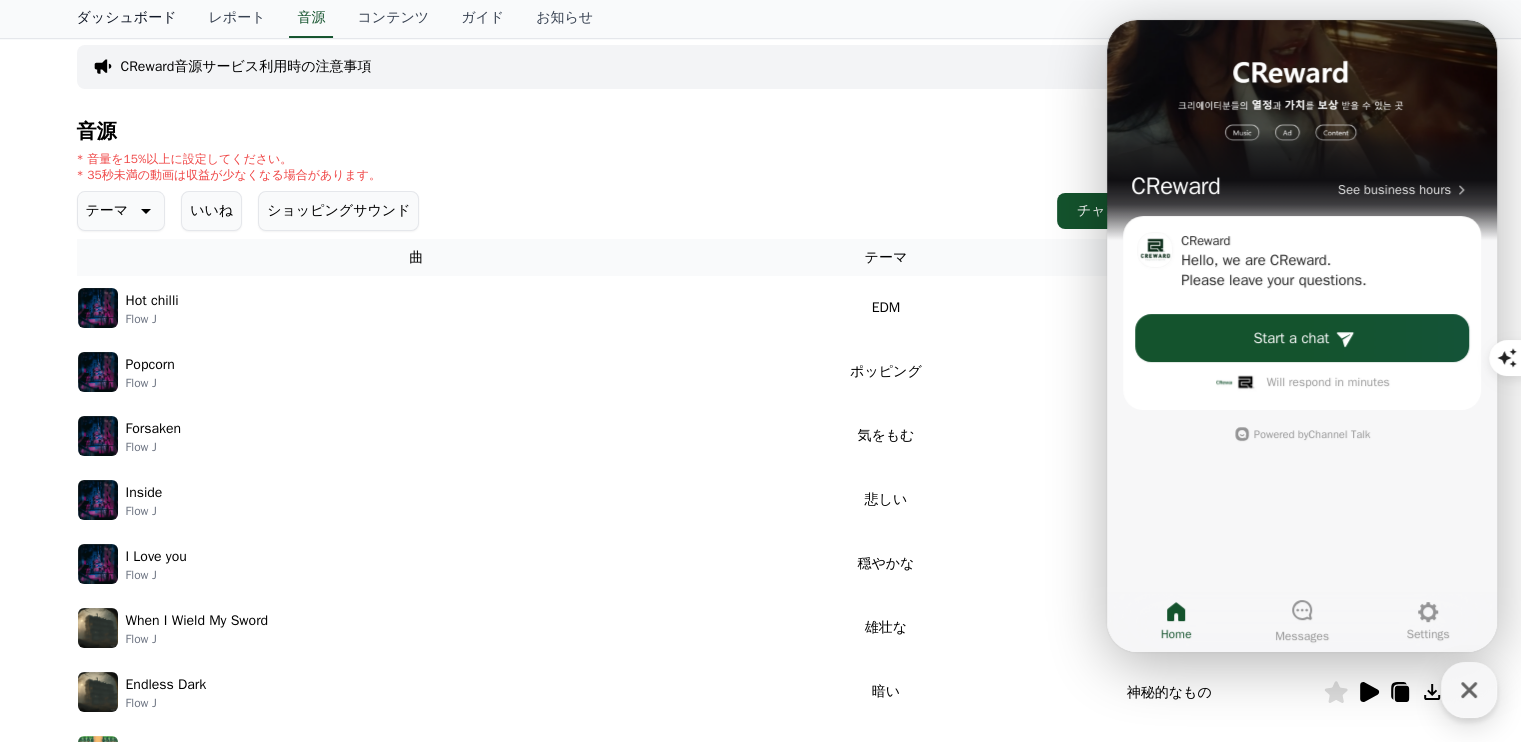 click on "ダッシュボード" at bounding box center (127, 19) 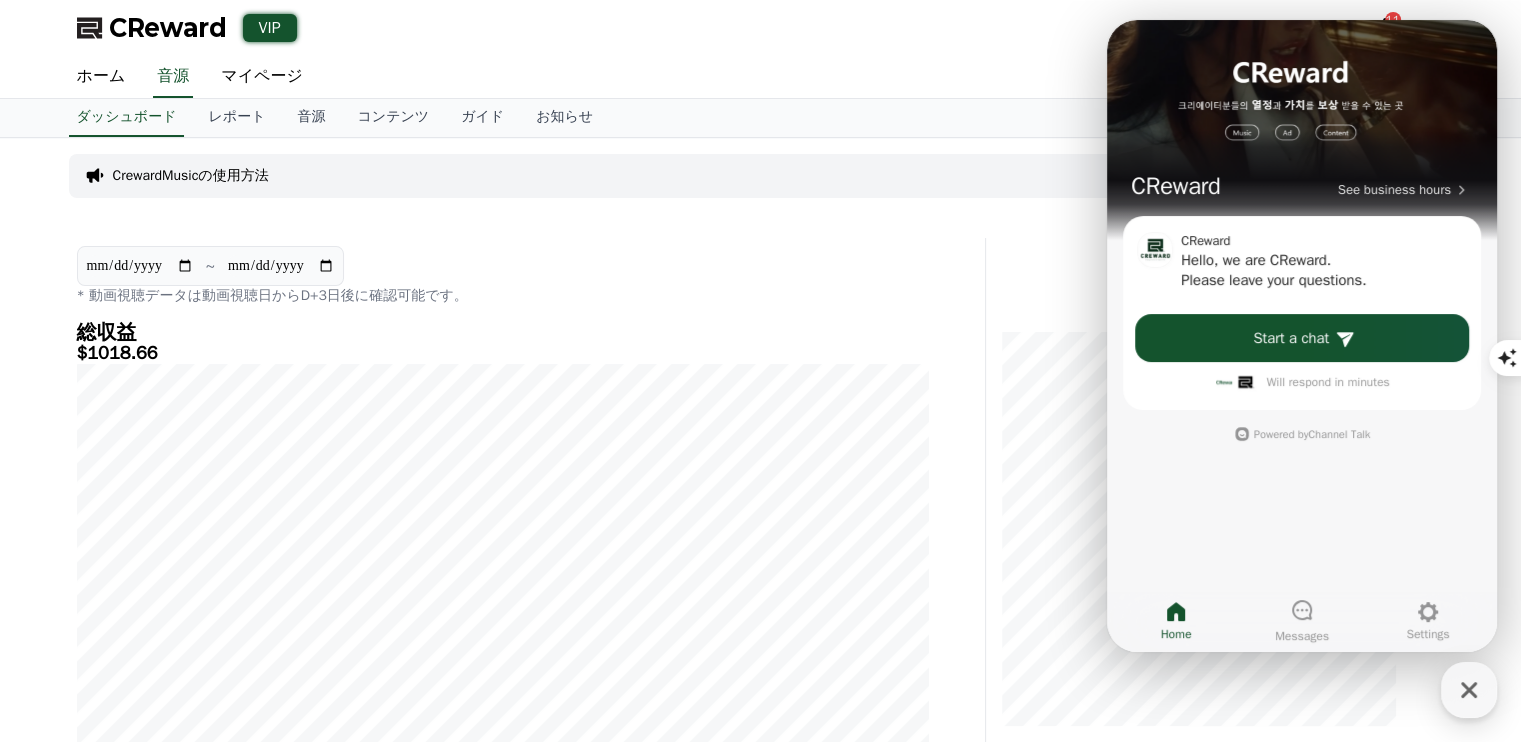 scroll, scrollTop: 0, scrollLeft: 0, axis: both 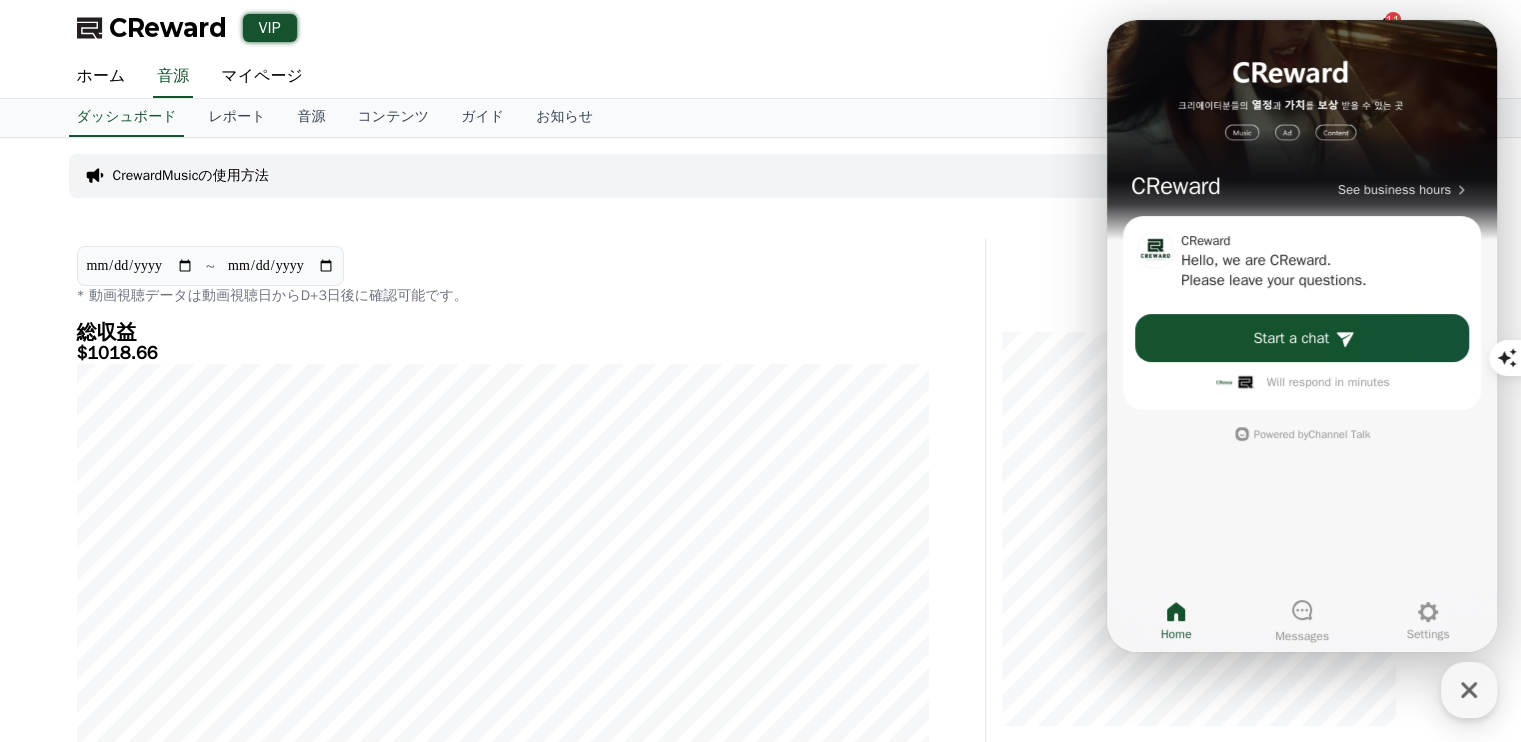 click on "ダッシュボード レポート 音源 コンテンツ ガイド お知らせ" at bounding box center (761, 118) 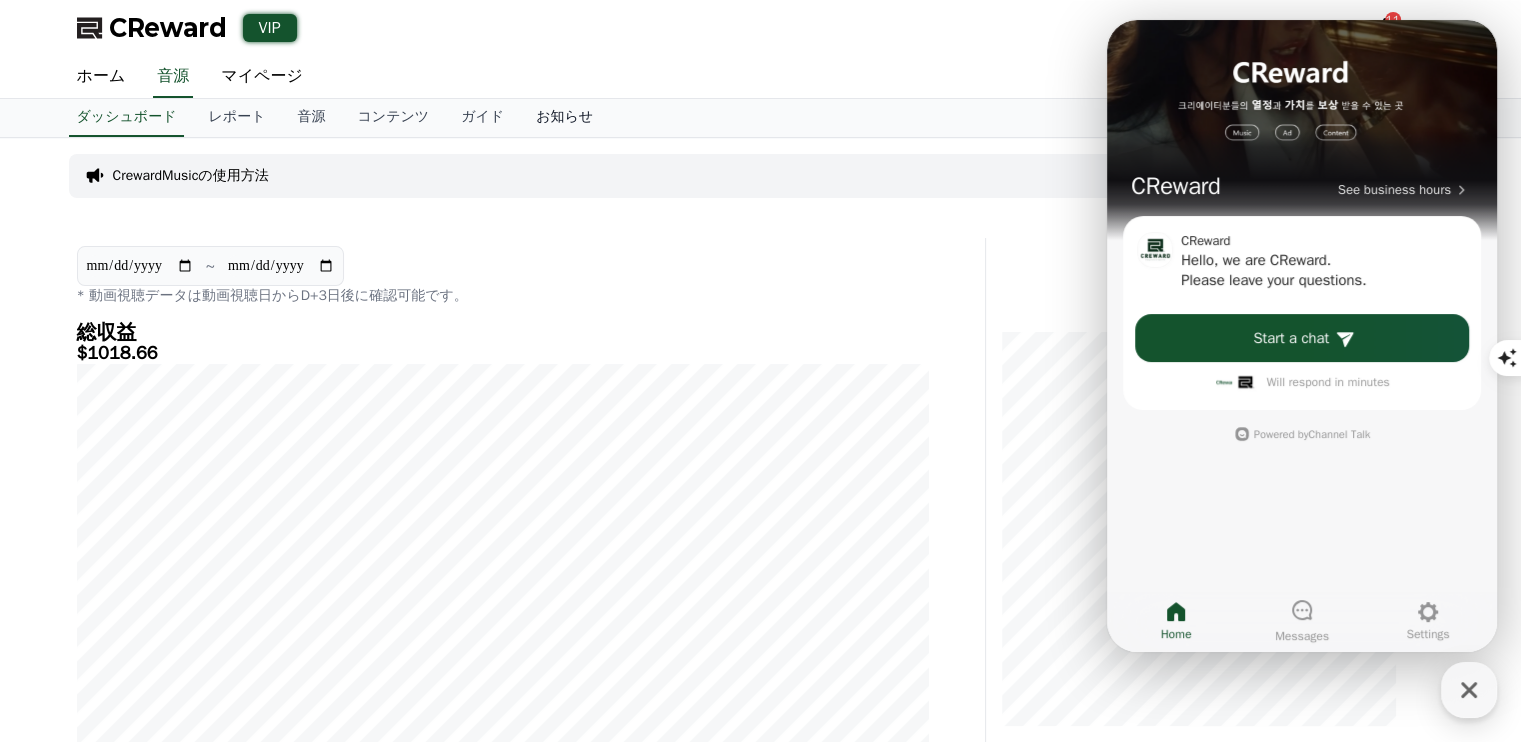 click on "お知らせ" at bounding box center (564, 118) 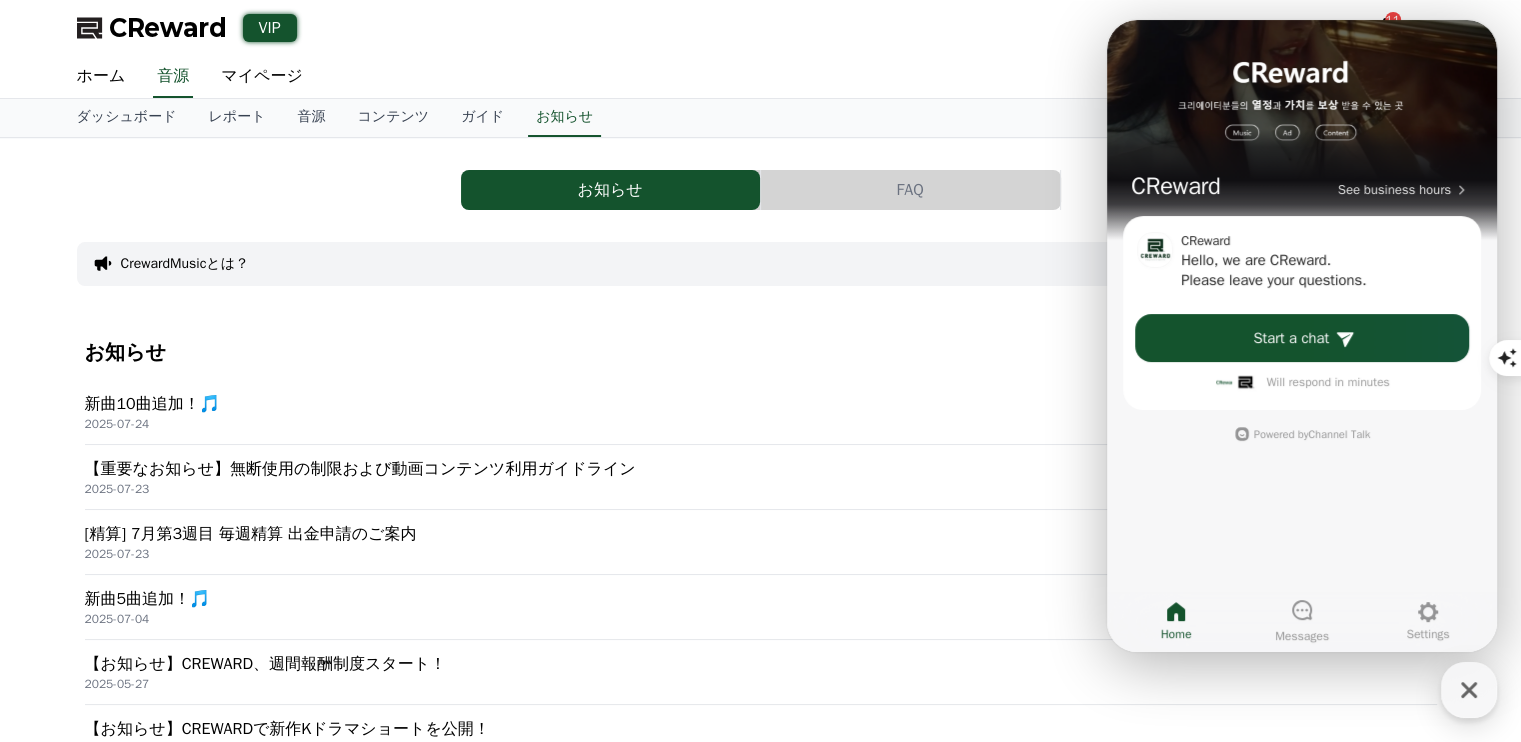 scroll, scrollTop: 0, scrollLeft: 0, axis: both 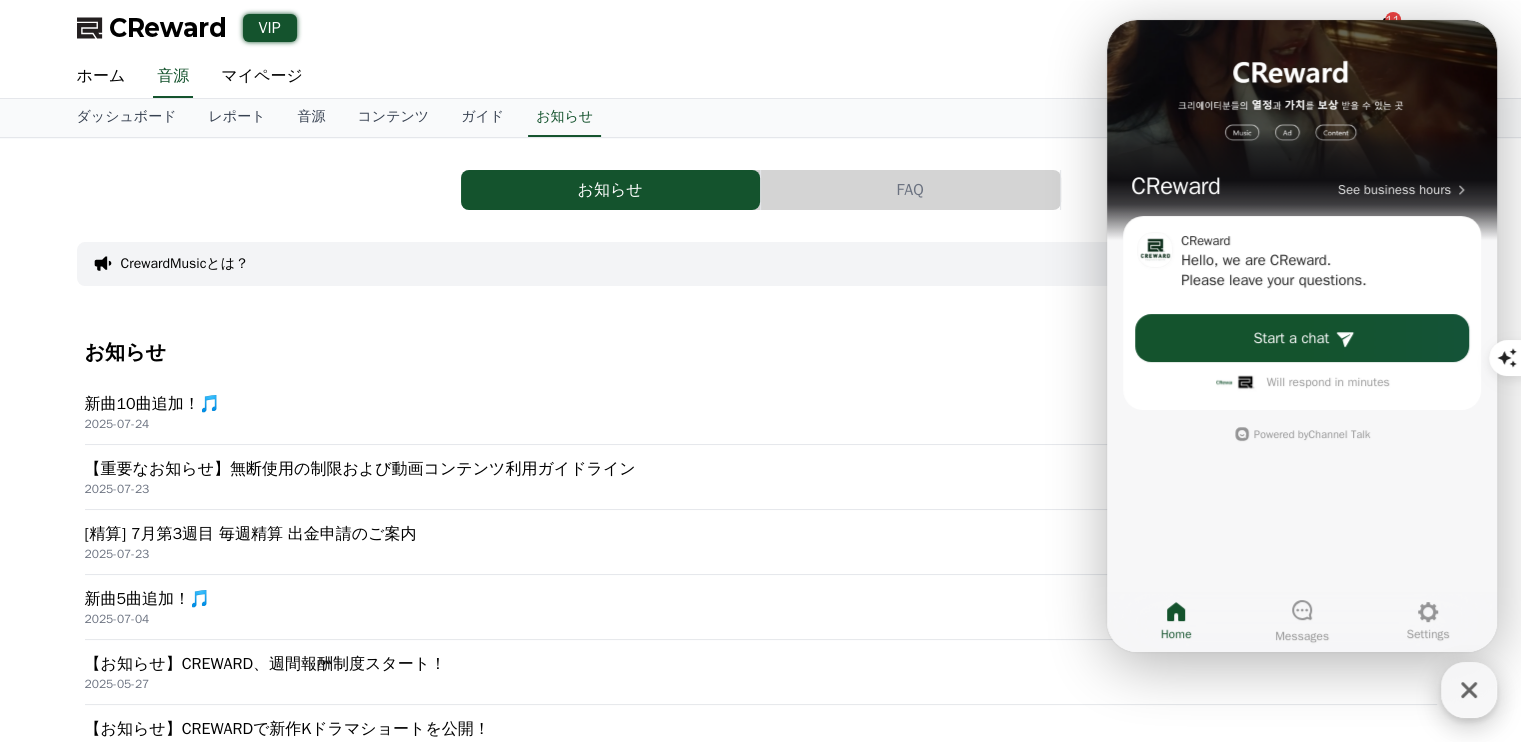 click 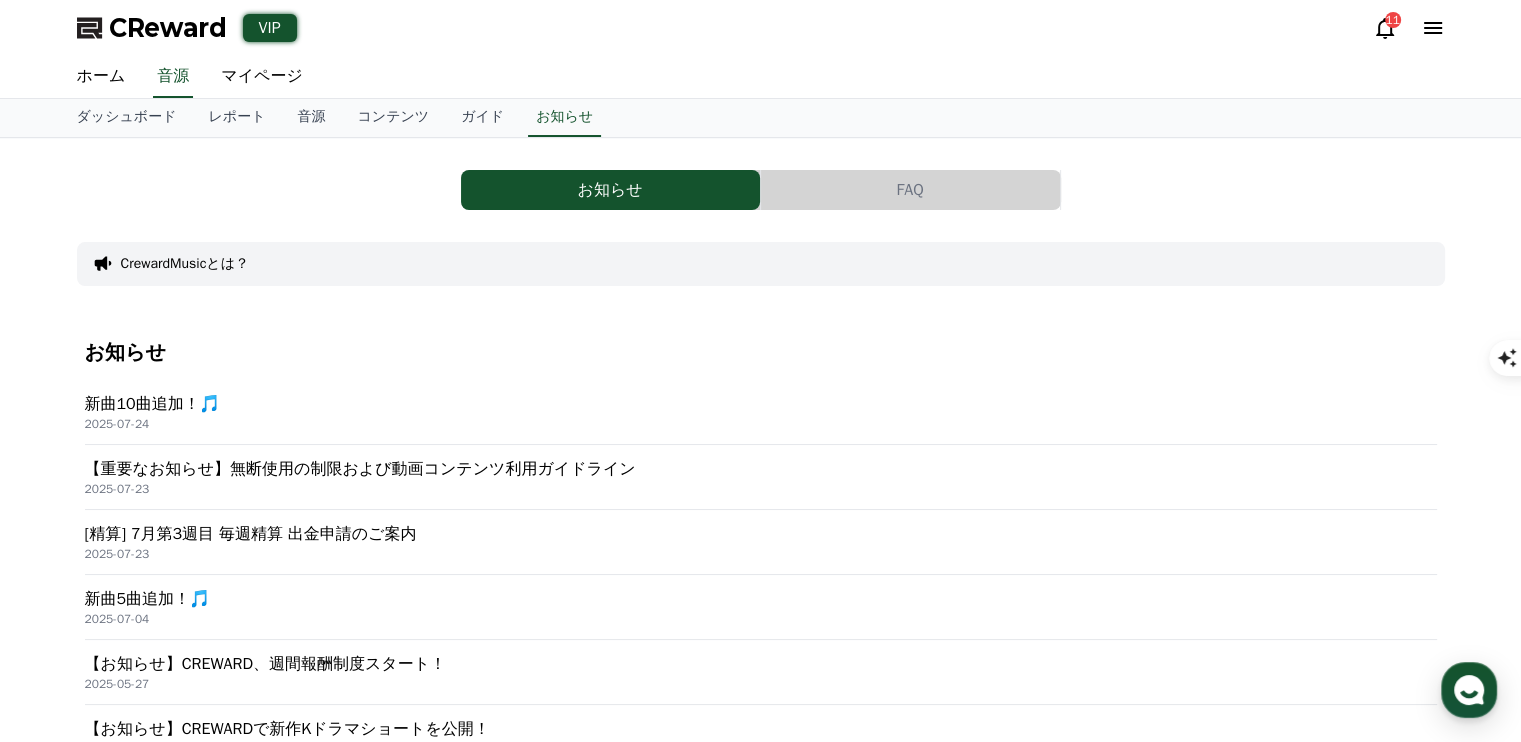 click on "【重要なお知らせ】無断使用の制限および動画コンテンツ利用ガイドライン 2025-07-23" at bounding box center [761, 477] 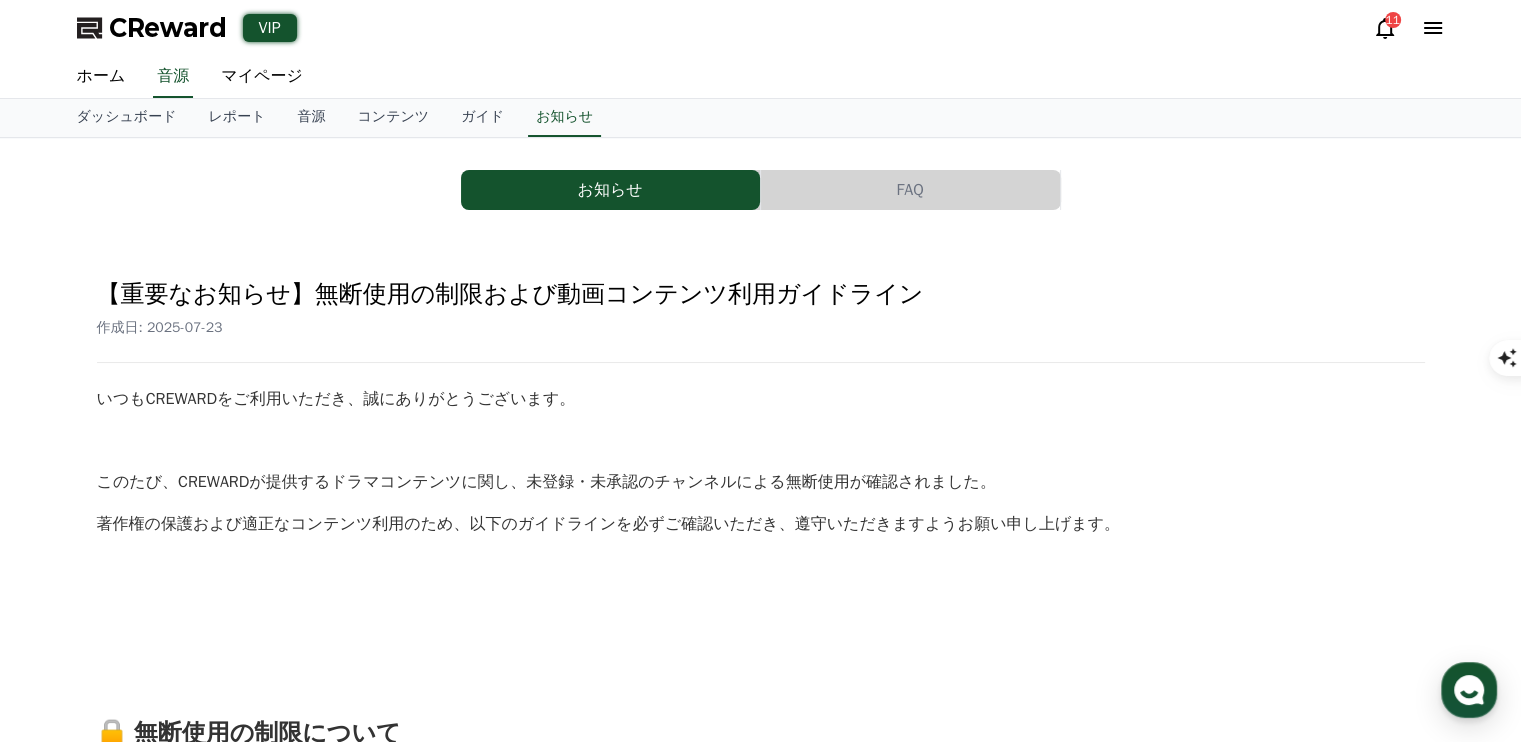 scroll, scrollTop: 0, scrollLeft: 0, axis: both 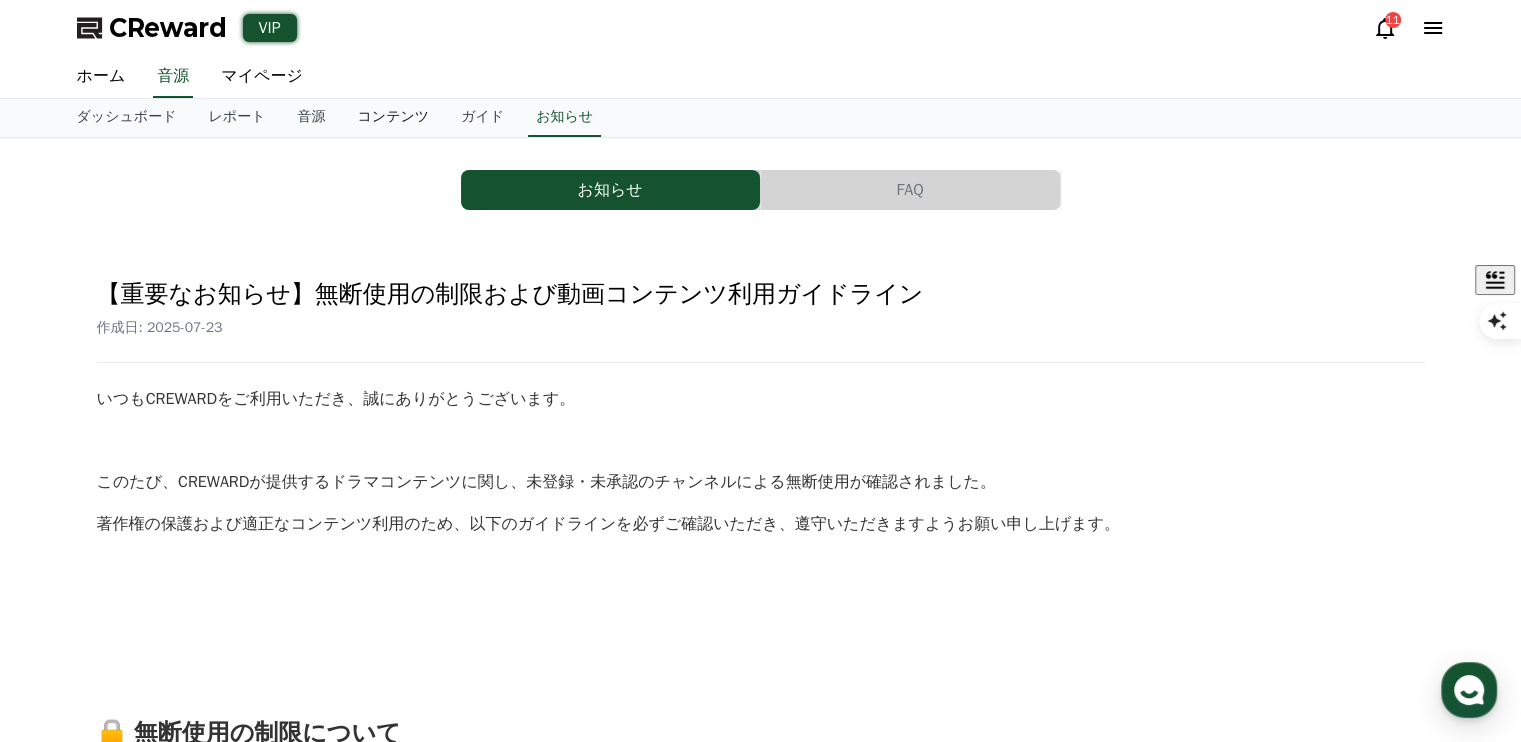 click on "コンテンツ" at bounding box center (393, 118) 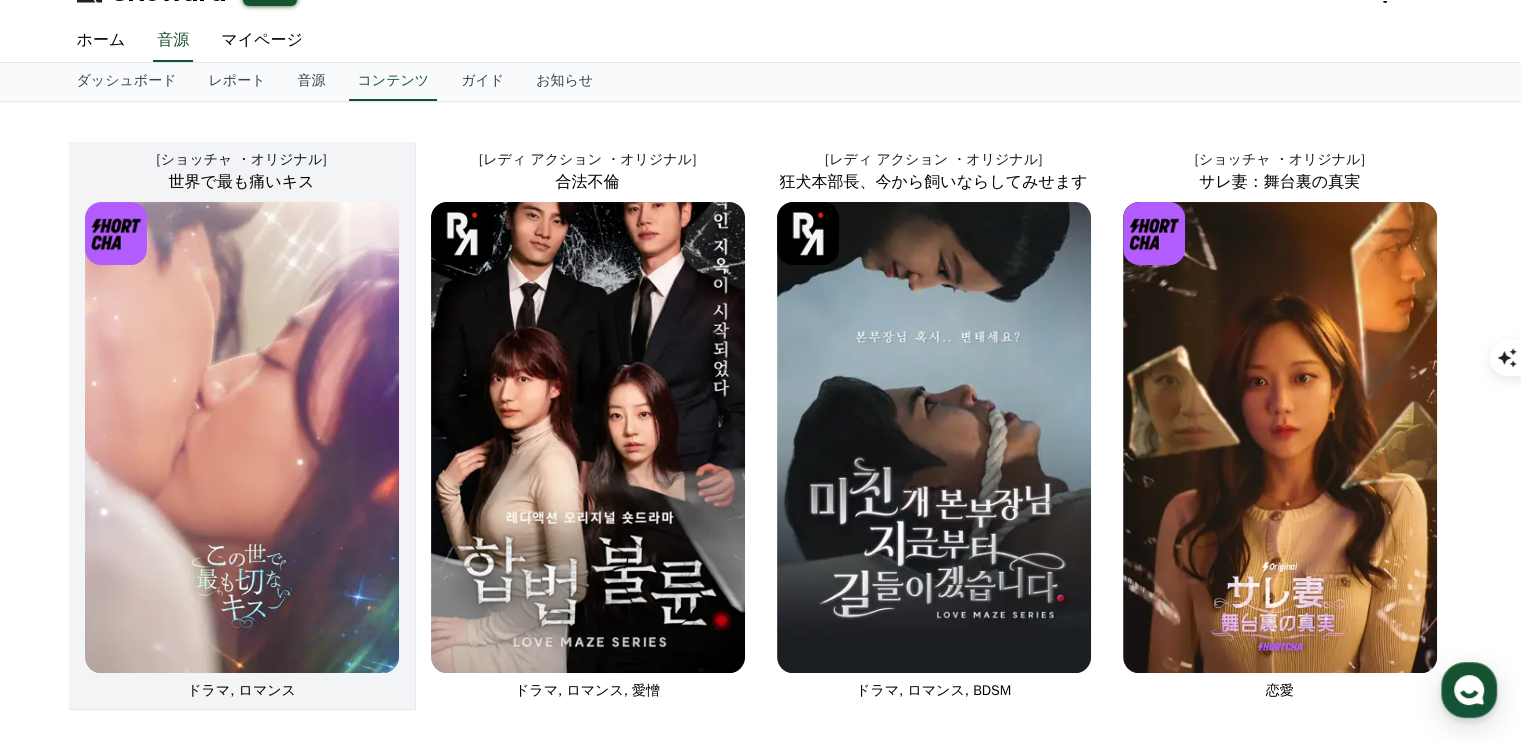 scroll, scrollTop: 266, scrollLeft: 0, axis: vertical 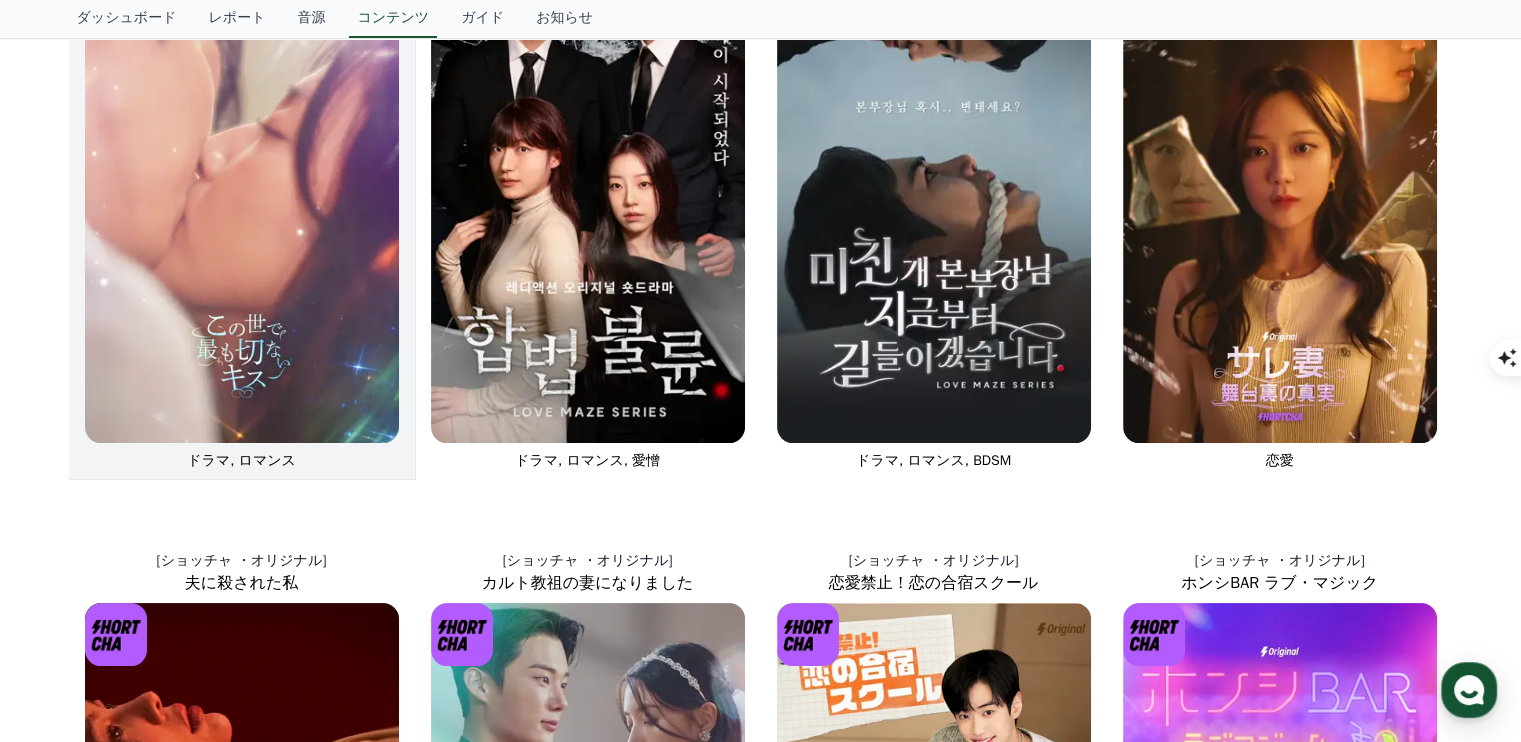 click at bounding box center (242, 207) 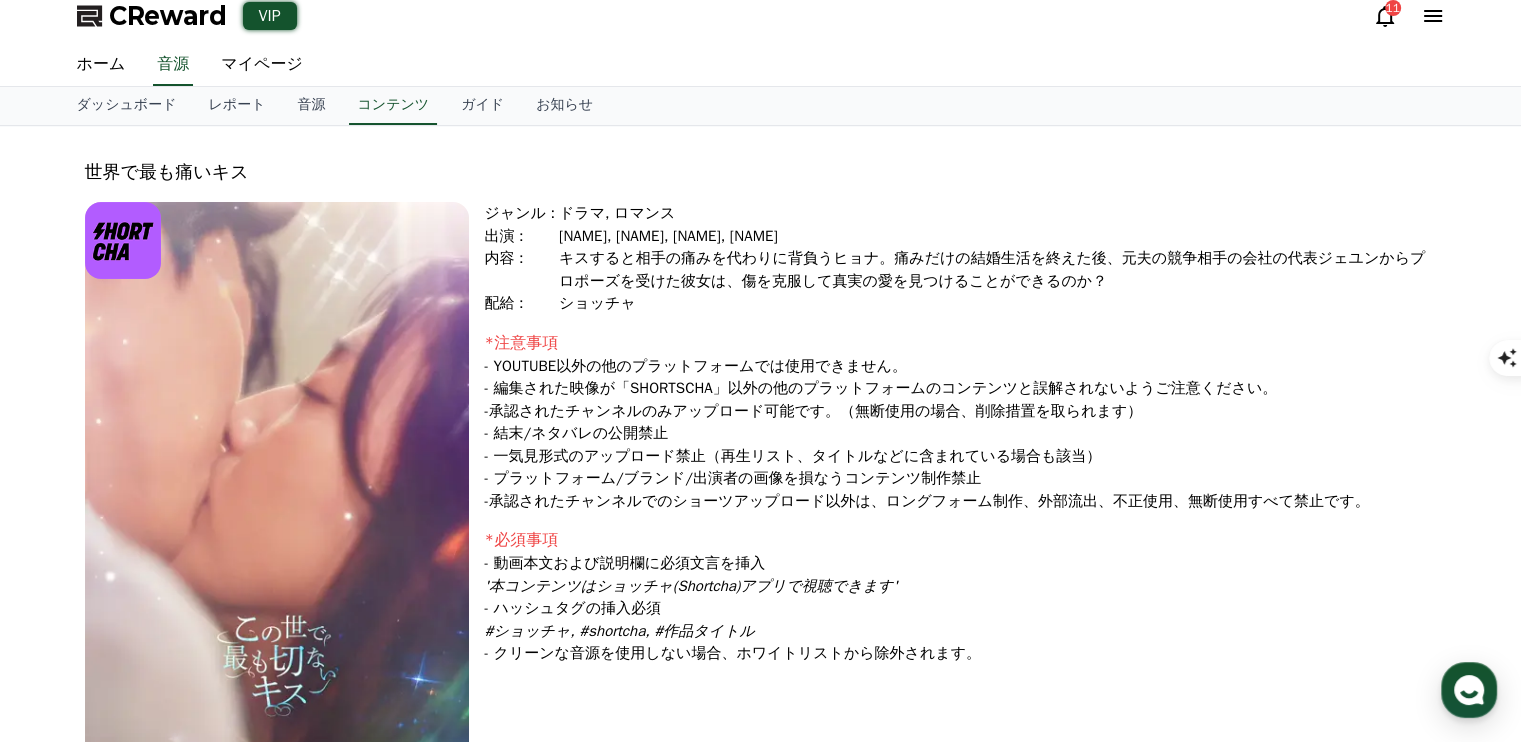 scroll, scrollTop: 0, scrollLeft: 0, axis: both 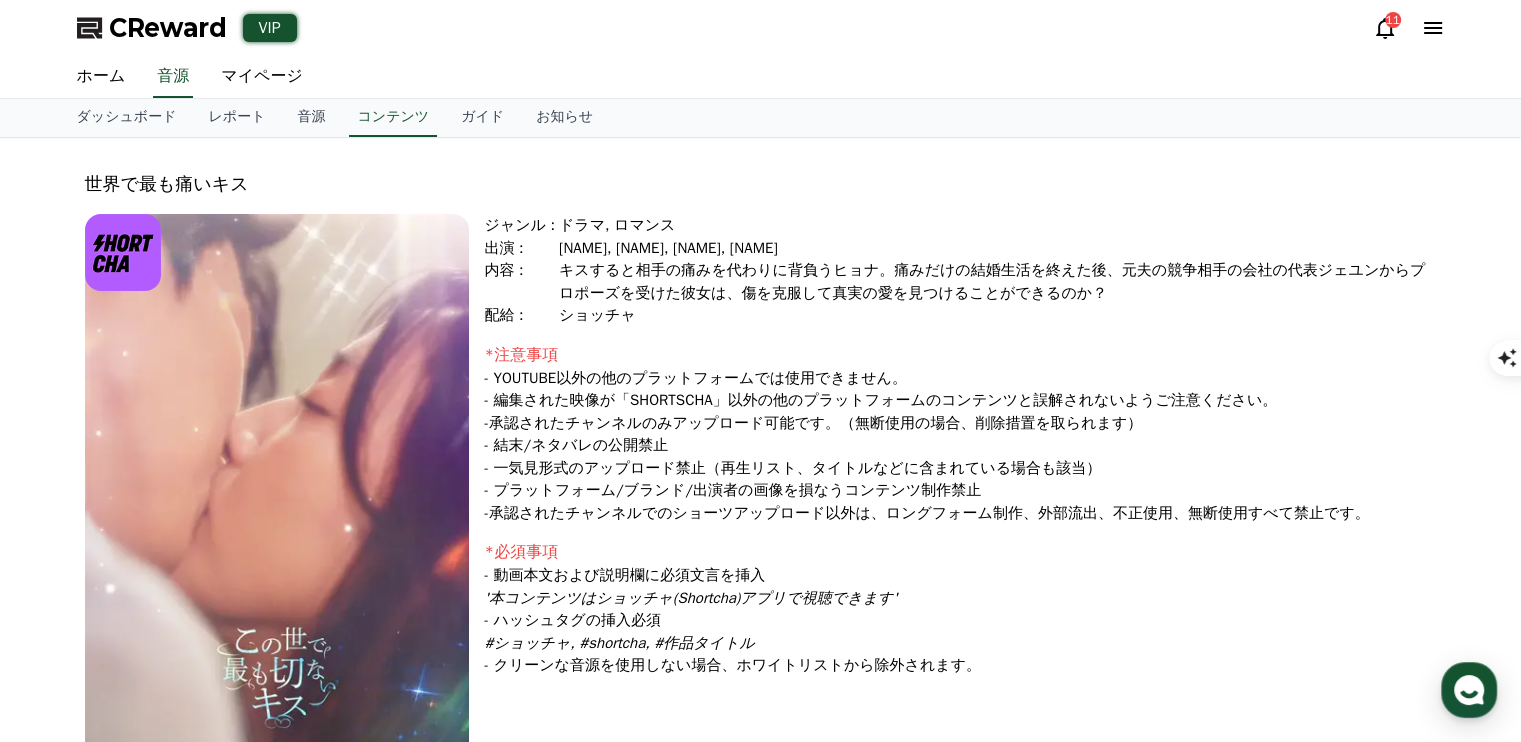 click at bounding box center (277, 498) 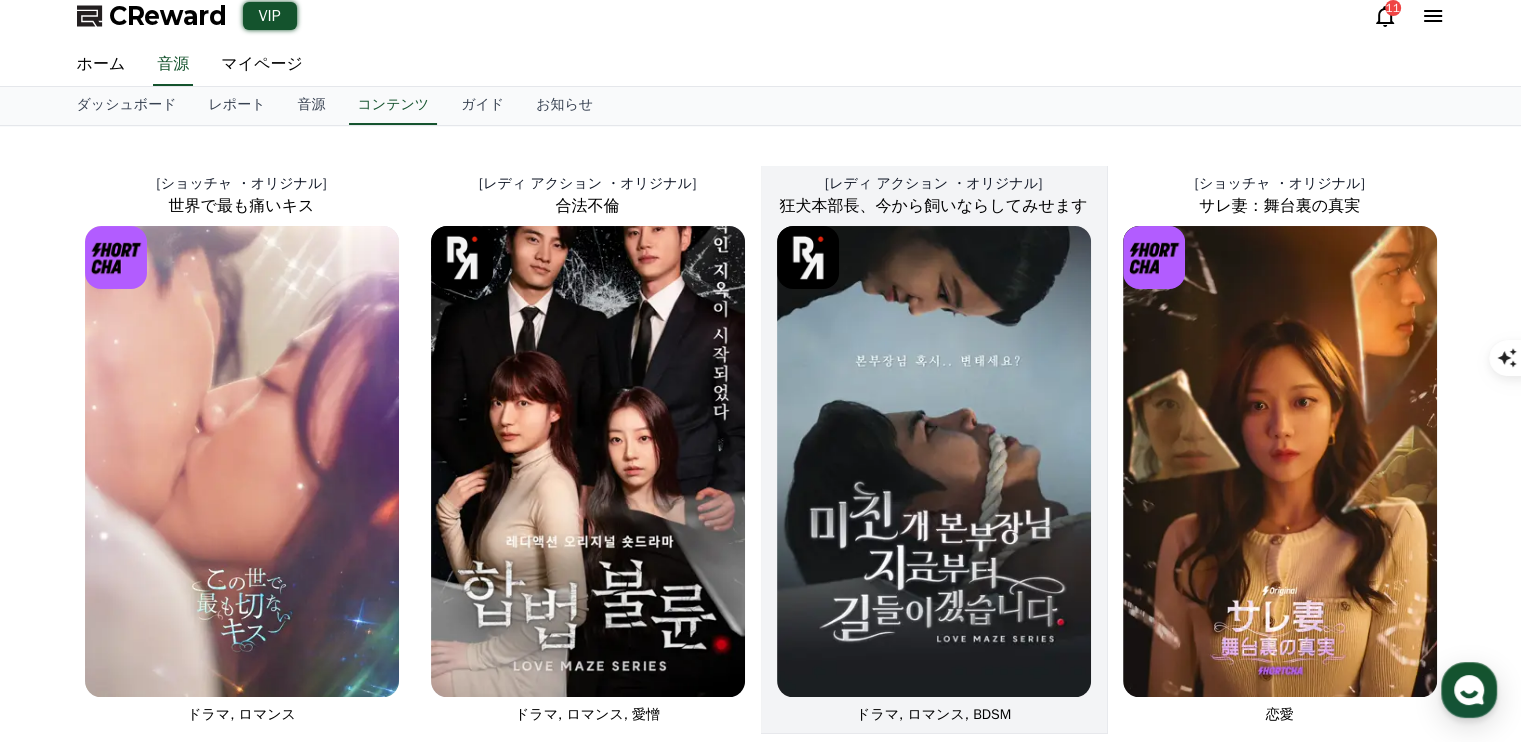 scroll, scrollTop: 0, scrollLeft: 0, axis: both 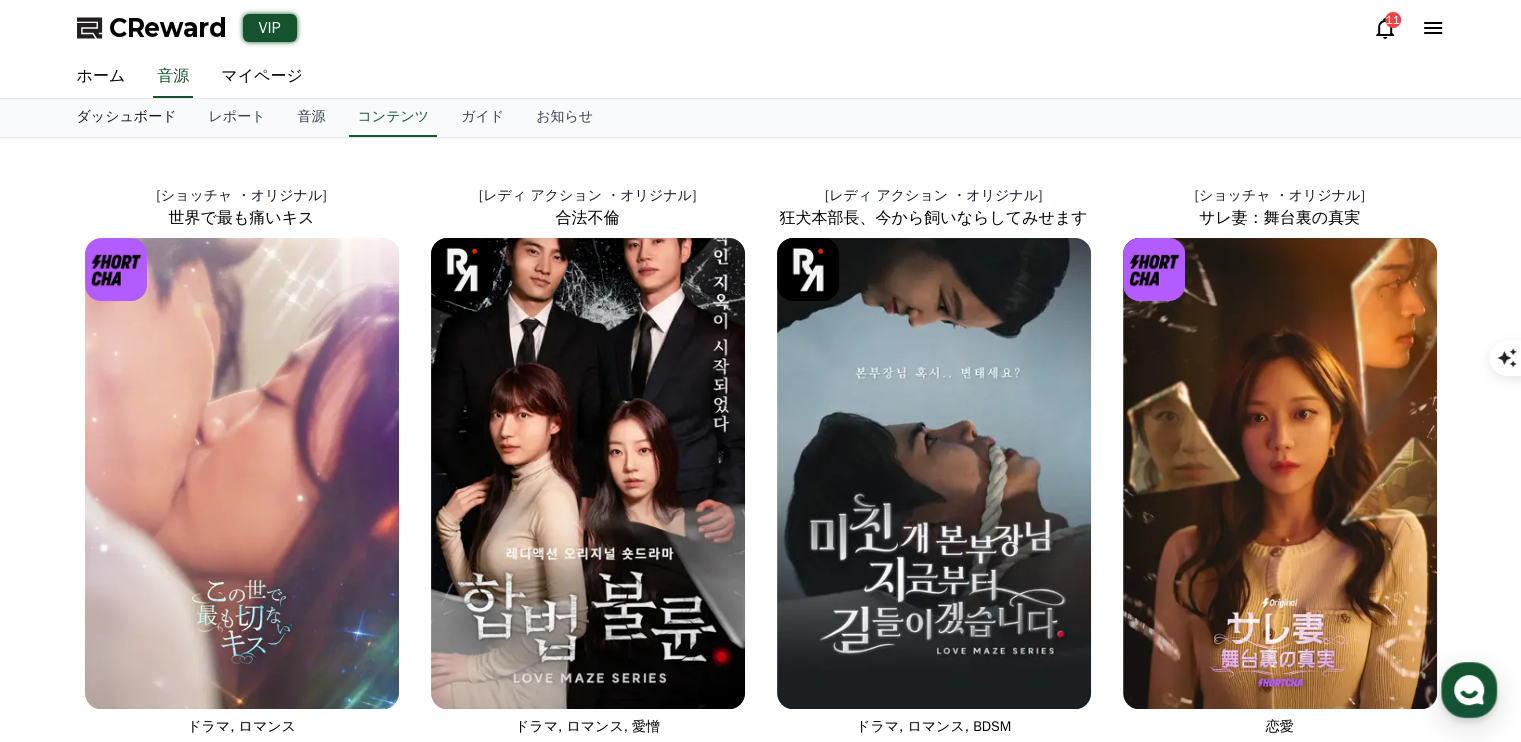click on "ホーム" at bounding box center (101, 77) 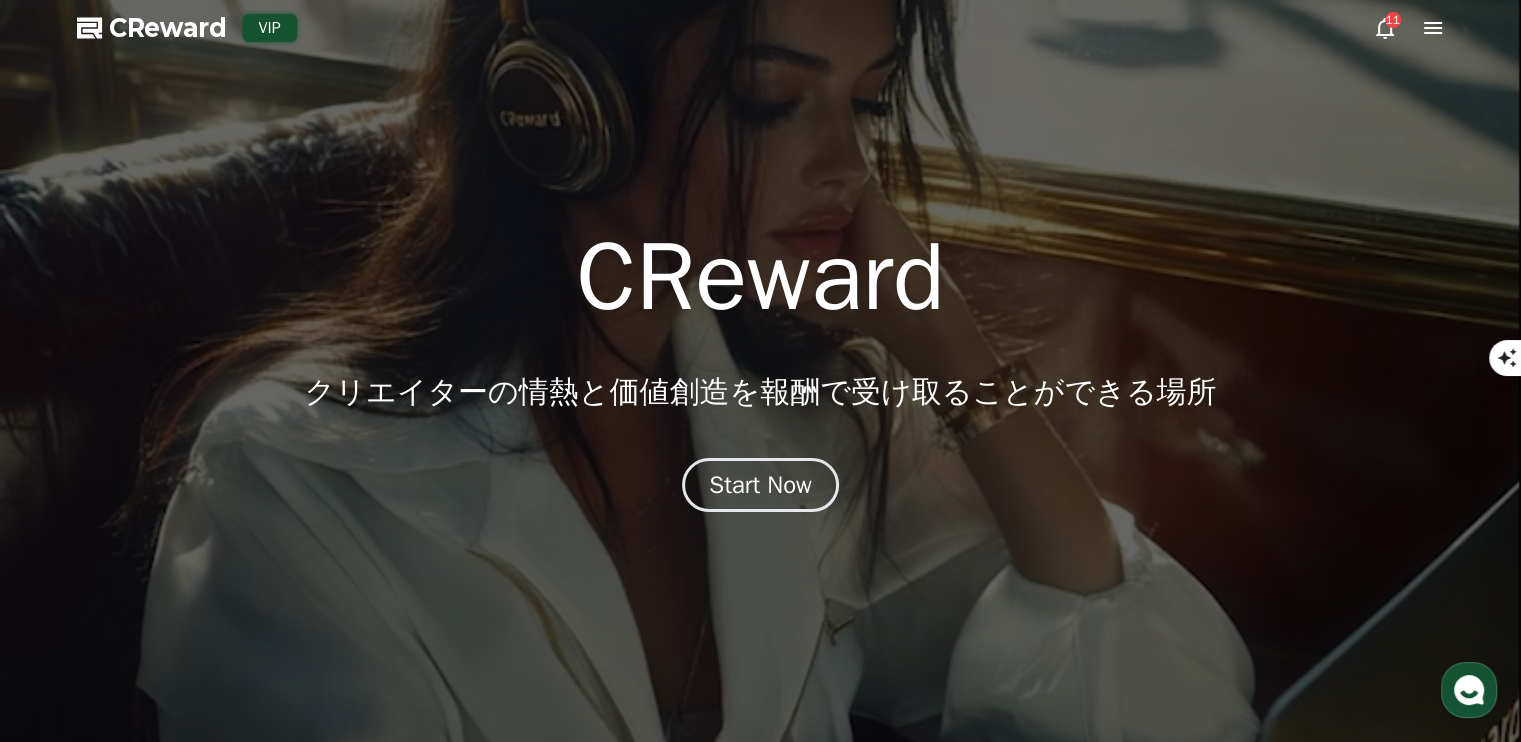 scroll, scrollTop: 0, scrollLeft: 0, axis: both 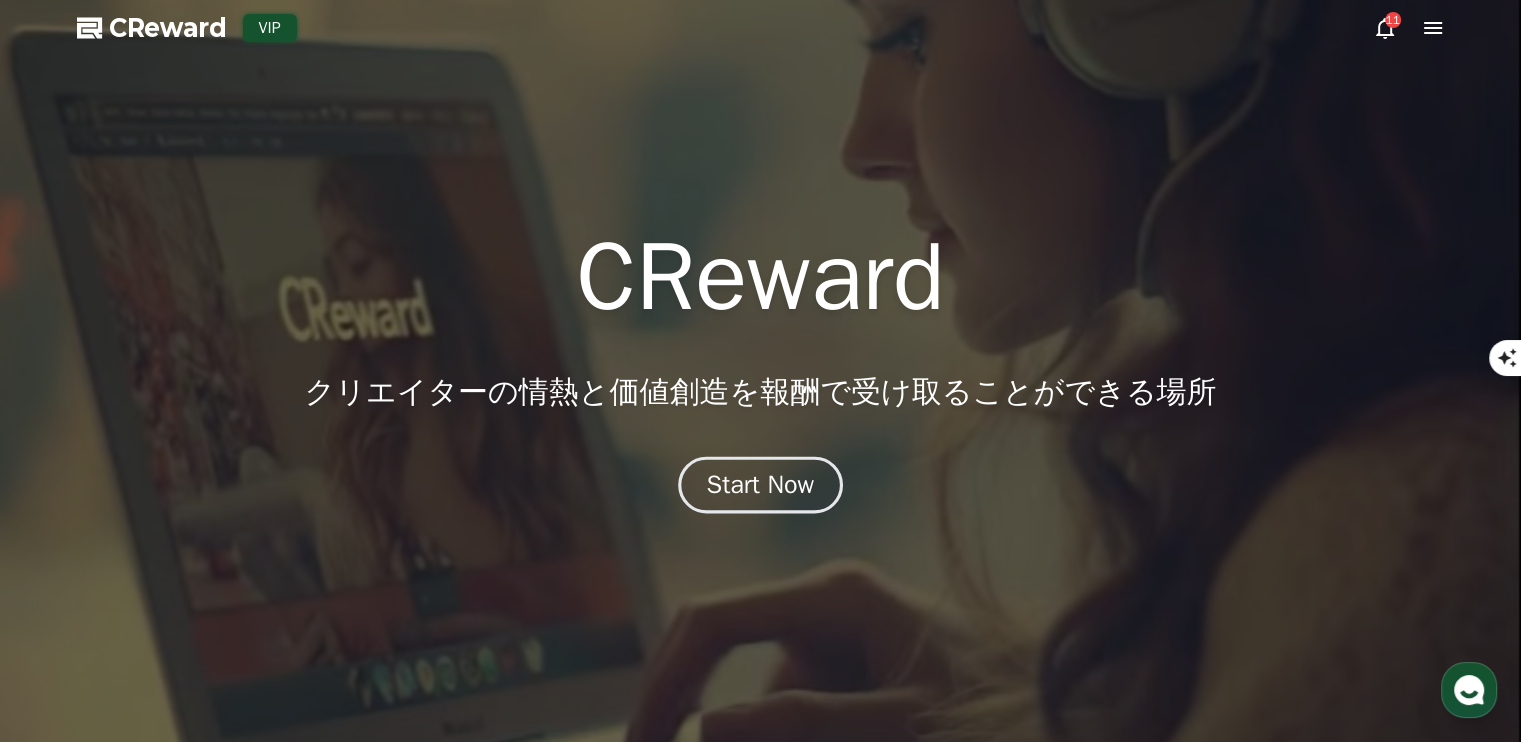click on "Start Now" at bounding box center (761, 485) 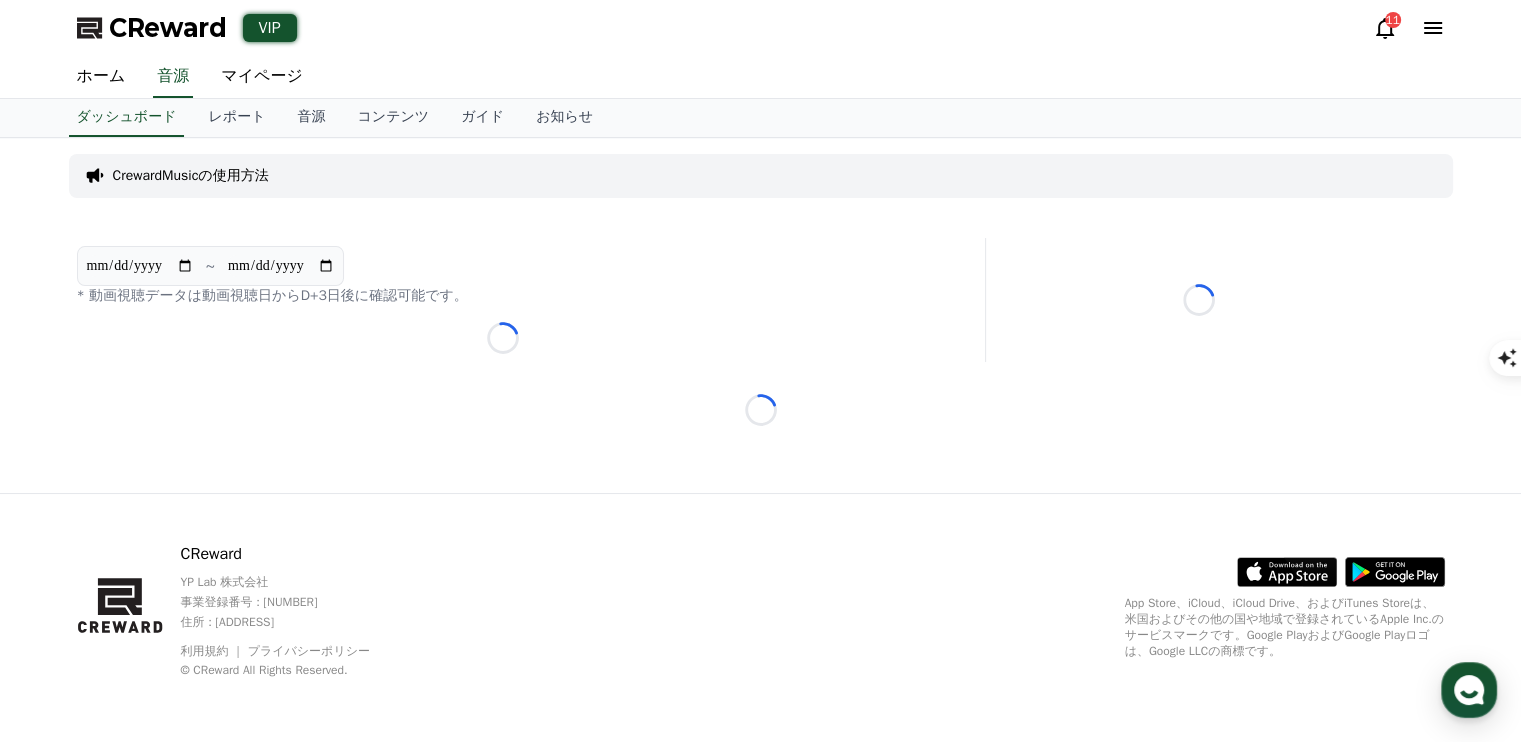 scroll, scrollTop: 0, scrollLeft: 0, axis: both 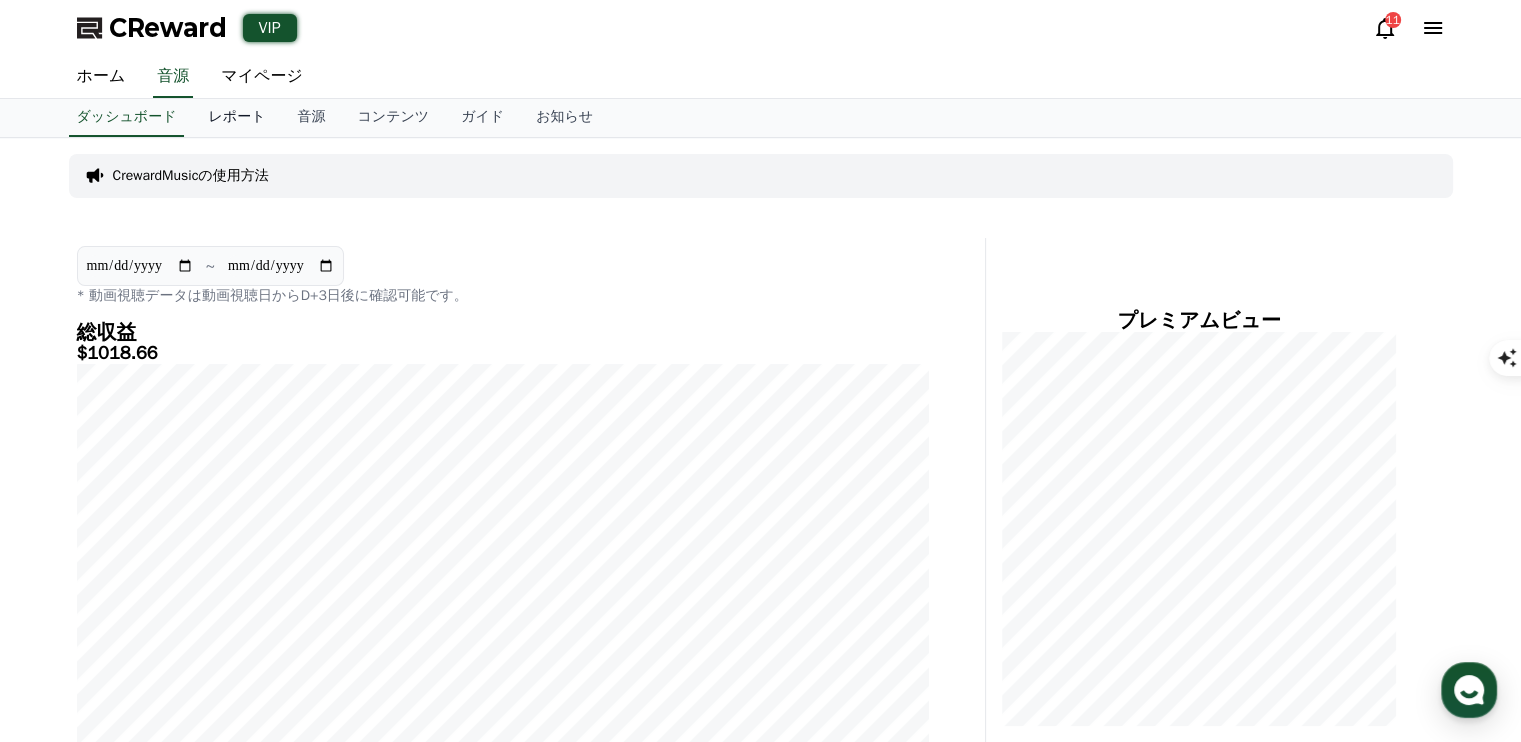 click on "レポート" at bounding box center [236, 118] 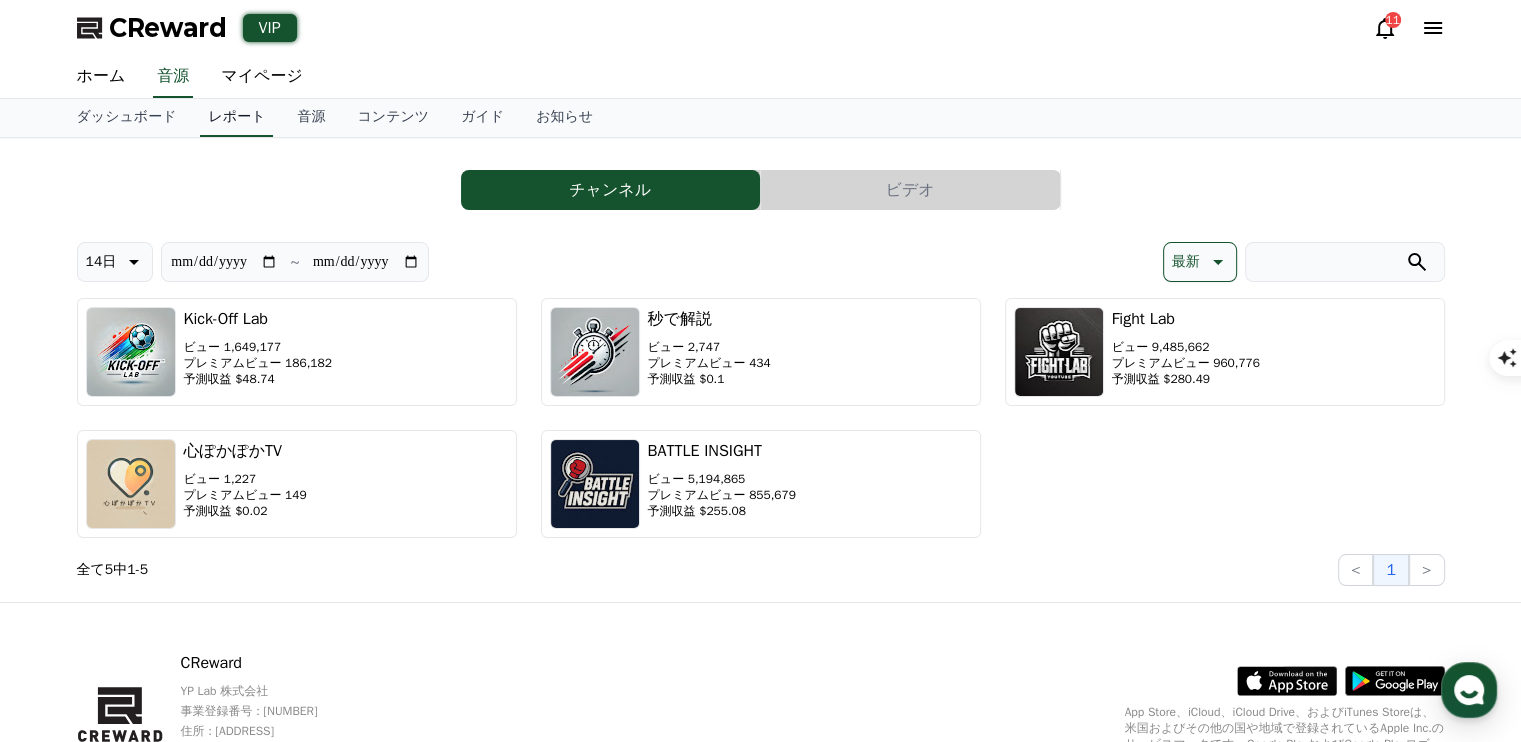 scroll, scrollTop: 0, scrollLeft: 0, axis: both 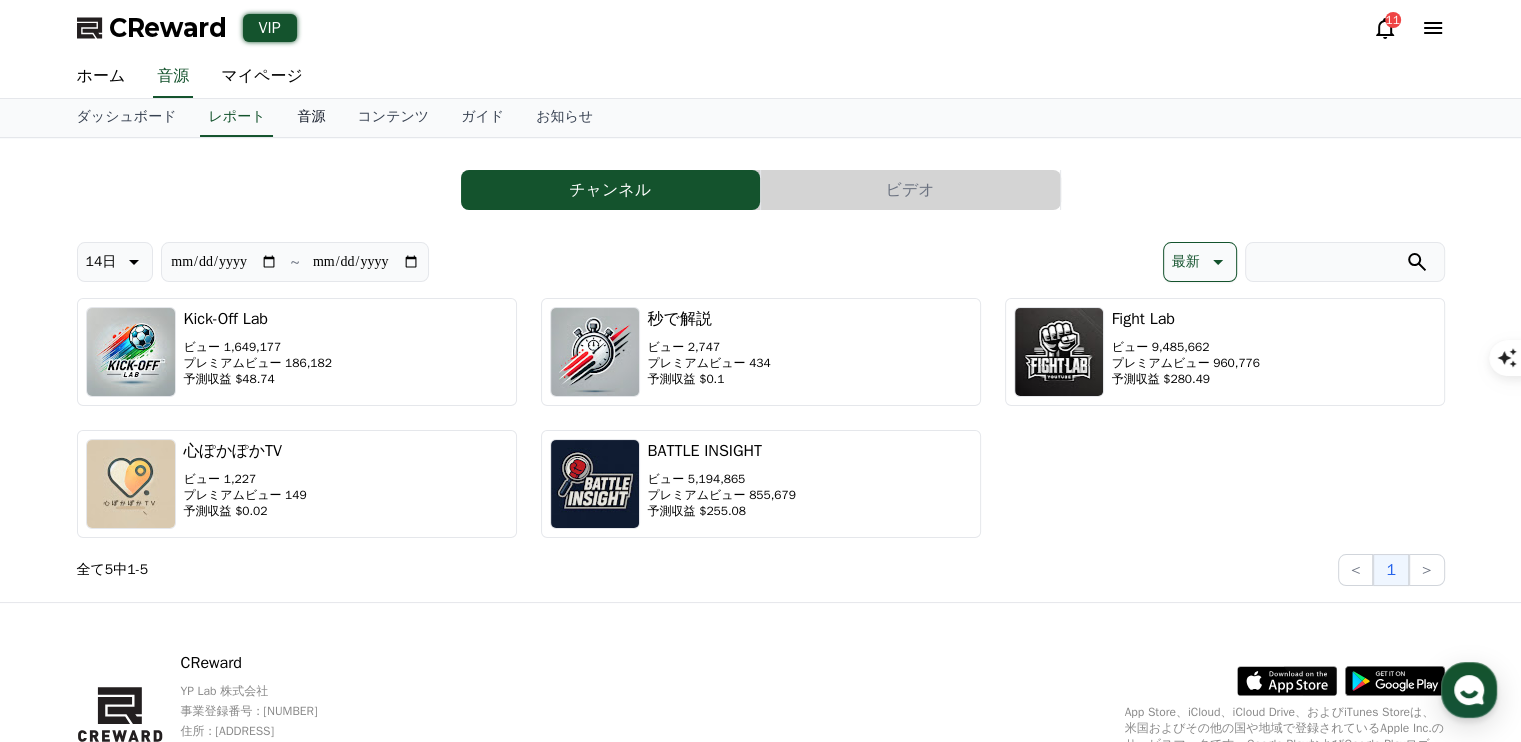 click on "音源" at bounding box center [311, 118] 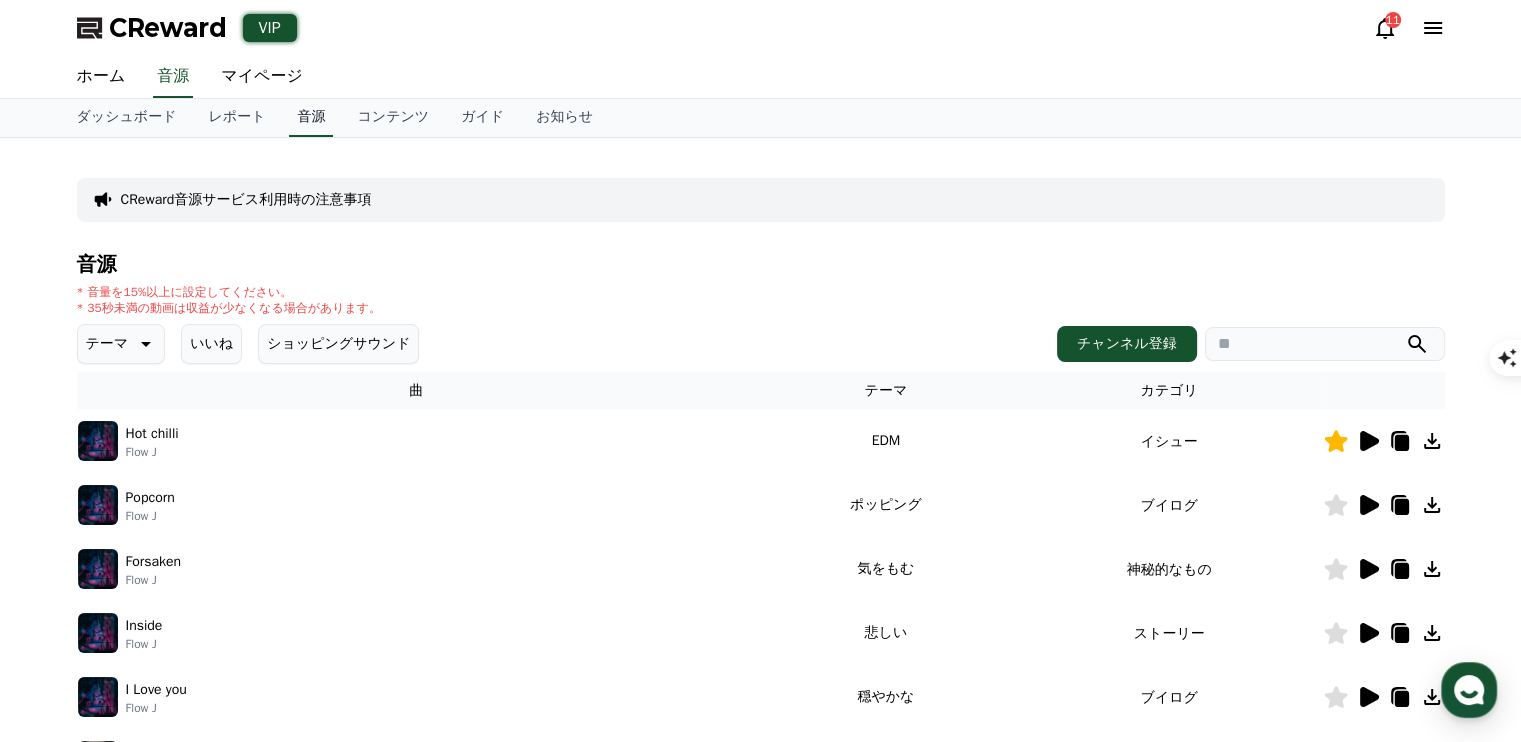 scroll, scrollTop: 0, scrollLeft: 0, axis: both 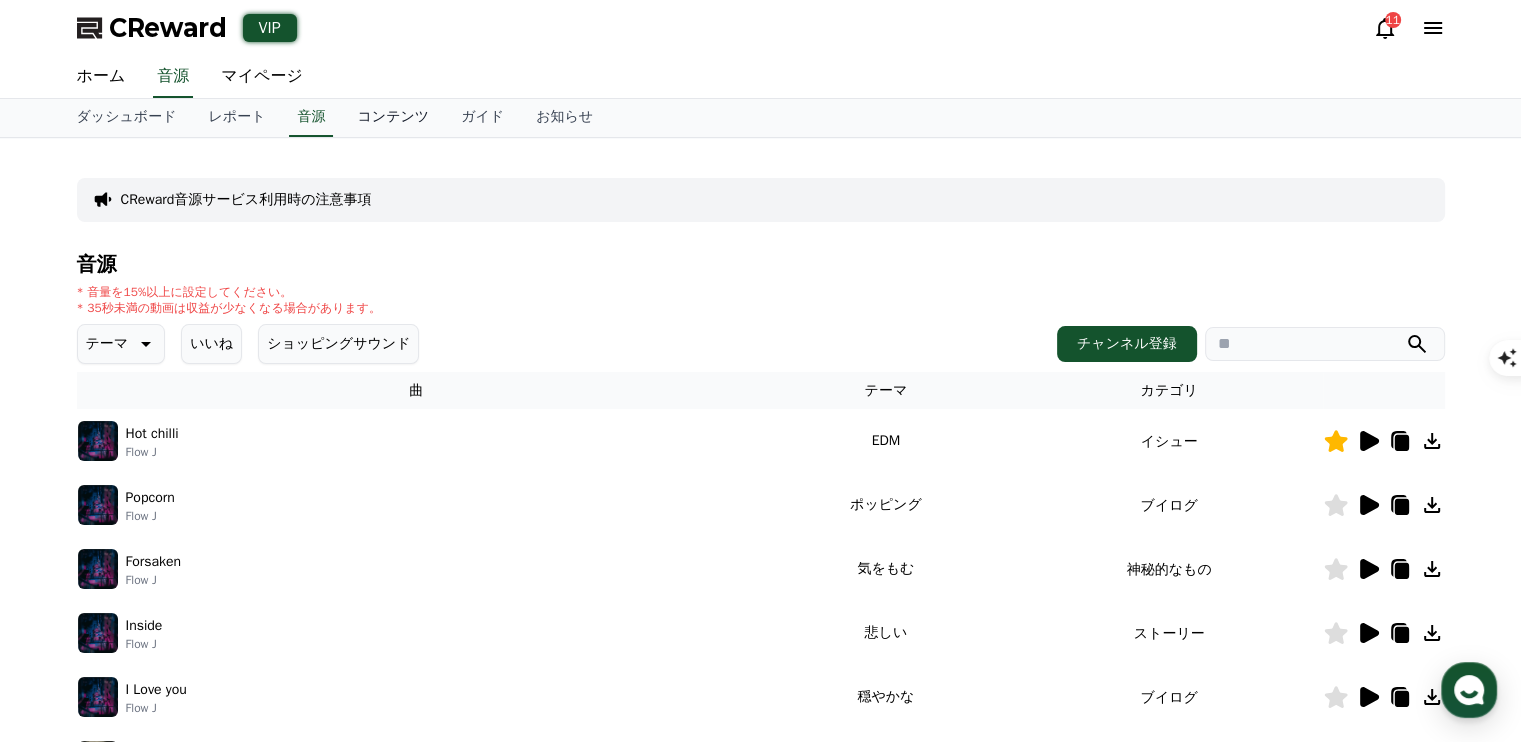 click on "コンテンツ" at bounding box center [393, 118] 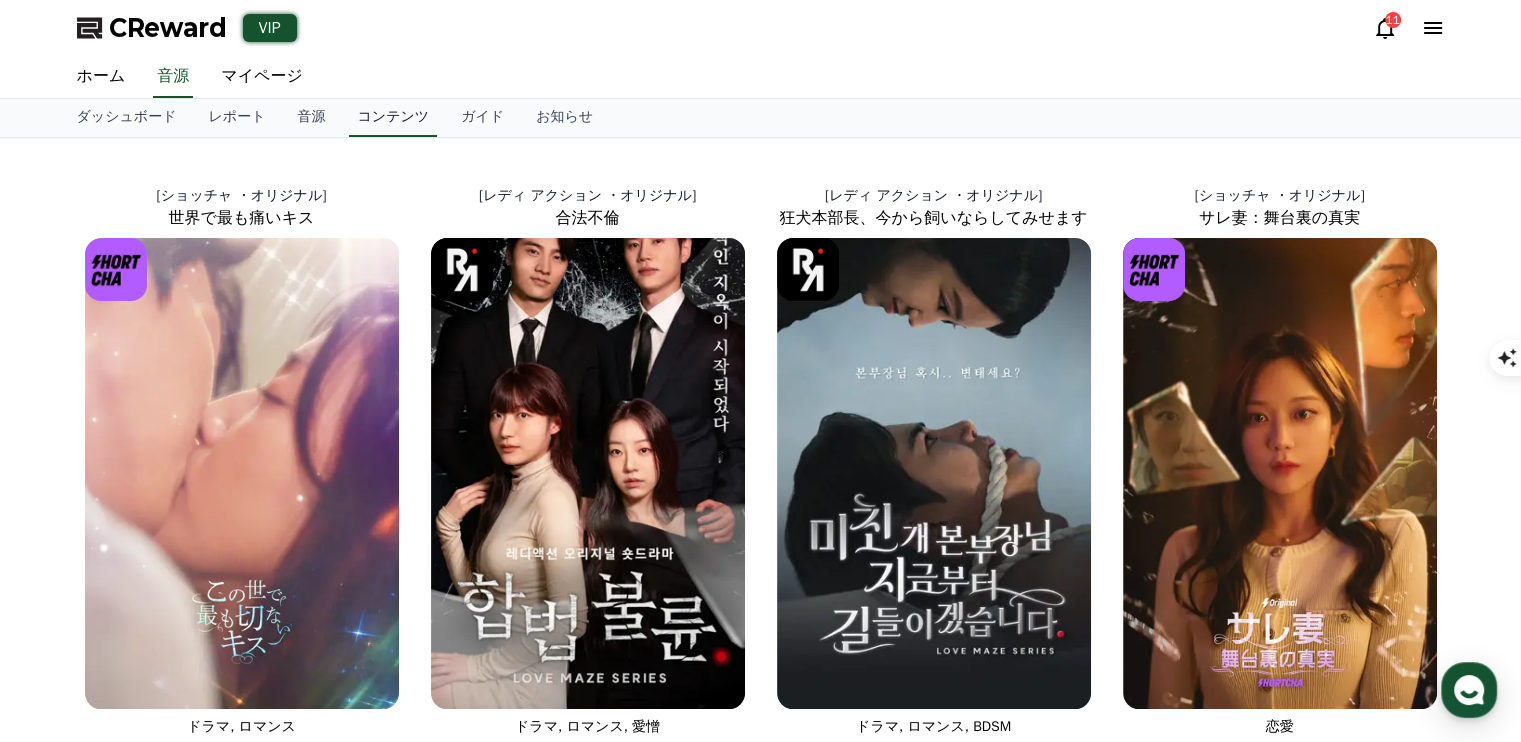 scroll, scrollTop: 0, scrollLeft: 0, axis: both 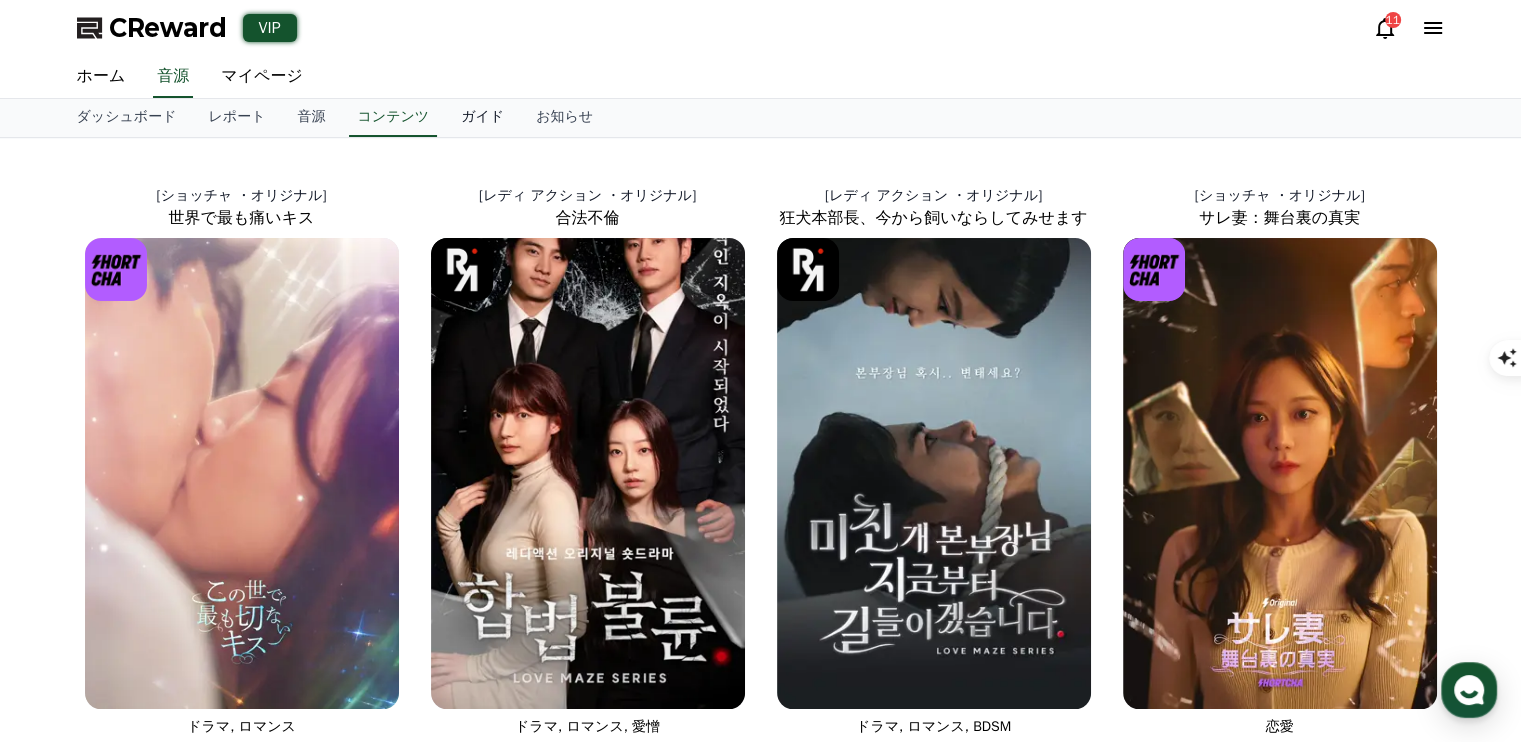 click on "ガイド" at bounding box center (482, 118) 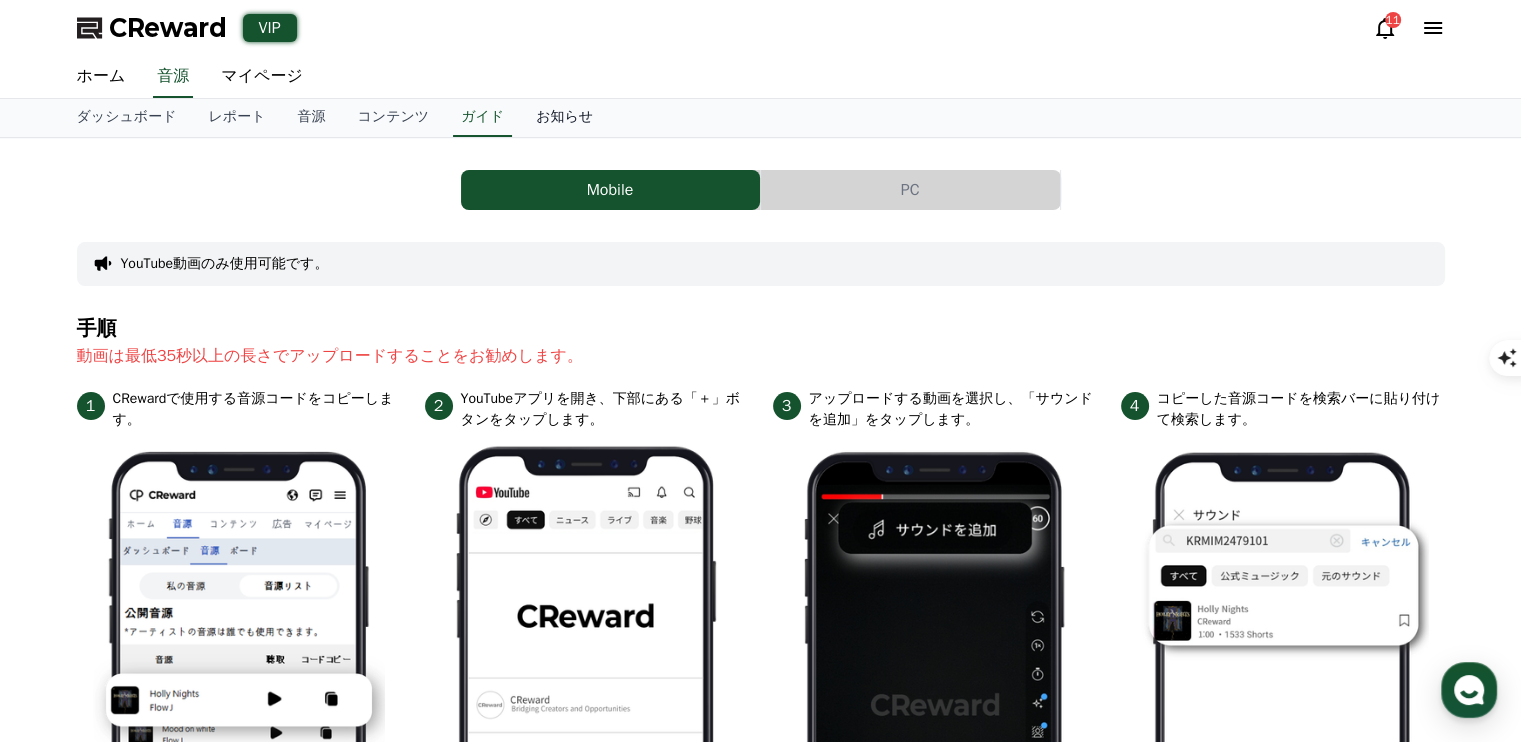 scroll, scrollTop: 0, scrollLeft: 0, axis: both 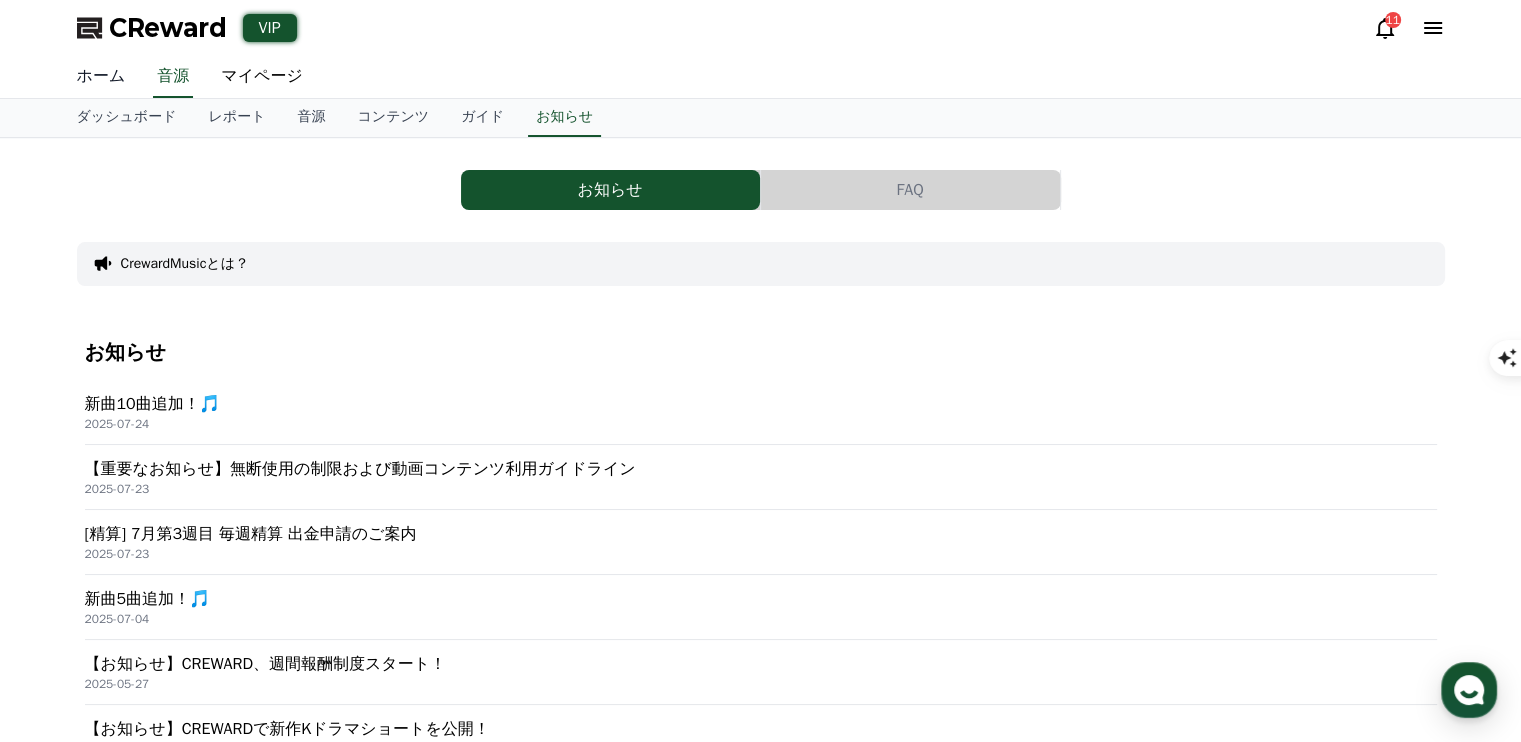 click on "ホーム" at bounding box center [101, 77] 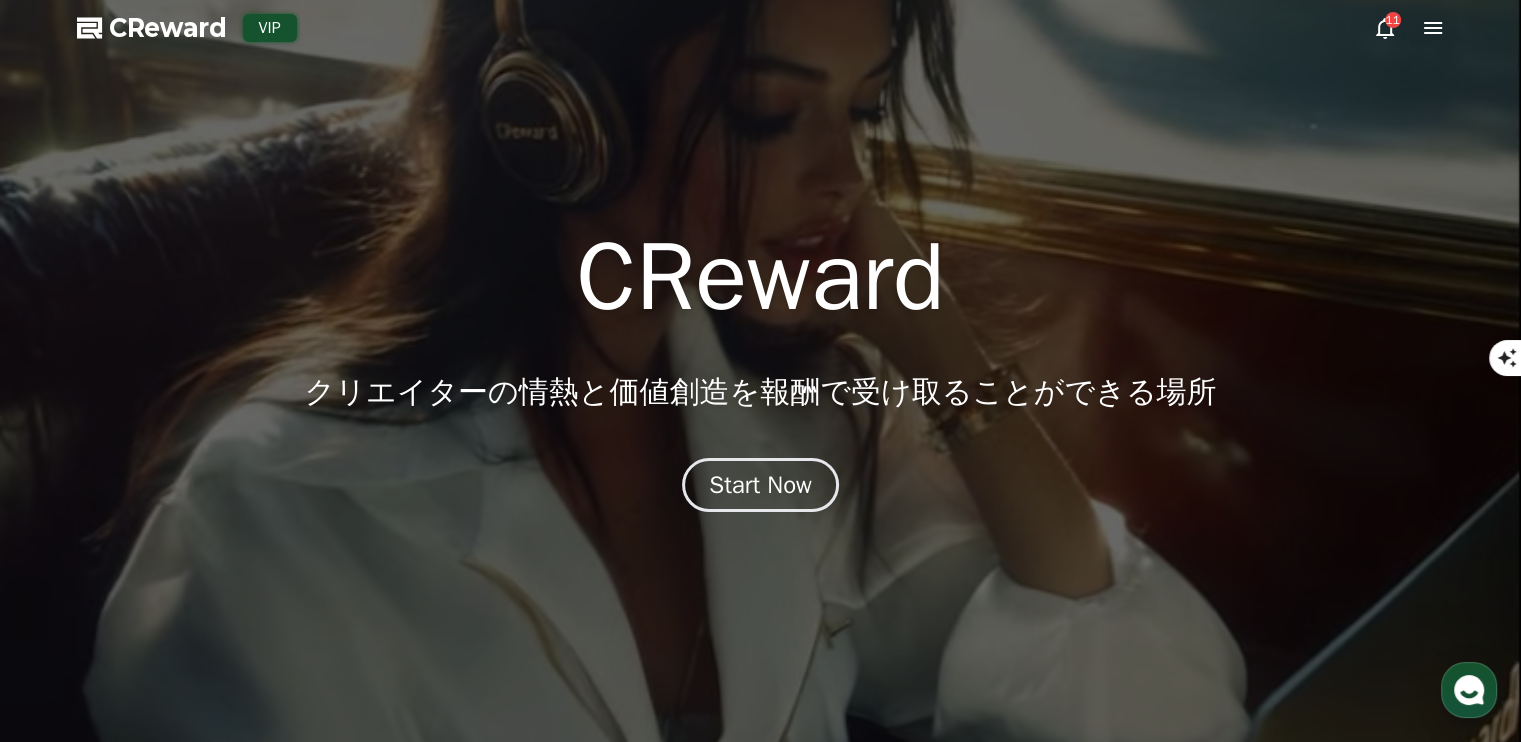 scroll, scrollTop: 0, scrollLeft: 0, axis: both 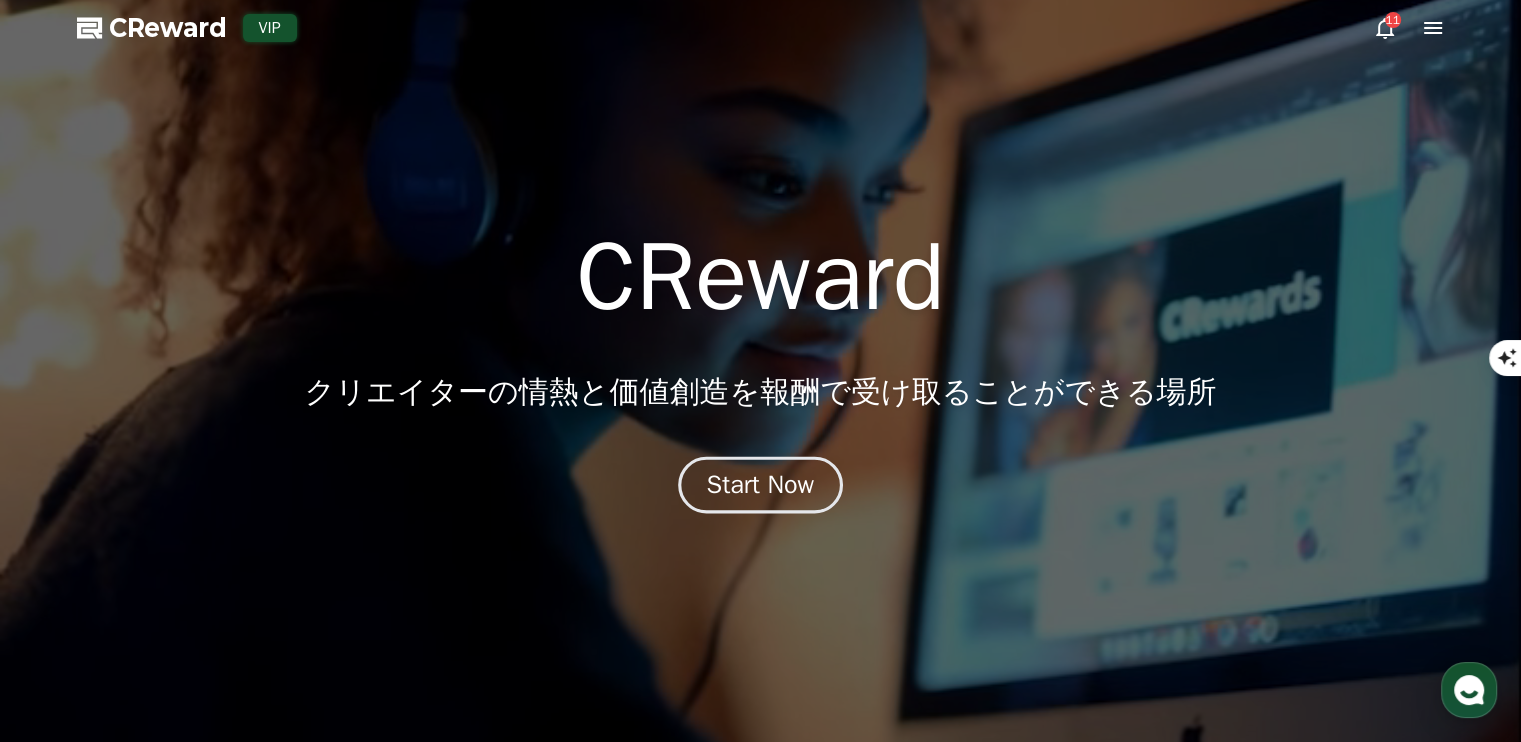 click on "Start Now" at bounding box center [761, 485] 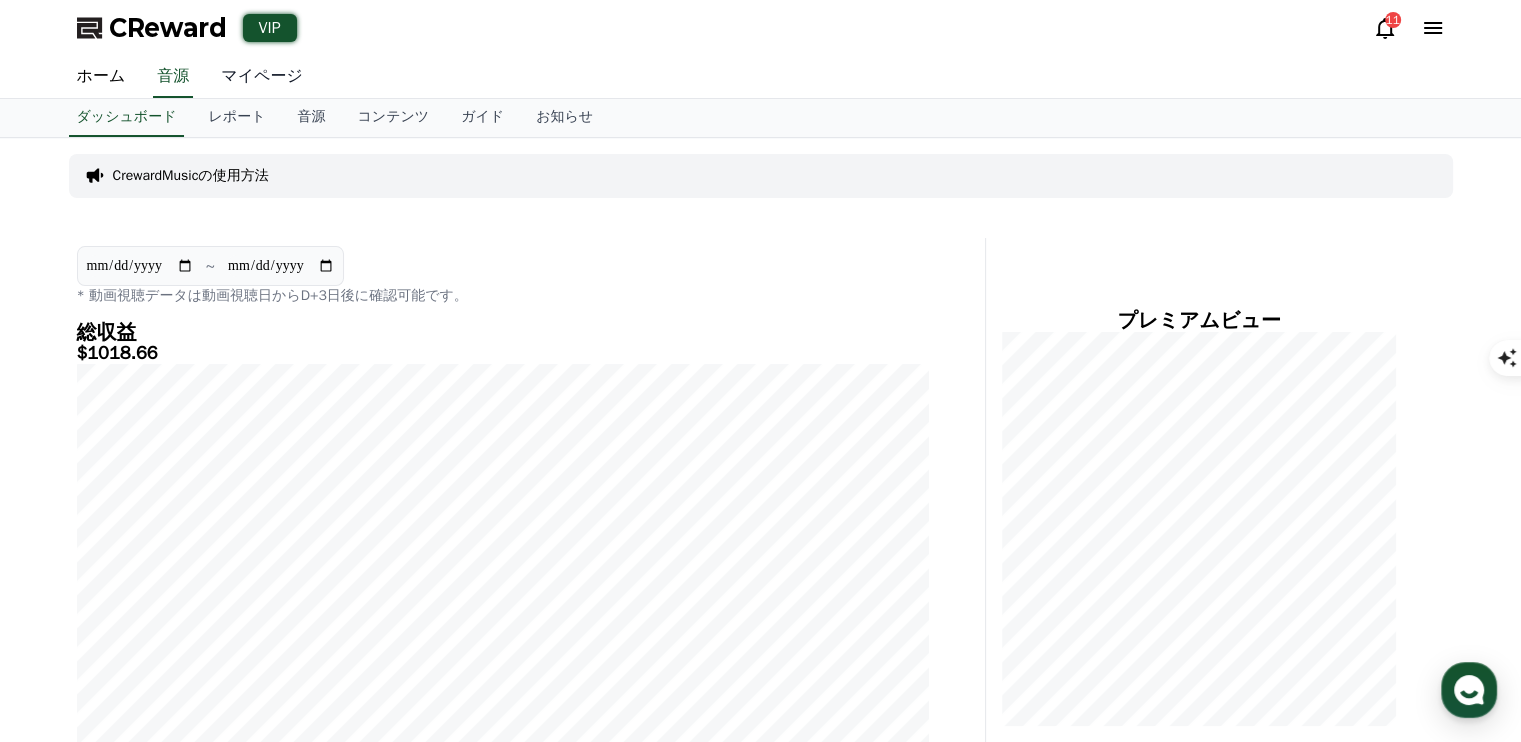 scroll, scrollTop: 0, scrollLeft: 0, axis: both 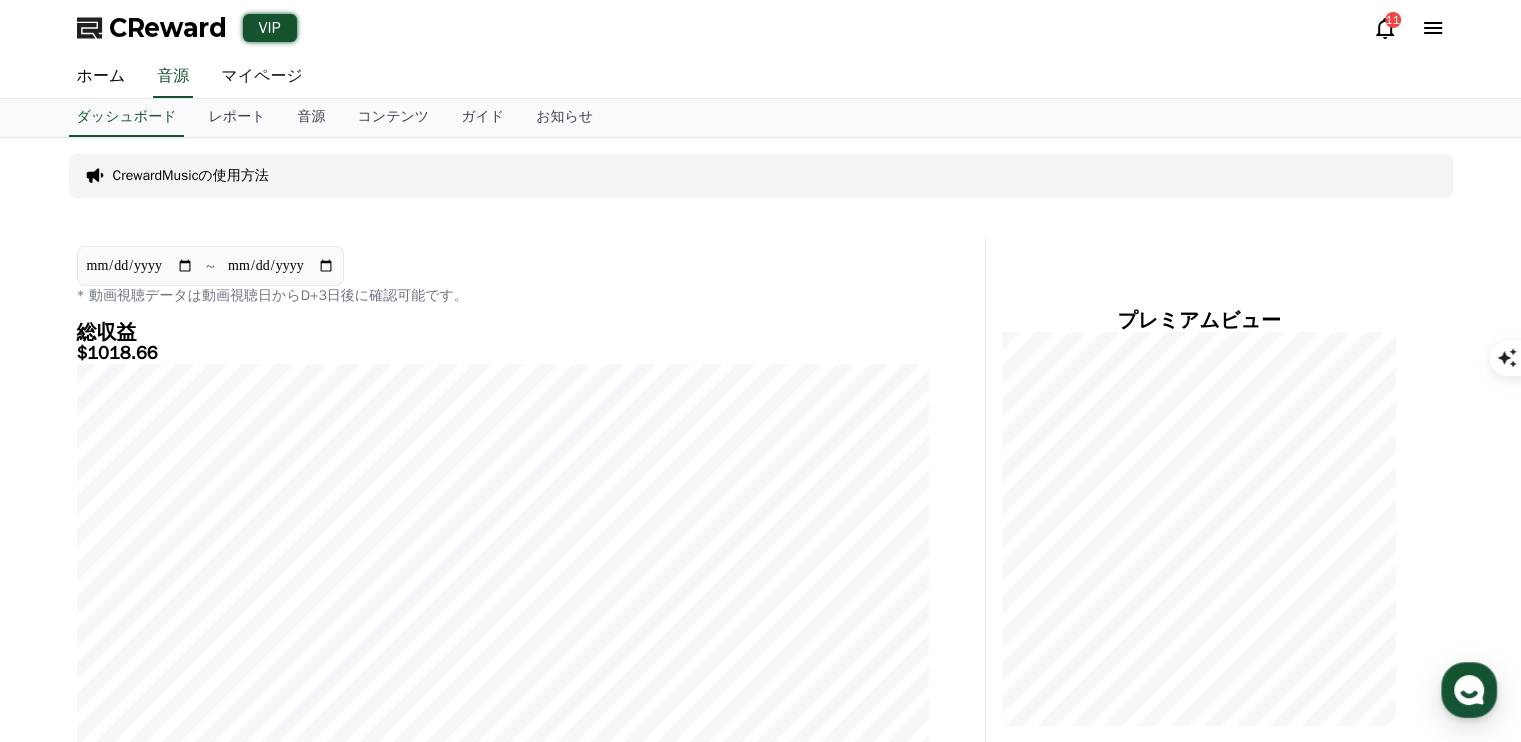 click on "マイページ" at bounding box center [262, 77] 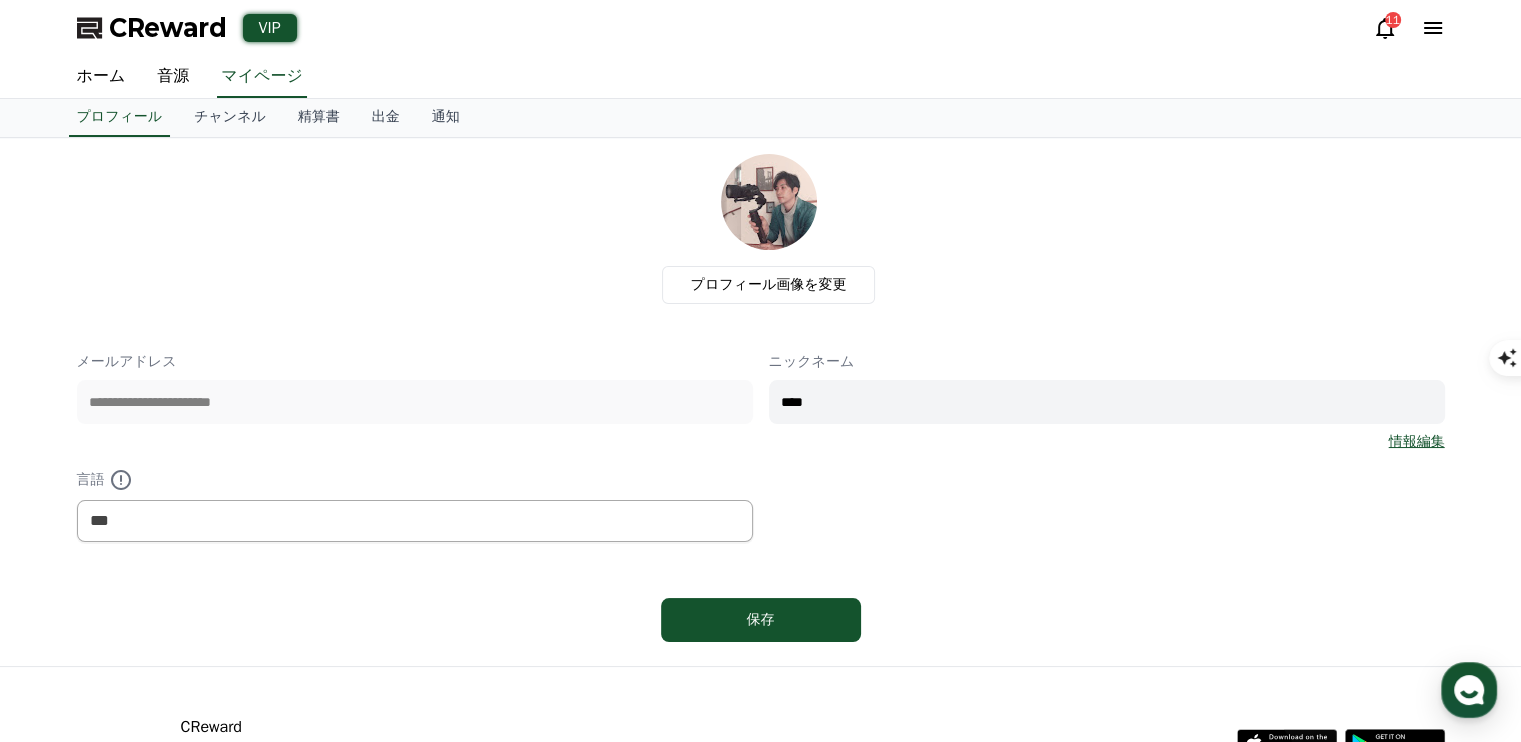 scroll, scrollTop: 0, scrollLeft: 0, axis: both 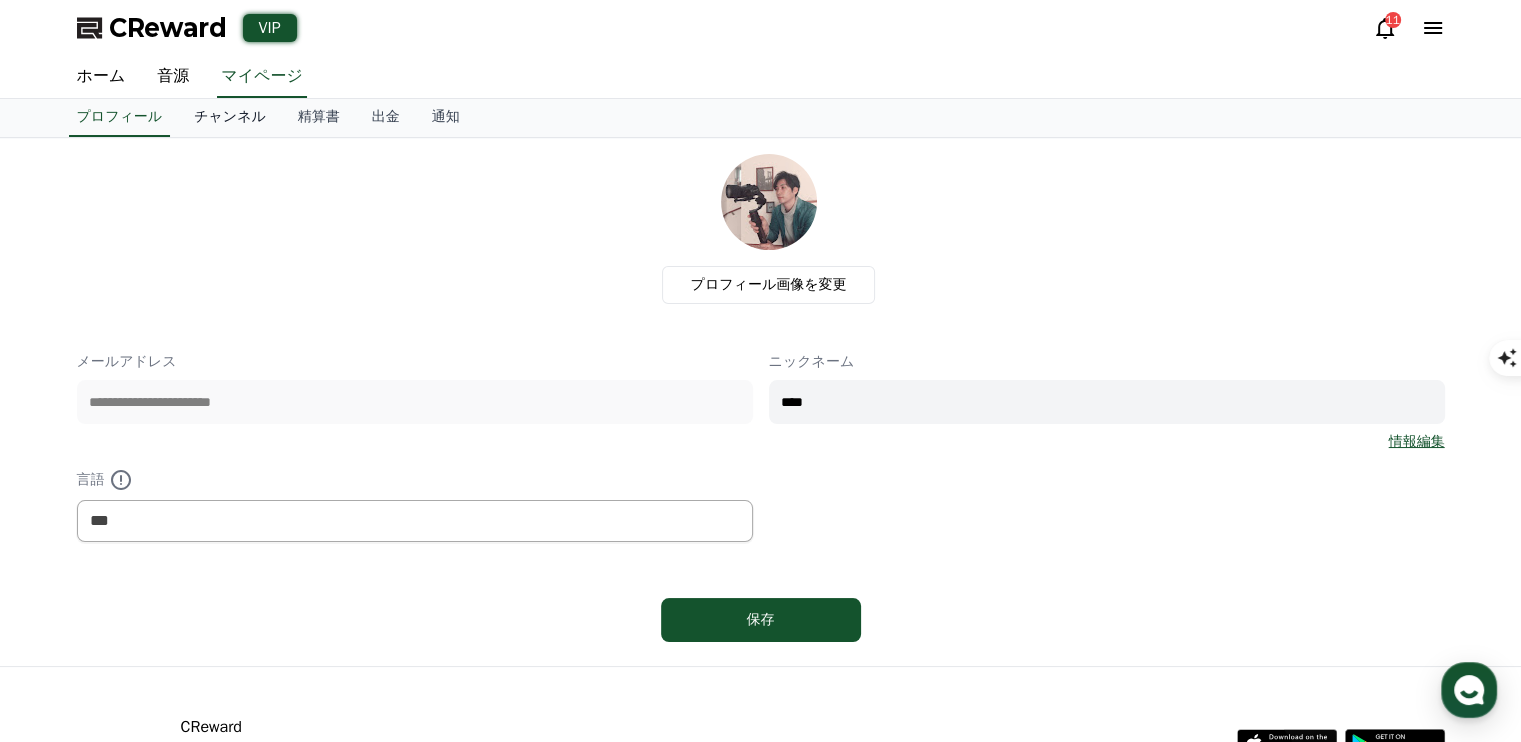click on "チャンネル" at bounding box center (230, 118) 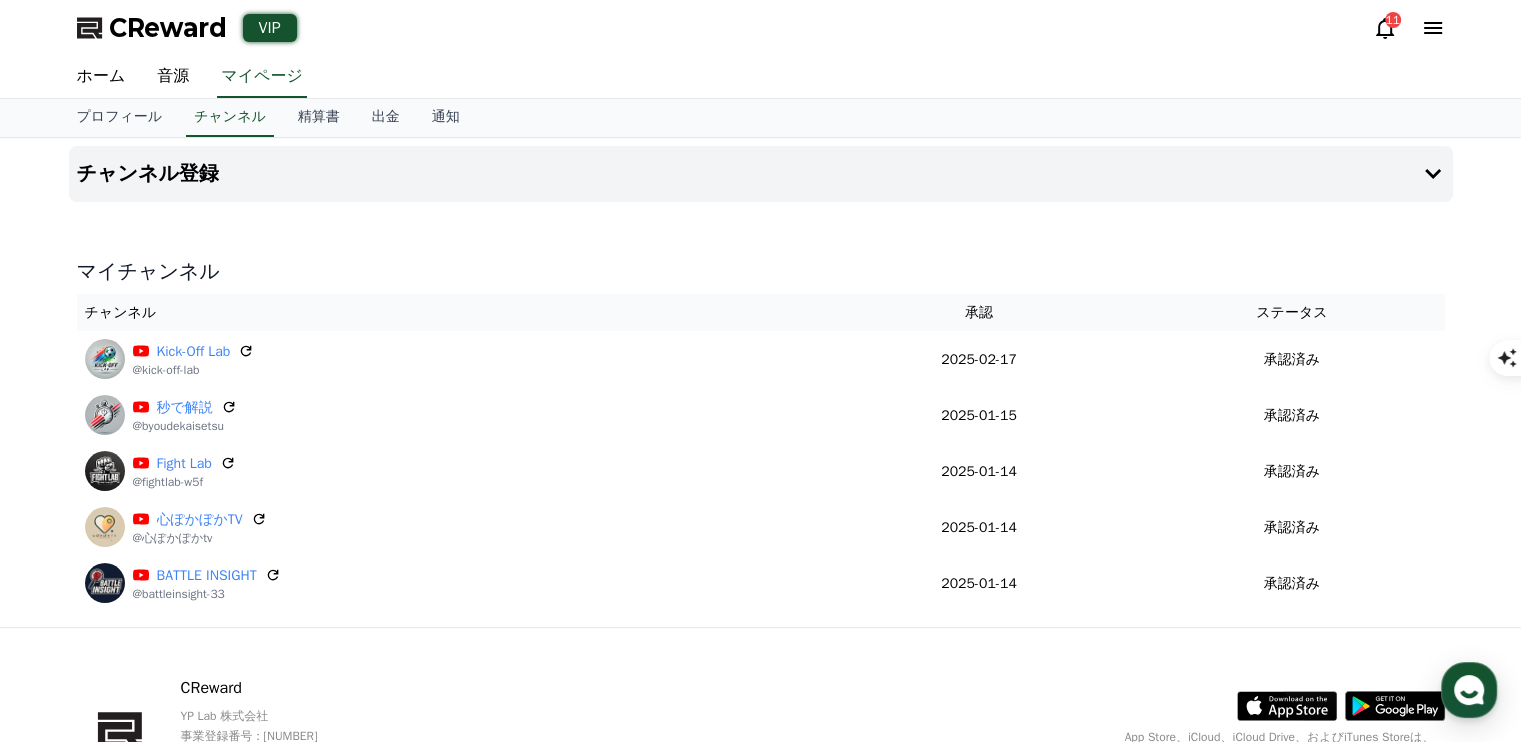 scroll, scrollTop: 0, scrollLeft: 0, axis: both 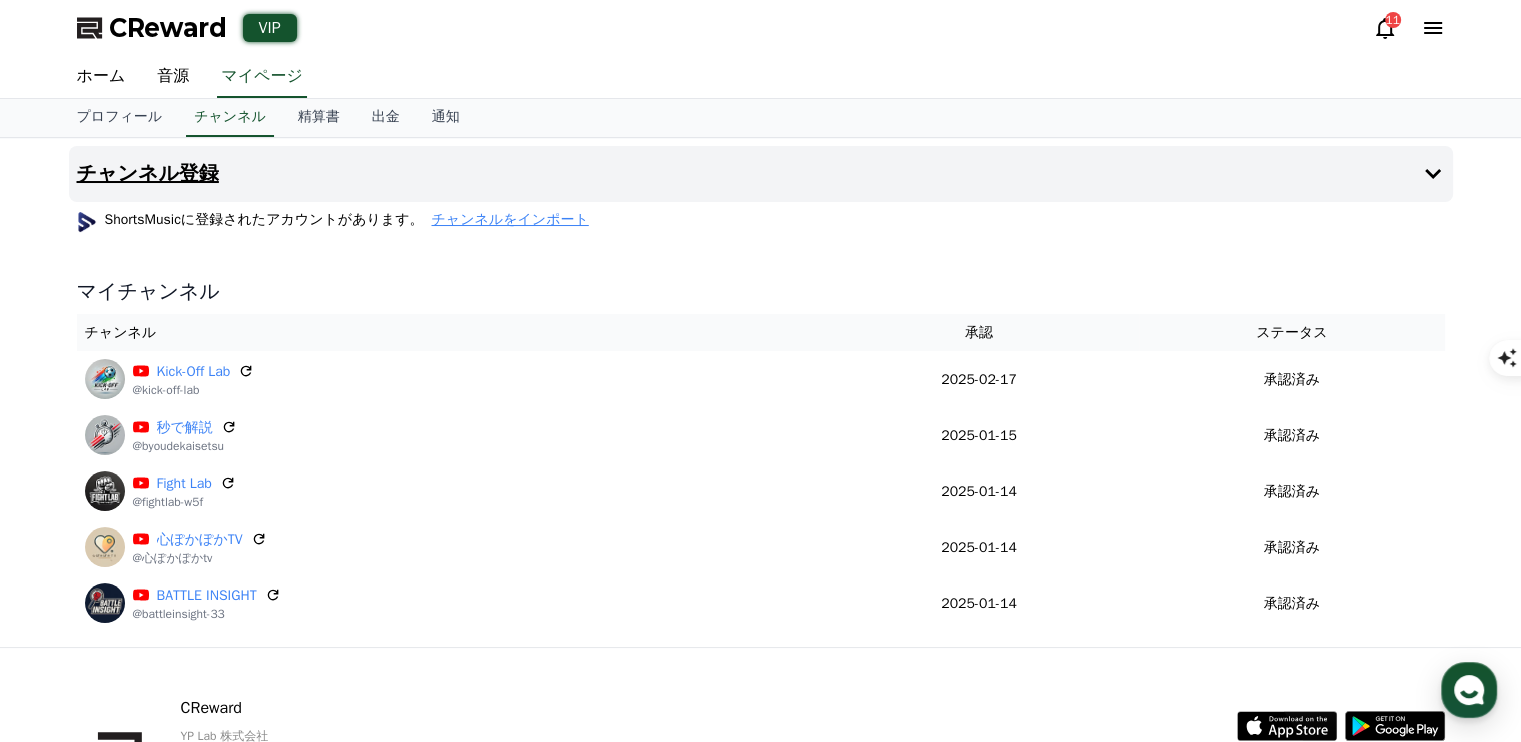 click on "チャンネル登録" at bounding box center (761, 174) 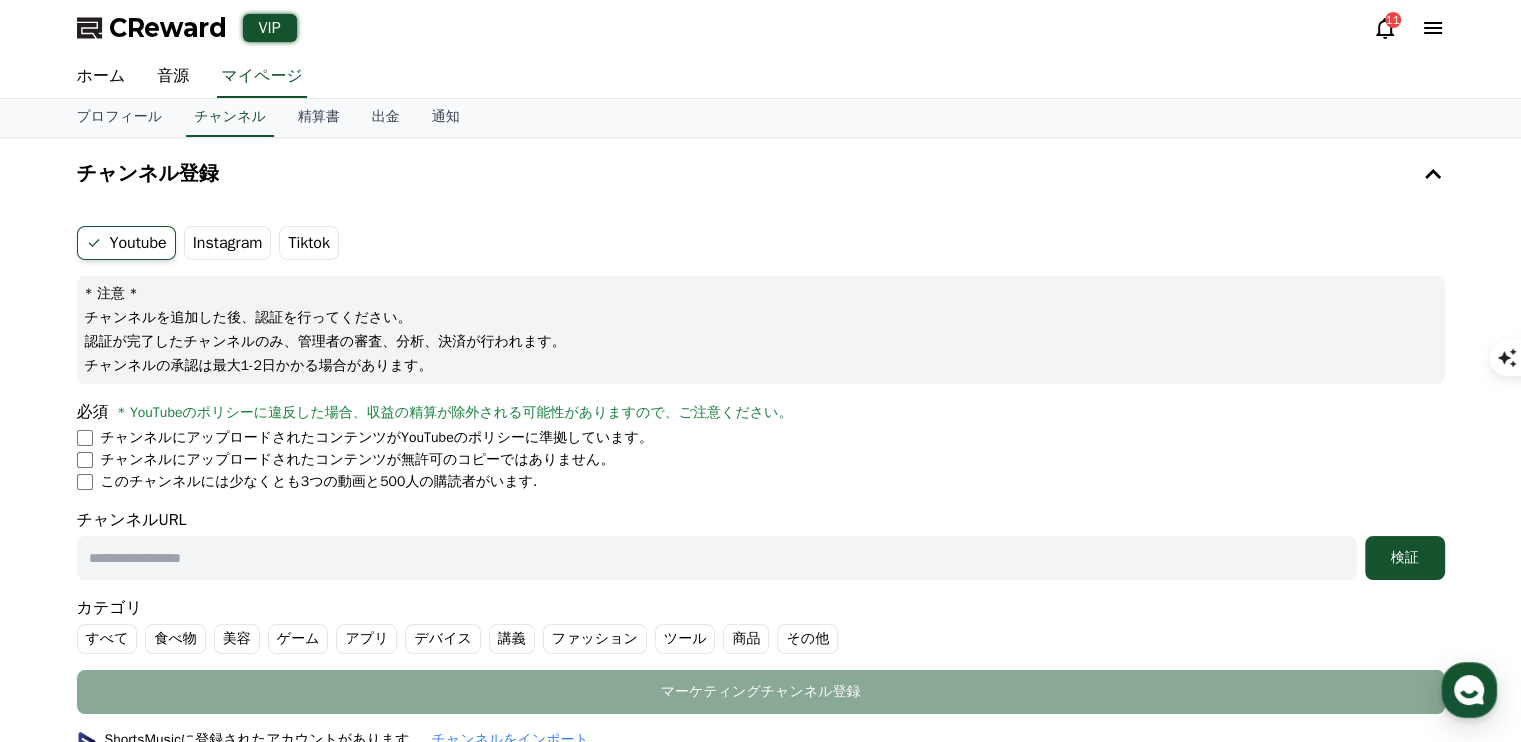 click on "Tiktok" at bounding box center (309, 243) 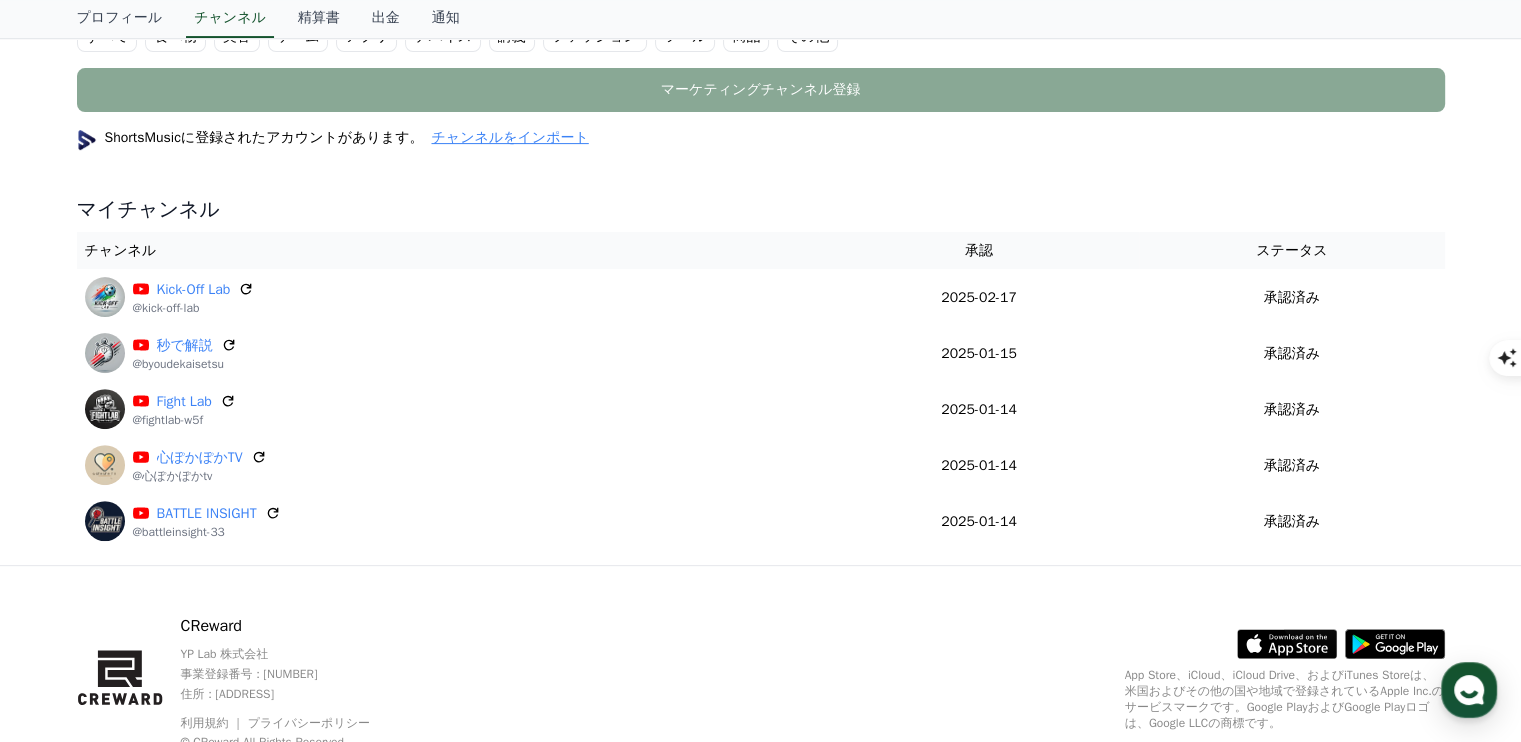 scroll, scrollTop: 671, scrollLeft: 0, axis: vertical 